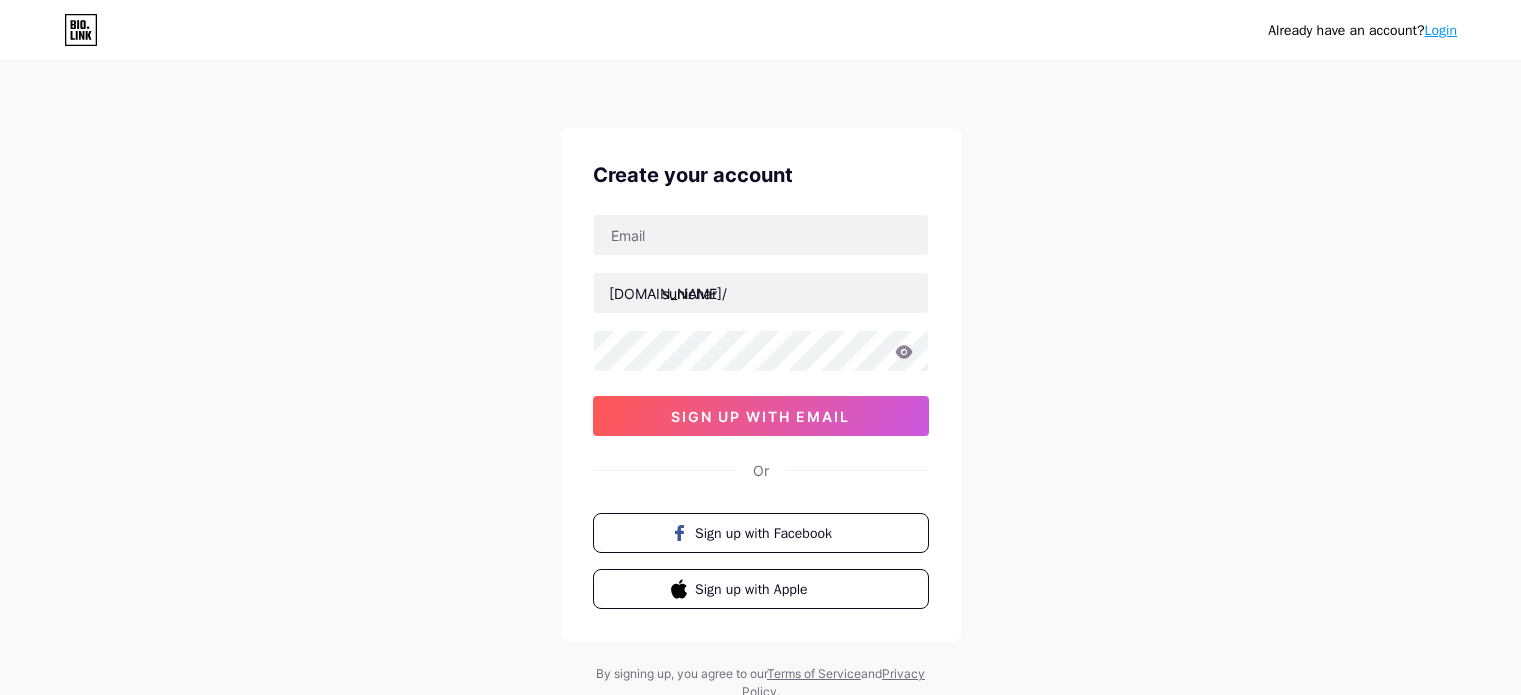 scroll, scrollTop: 0, scrollLeft: 0, axis: both 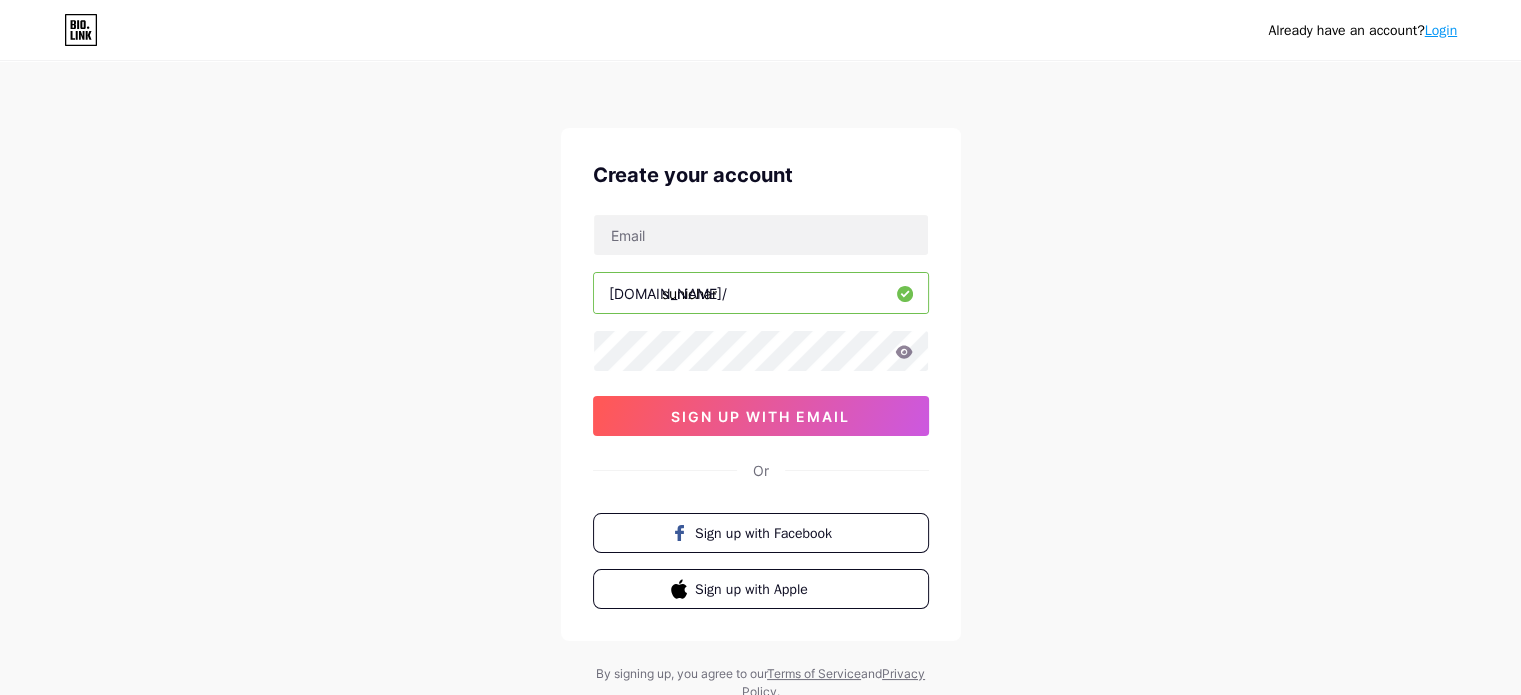 click on "Sign up with Facebook" at bounding box center (761, 533) 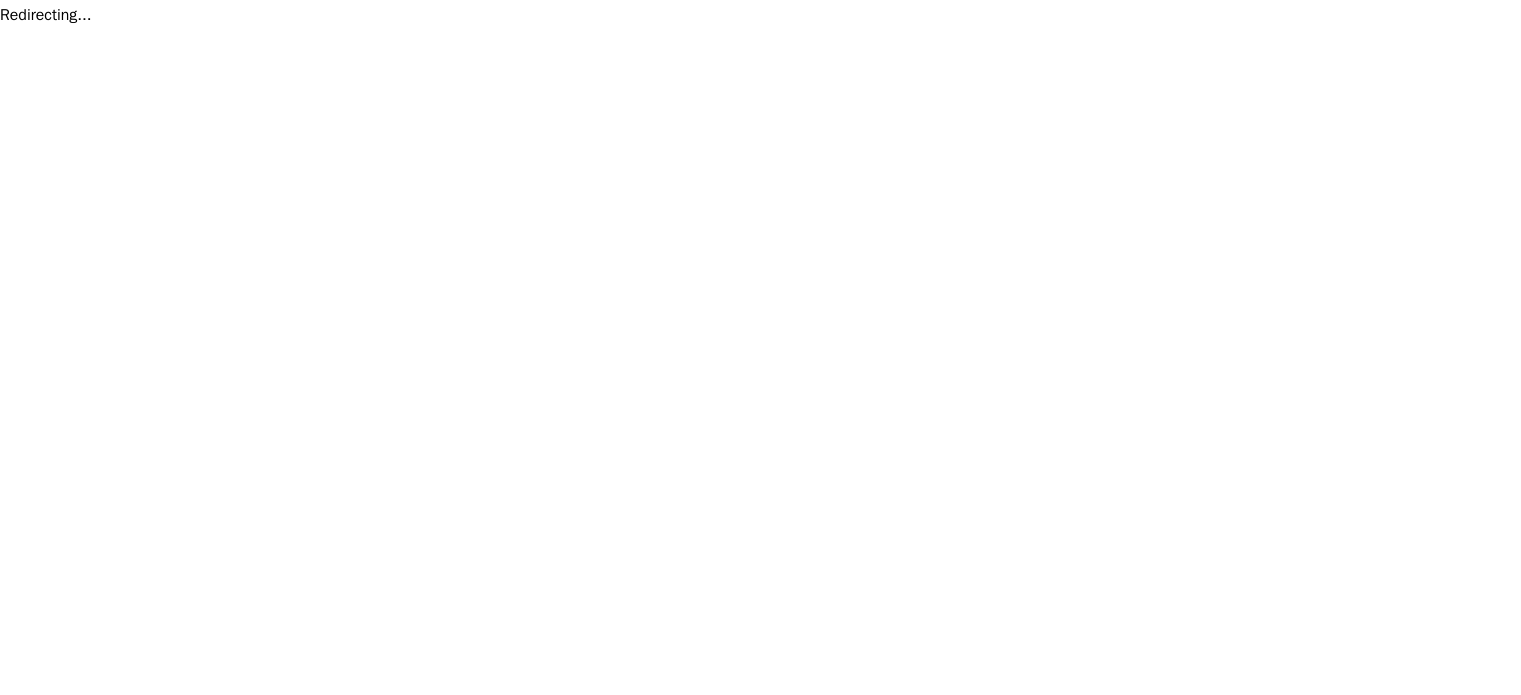 scroll, scrollTop: 0, scrollLeft: 0, axis: both 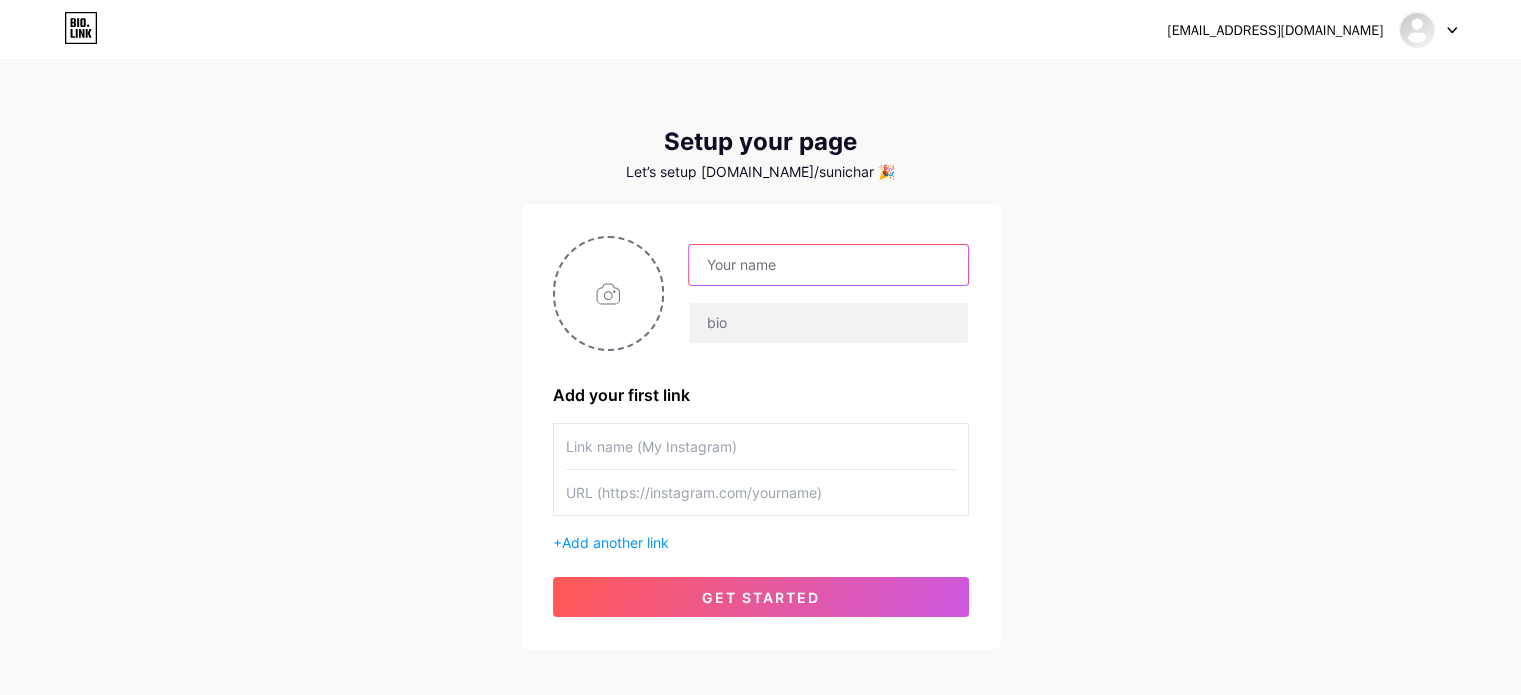click at bounding box center (828, 265) 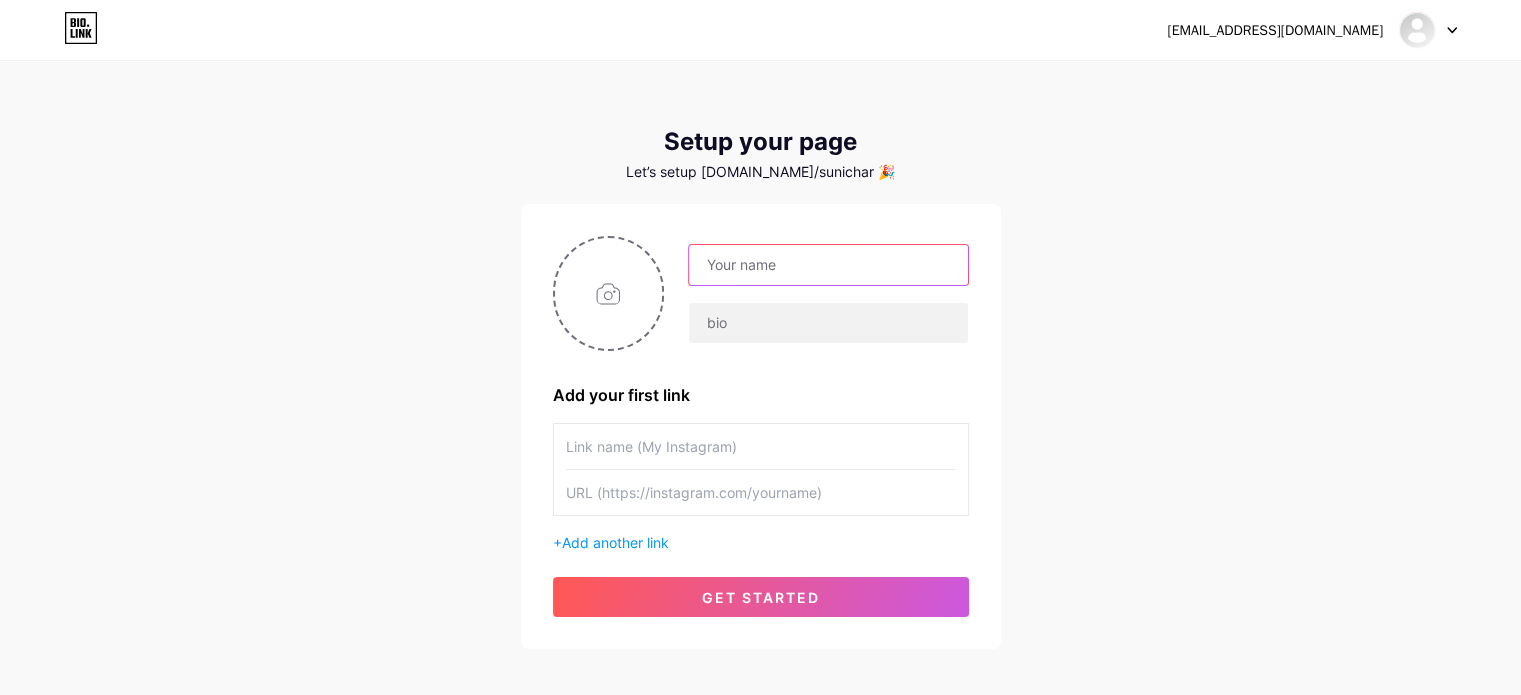 click at bounding box center (828, 265) 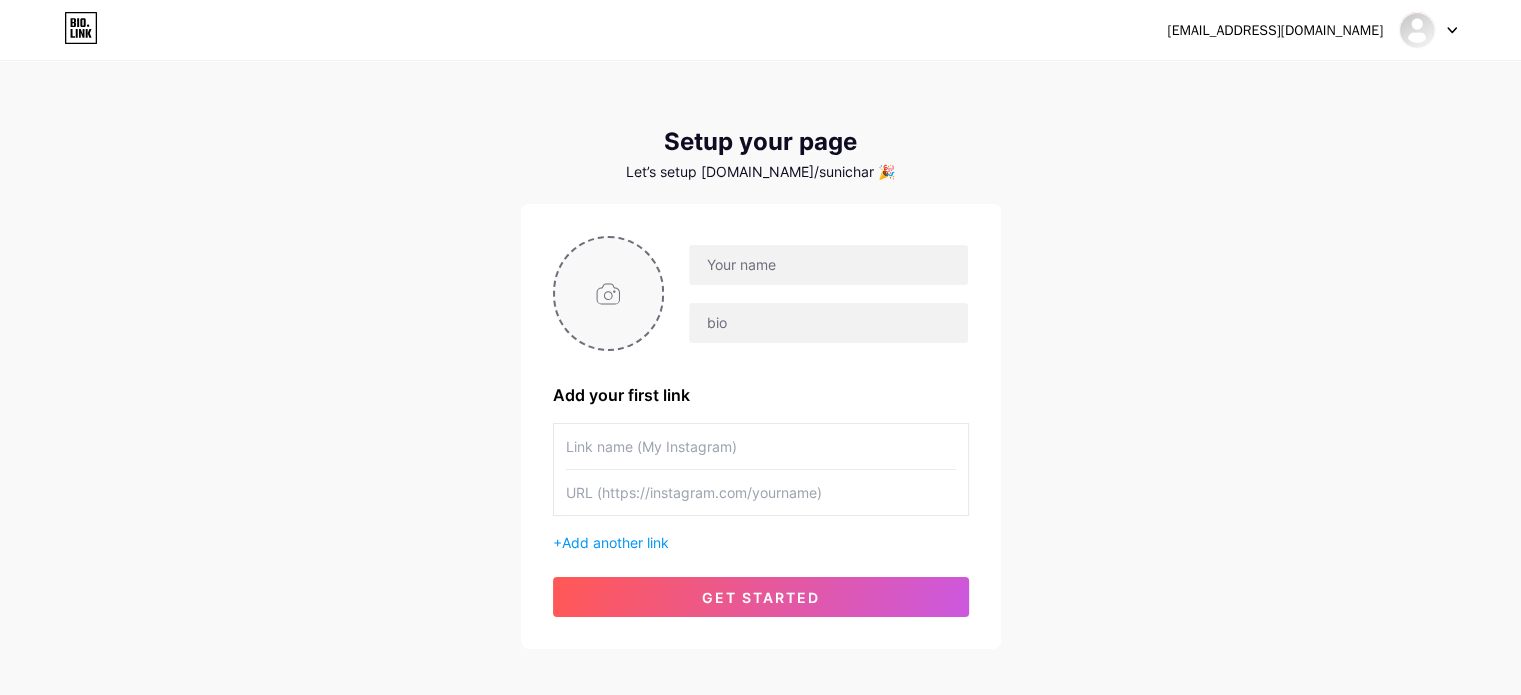 click at bounding box center [609, 293] 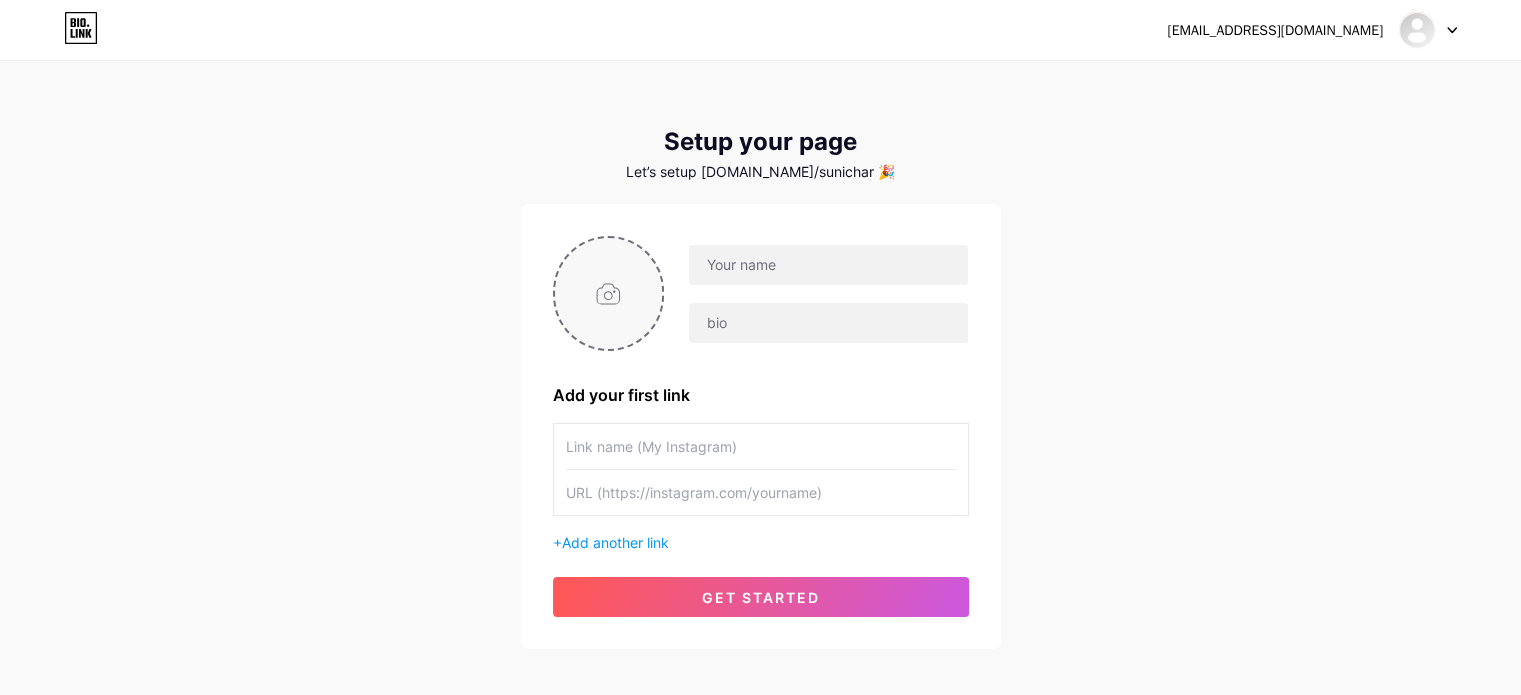 type on "C:\fakepath\สกรีนช็อต [DATE] 144108.png" 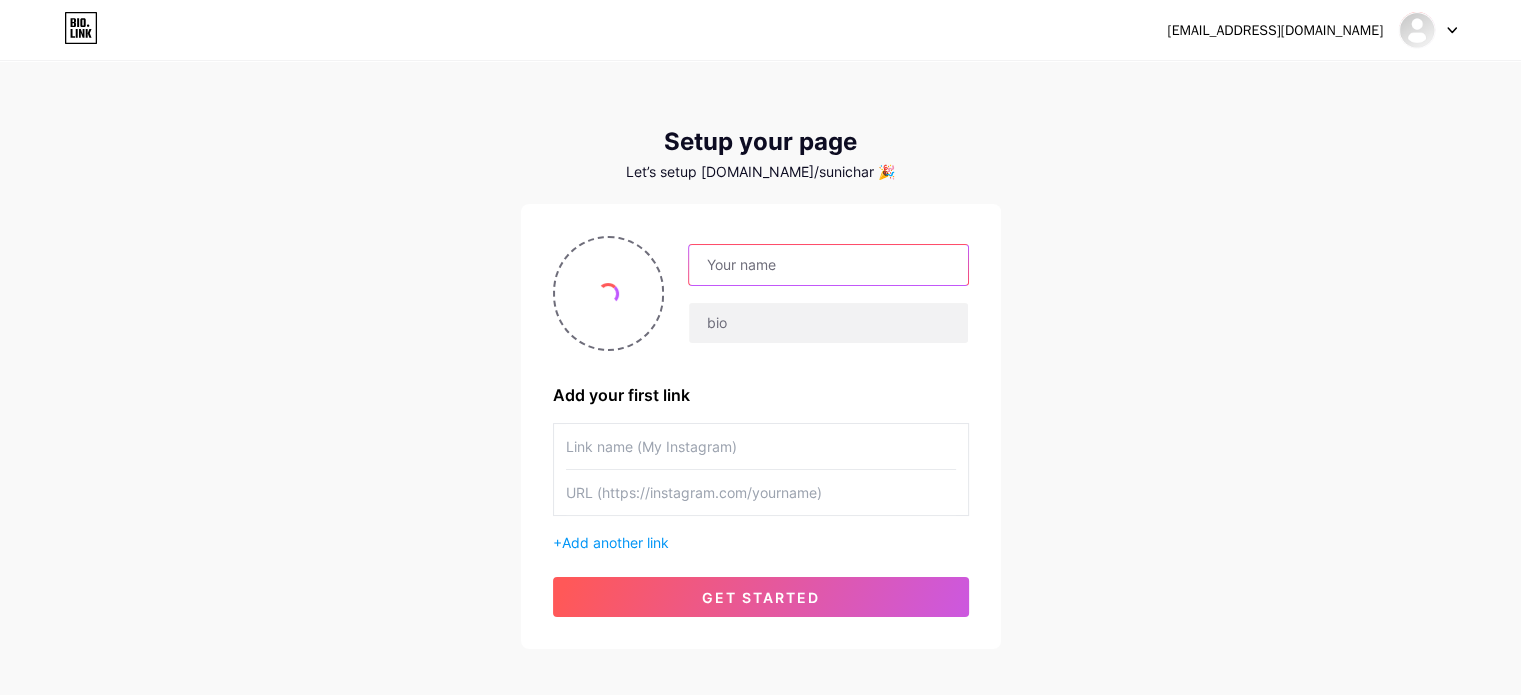 click at bounding box center [828, 265] 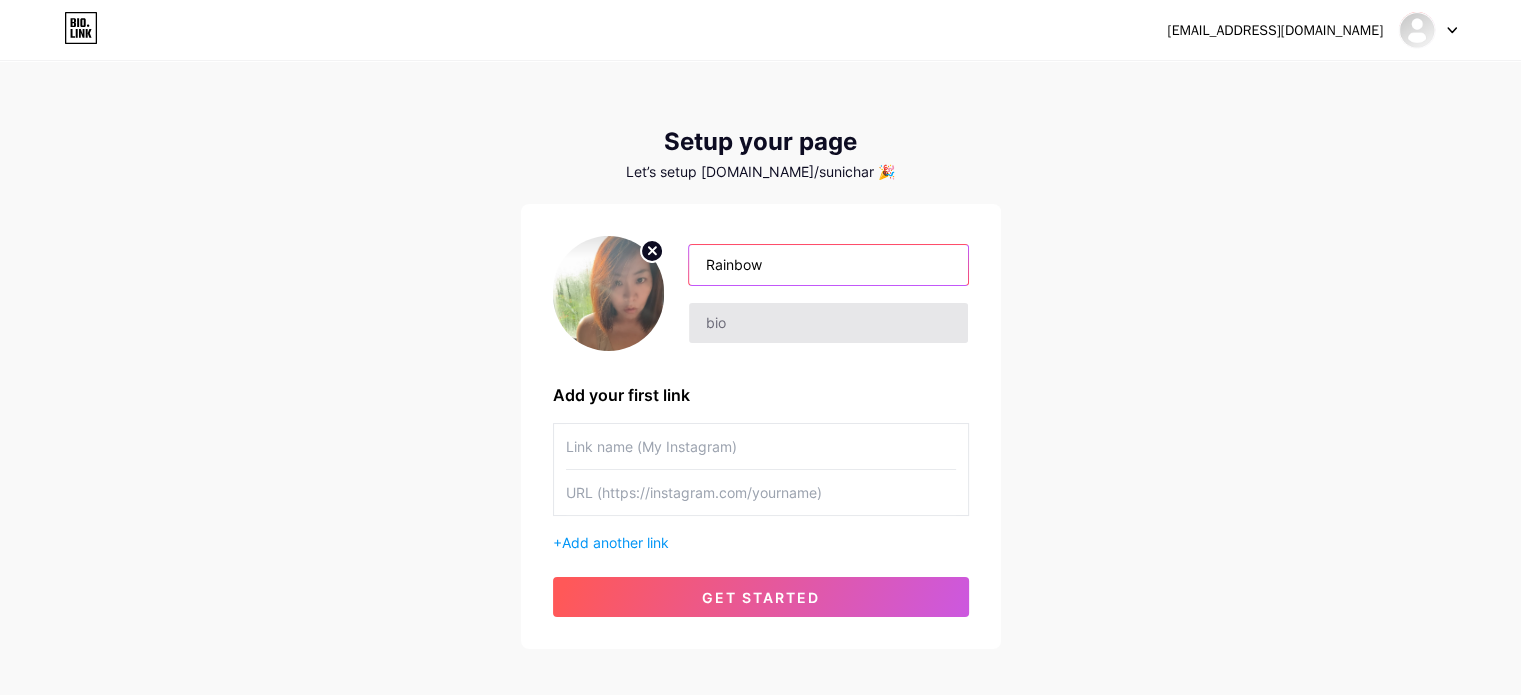 type on "Rainbow" 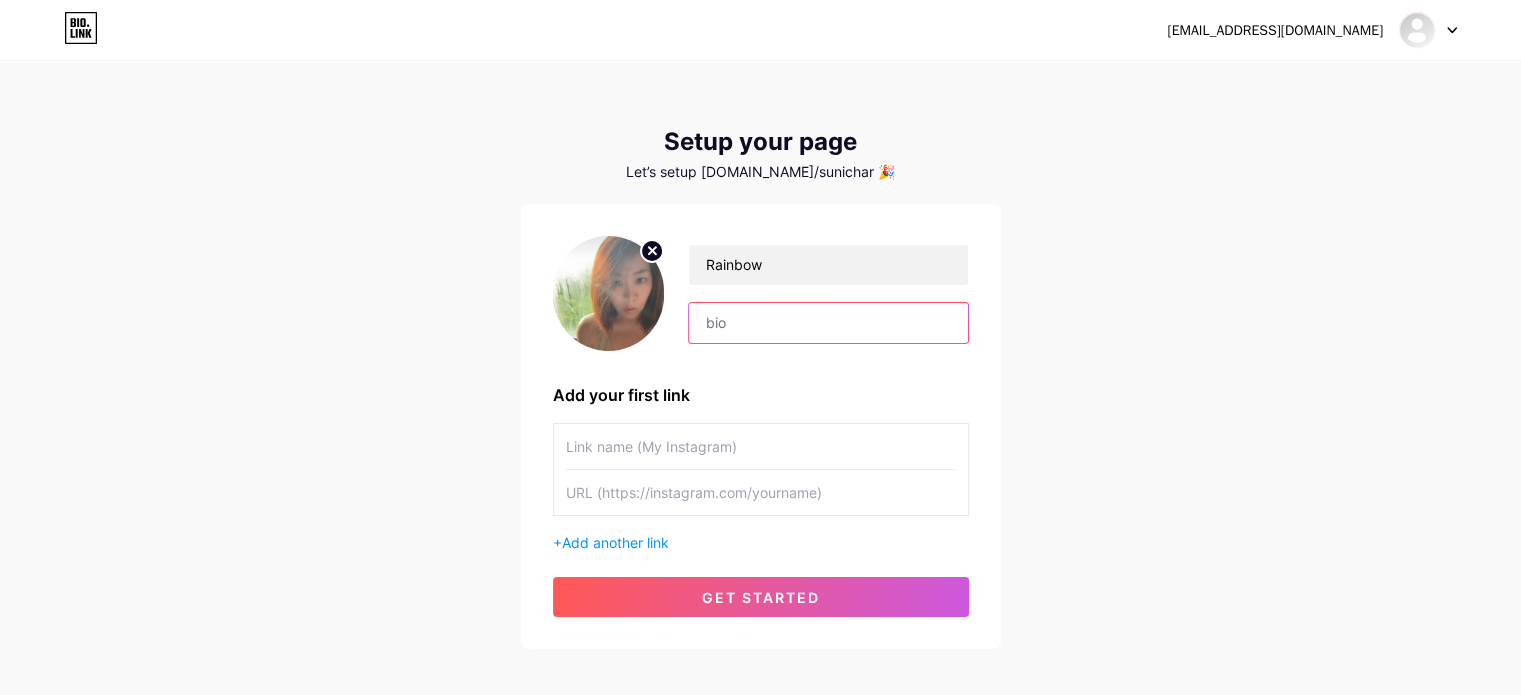 click at bounding box center [828, 323] 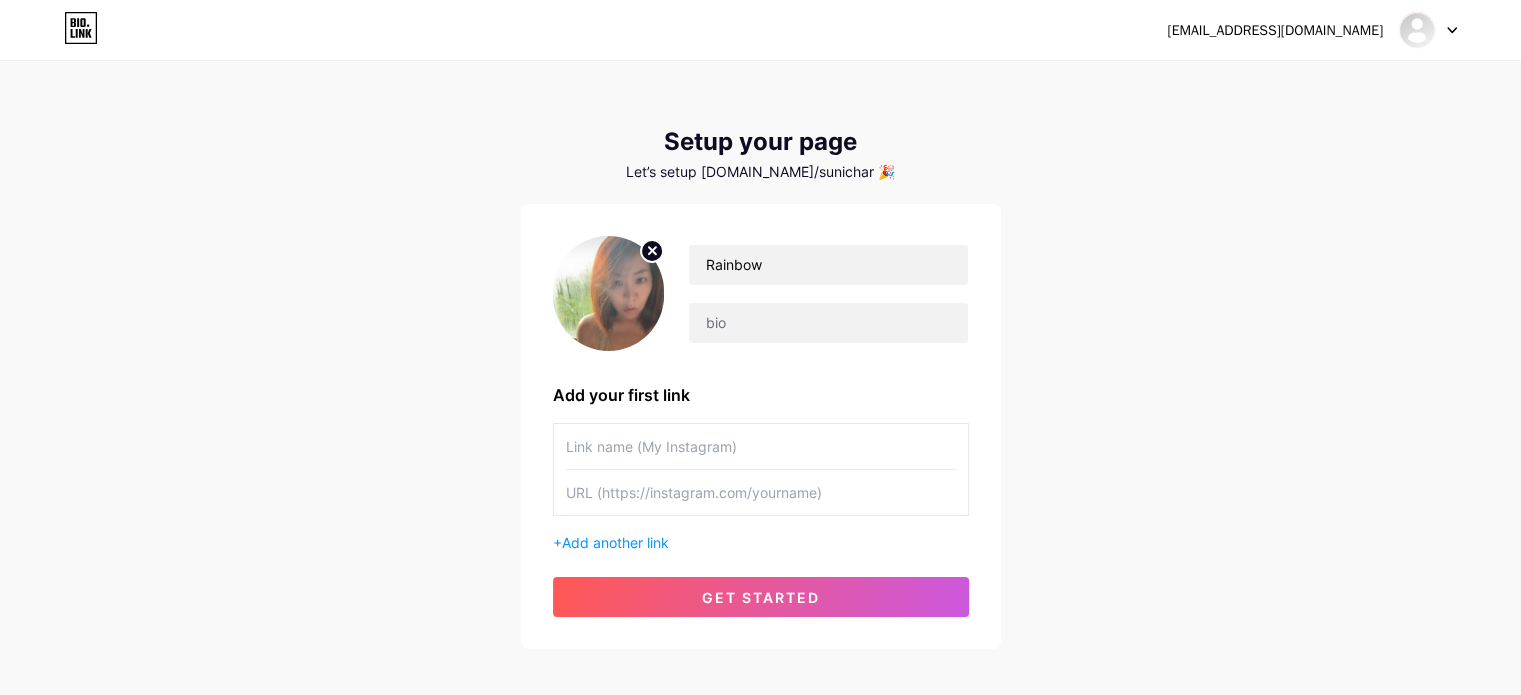 drag, startPoint x: 1112, startPoint y: 383, endPoint x: 986, endPoint y: 365, distance: 127.27922 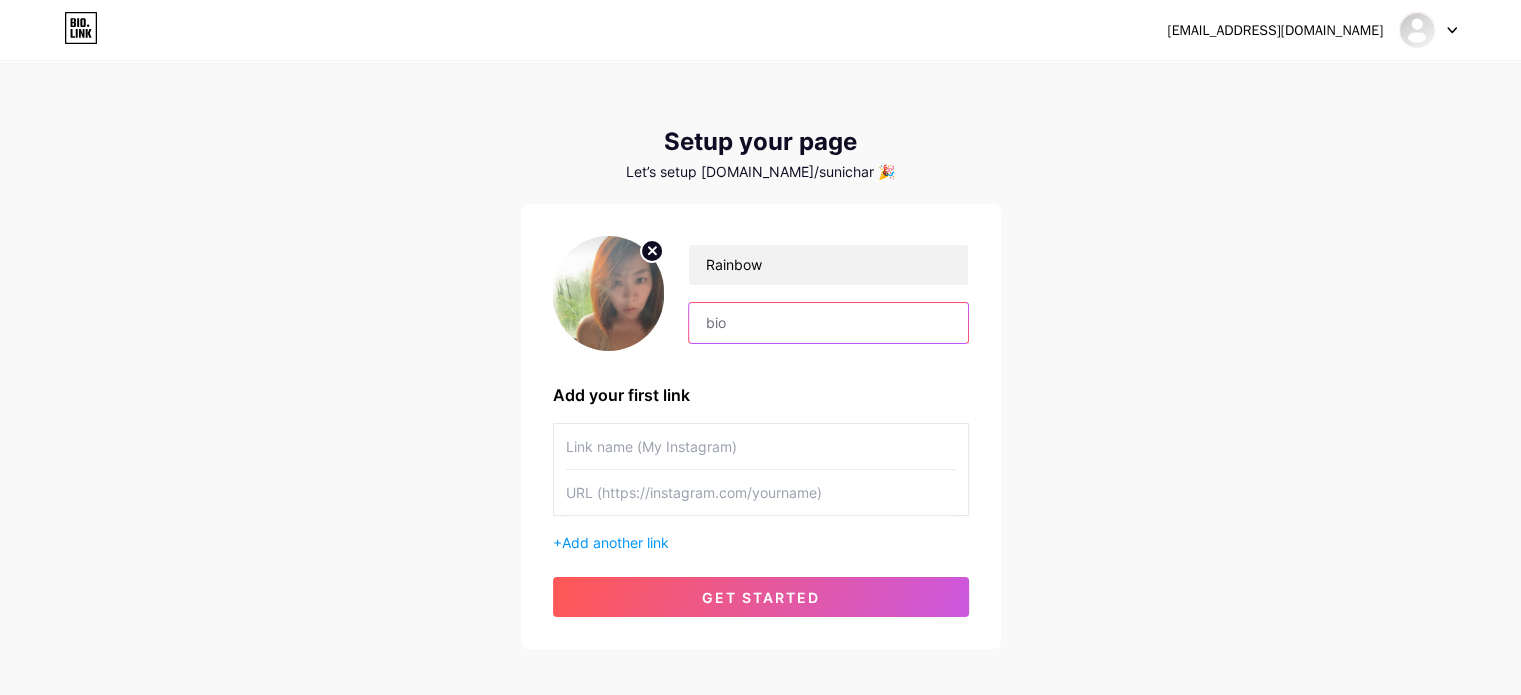 drag, startPoint x: 786, startPoint y: 319, endPoint x: 493, endPoint y: 331, distance: 293.24564 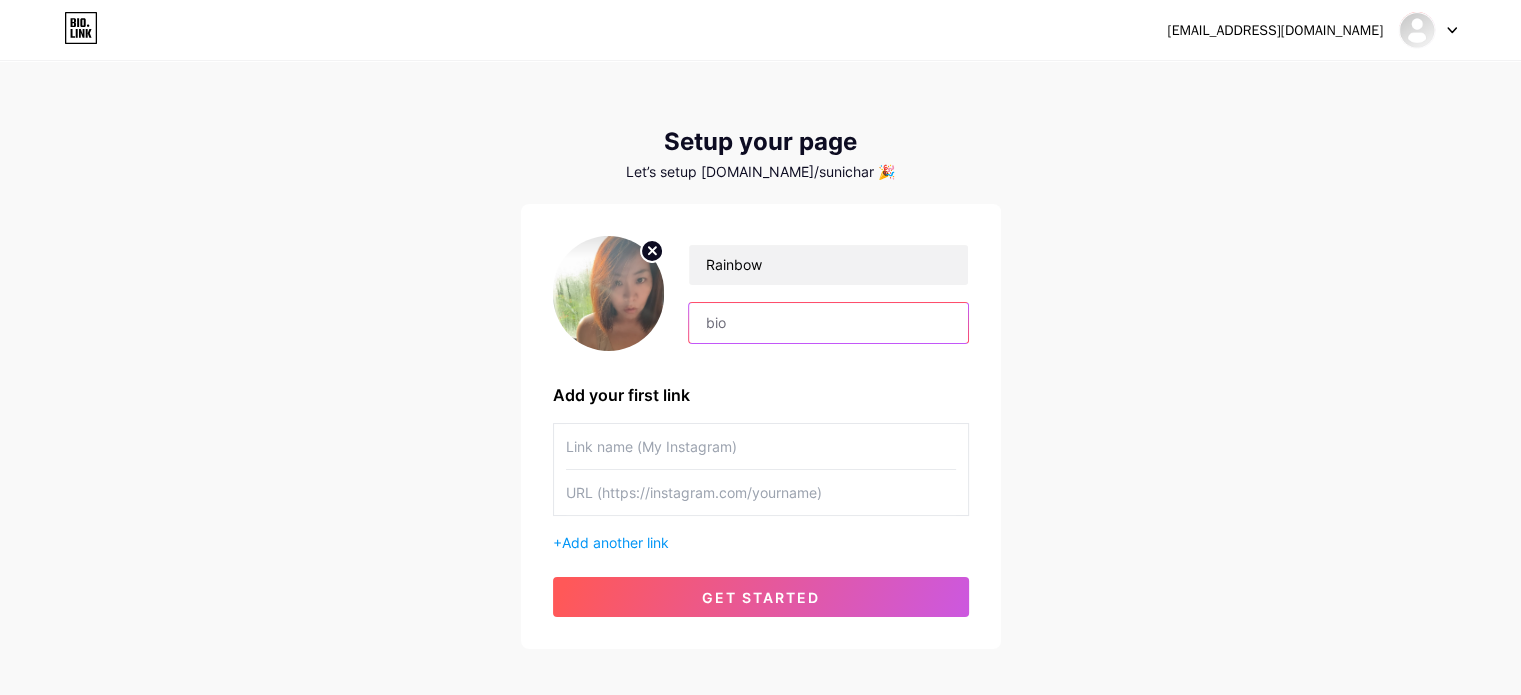 click on "[EMAIL_ADDRESS][DOMAIN_NAME]           Dashboard     Logout   Setup your page   Let’s setup [DOMAIN_NAME]/sunichar 🎉               Rainbow         Add your first link
+  Add another link     get started" at bounding box center (760, 356) 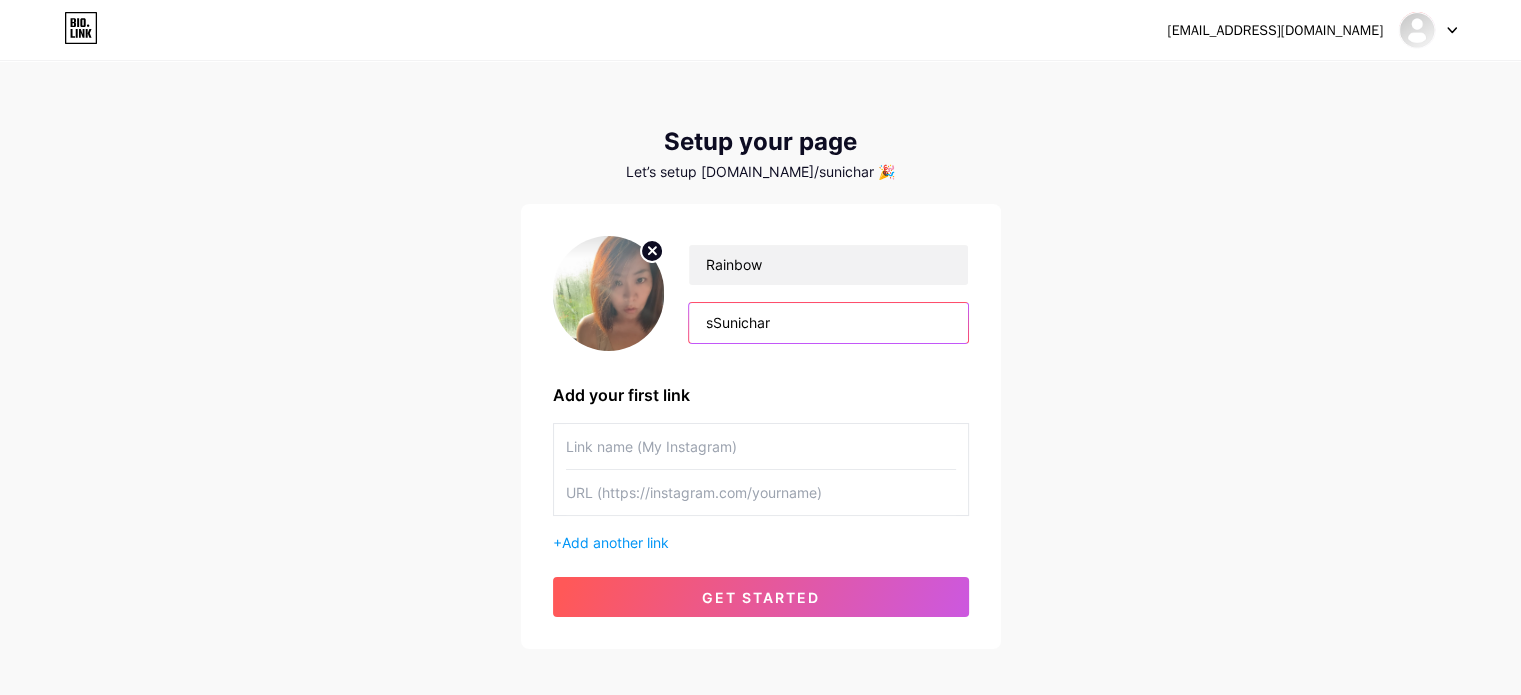 click on "sSunichar" at bounding box center (828, 323) 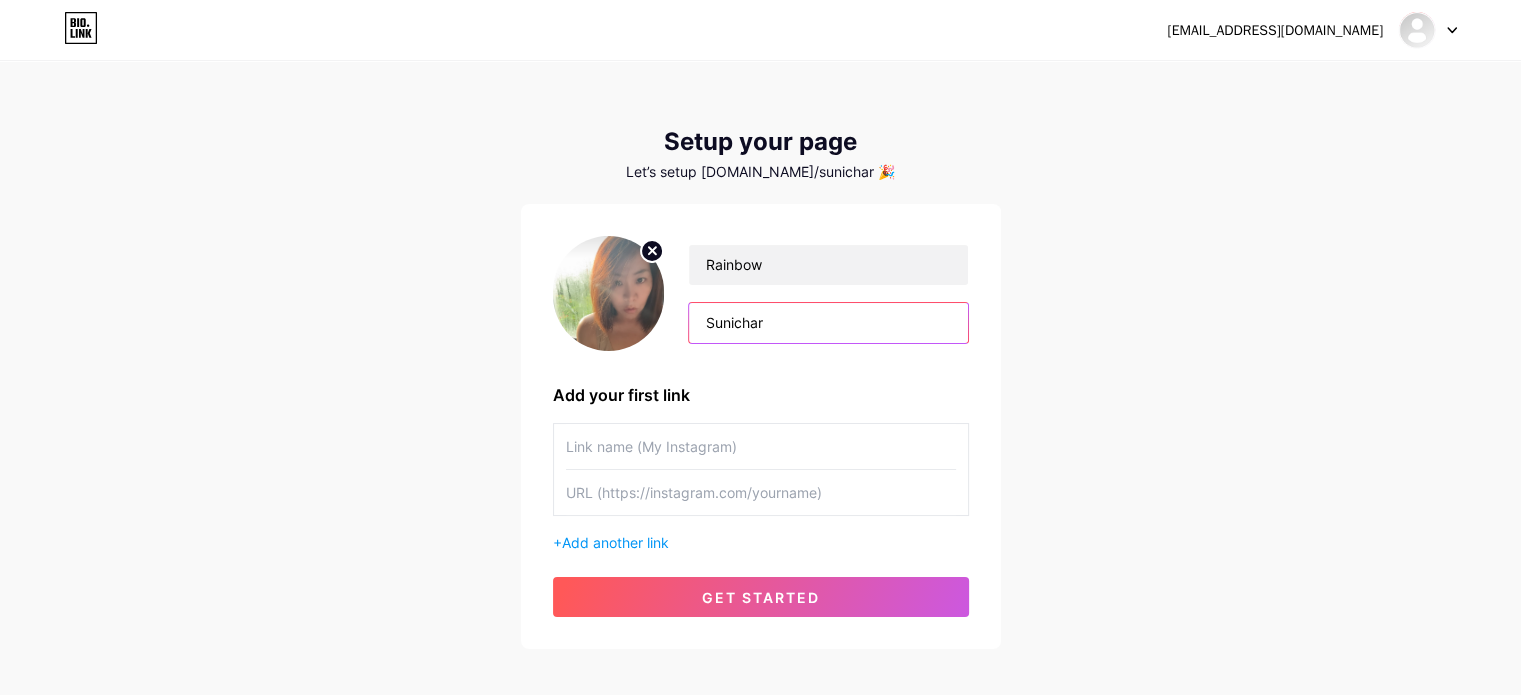 type on "Sunichar" 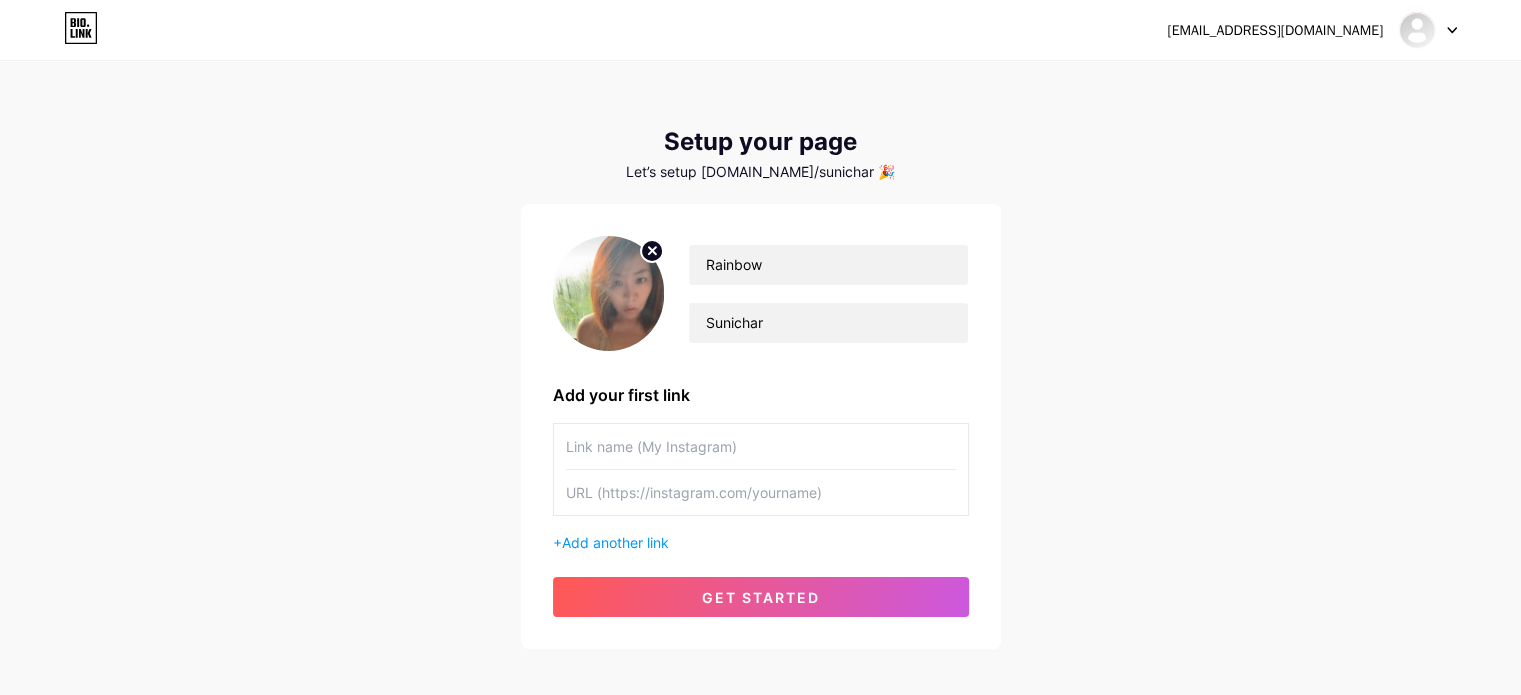 click at bounding box center [761, 446] 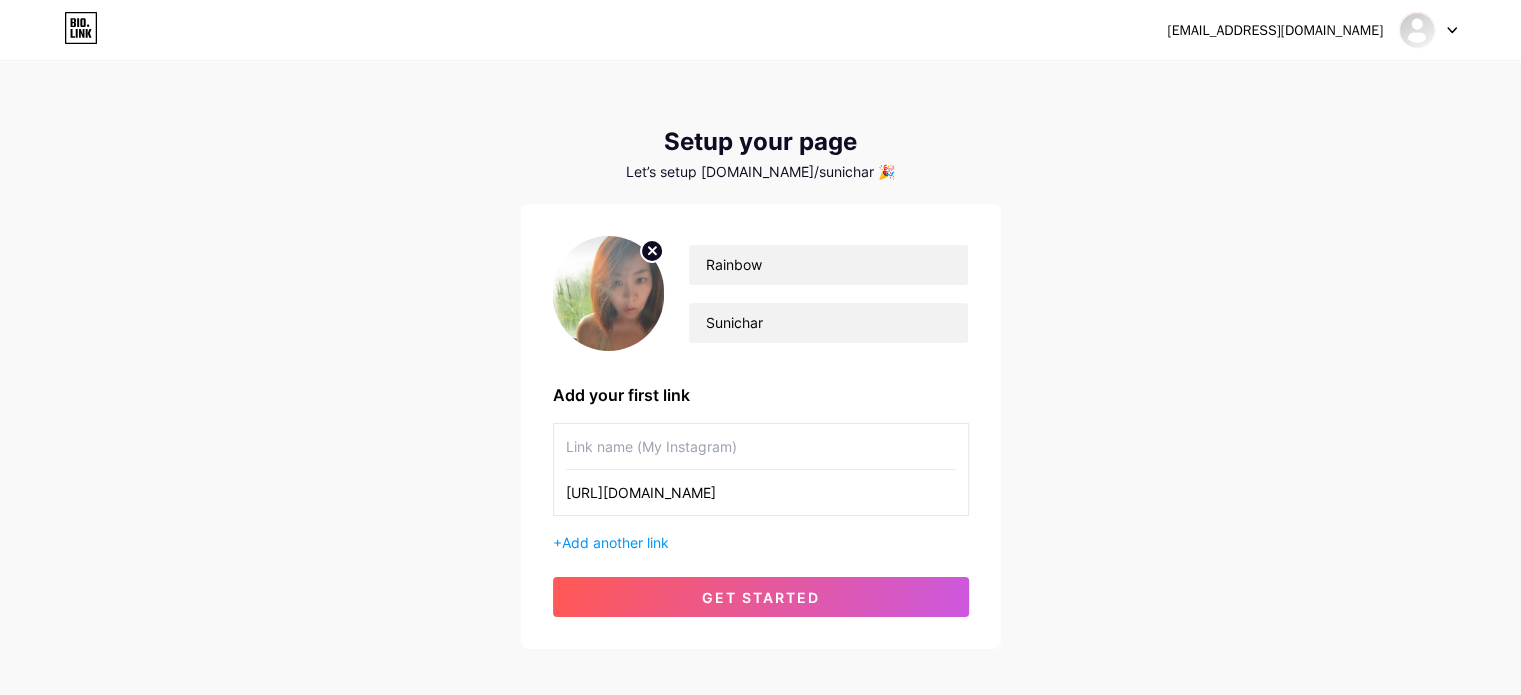 type on "[URL][DOMAIN_NAME]" 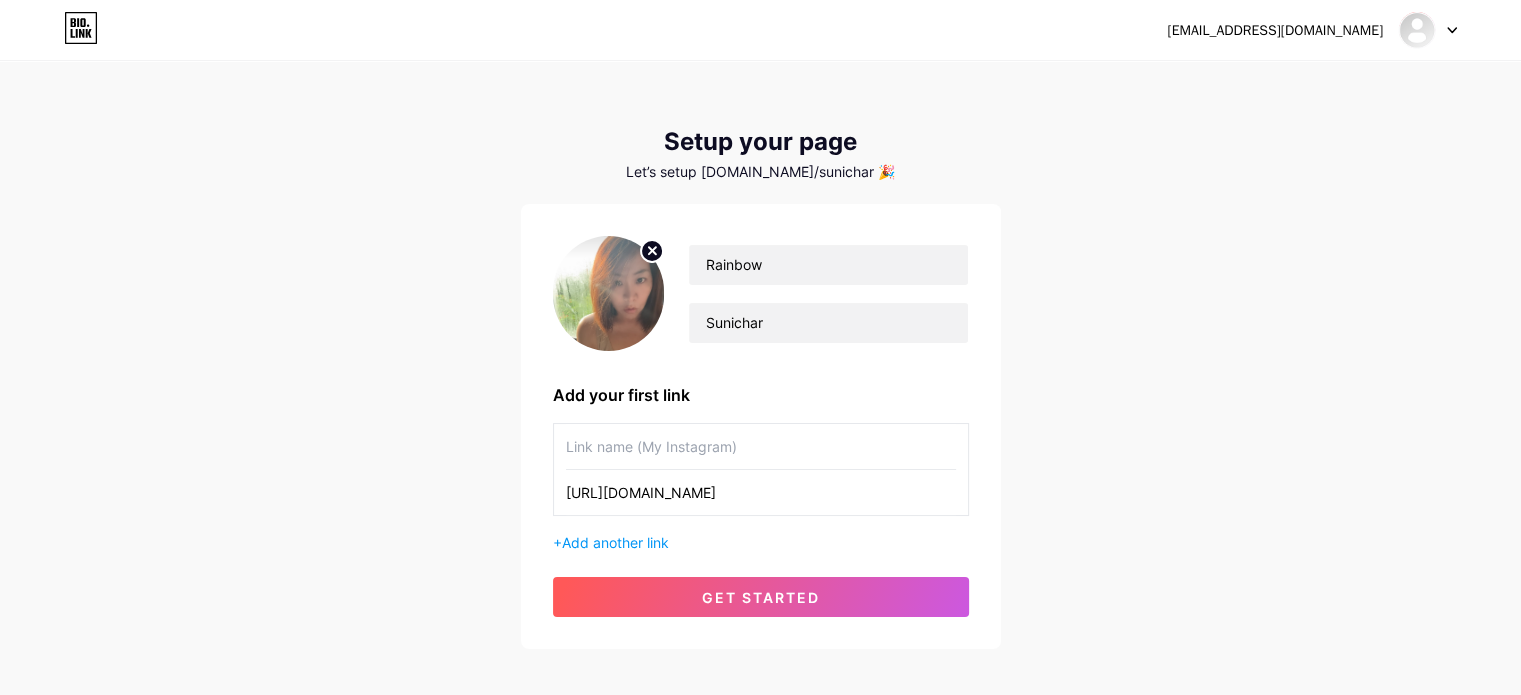 click at bounding box center [761, 446] 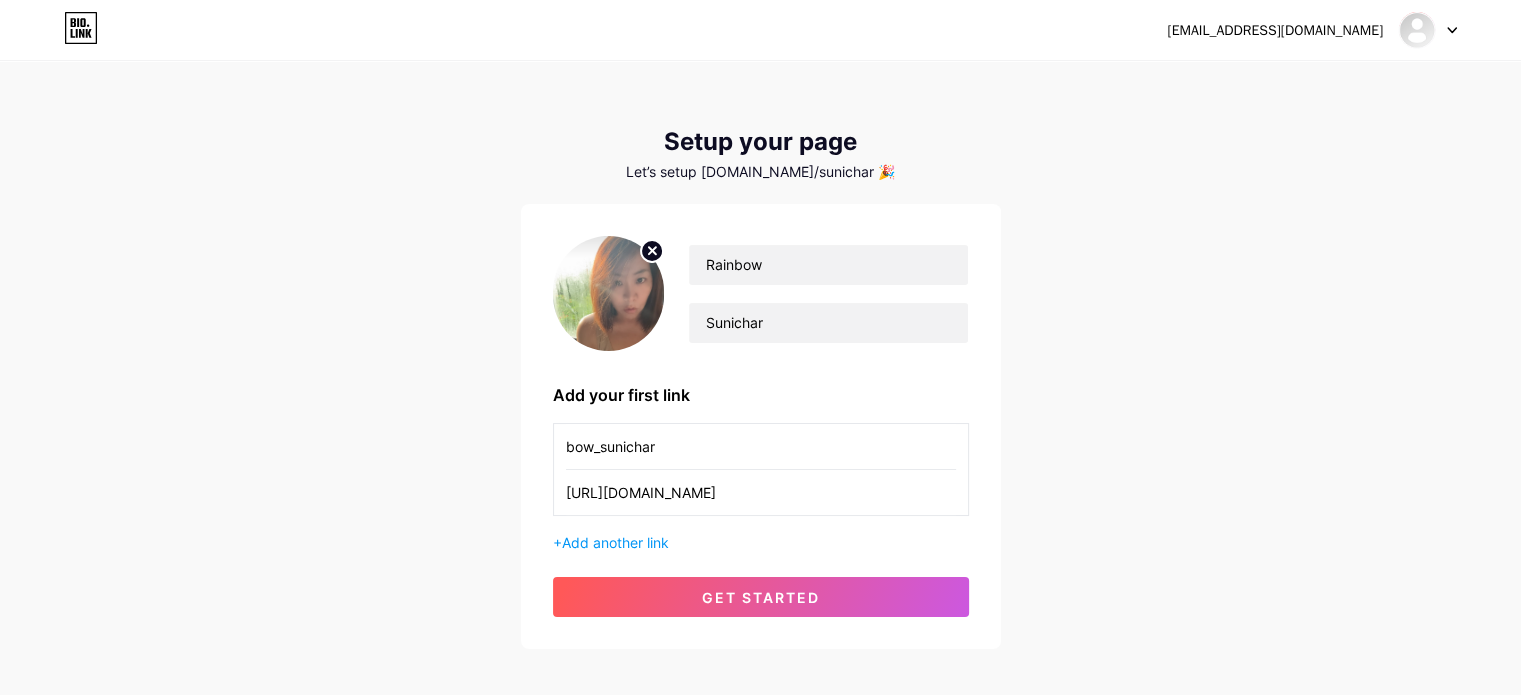 type on "bow_sunichar" 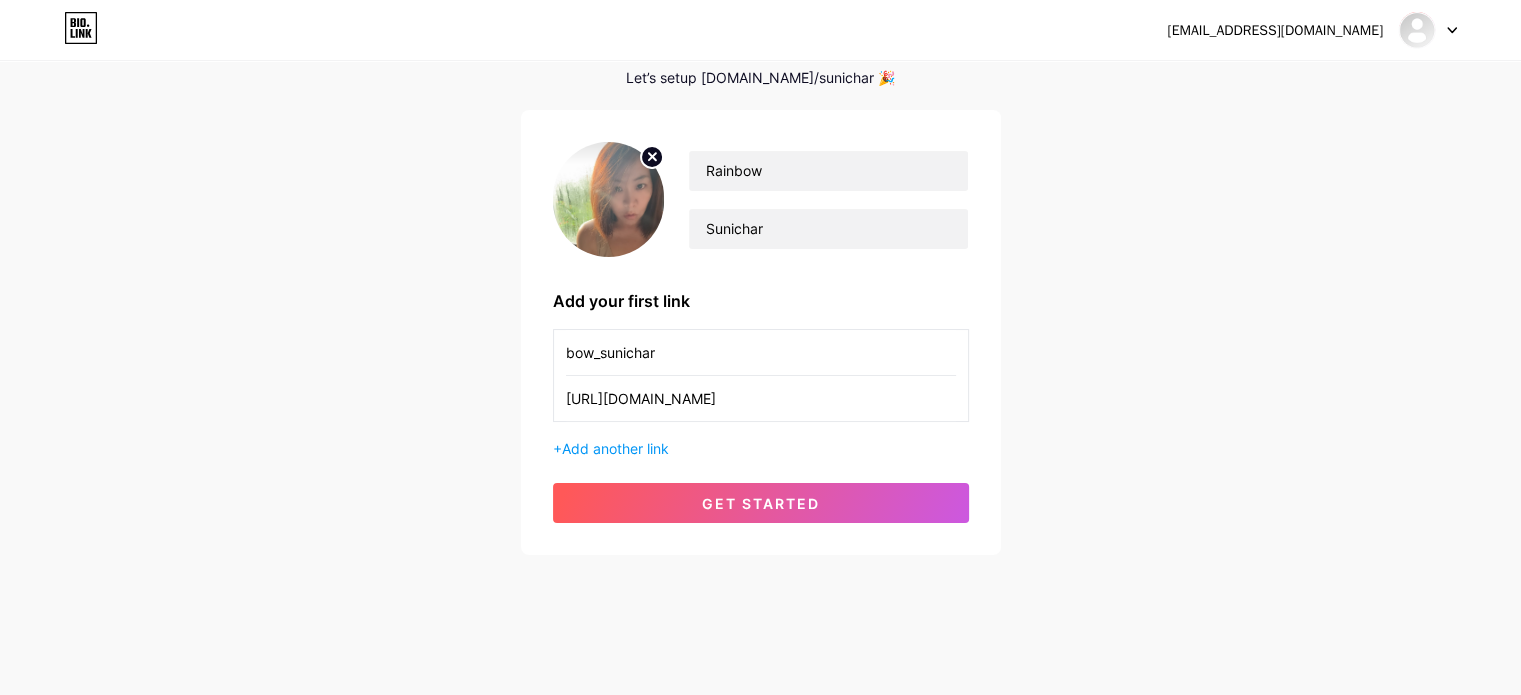 scroll, scrollTop: 97, scrollLeft: 0, axis: vertical 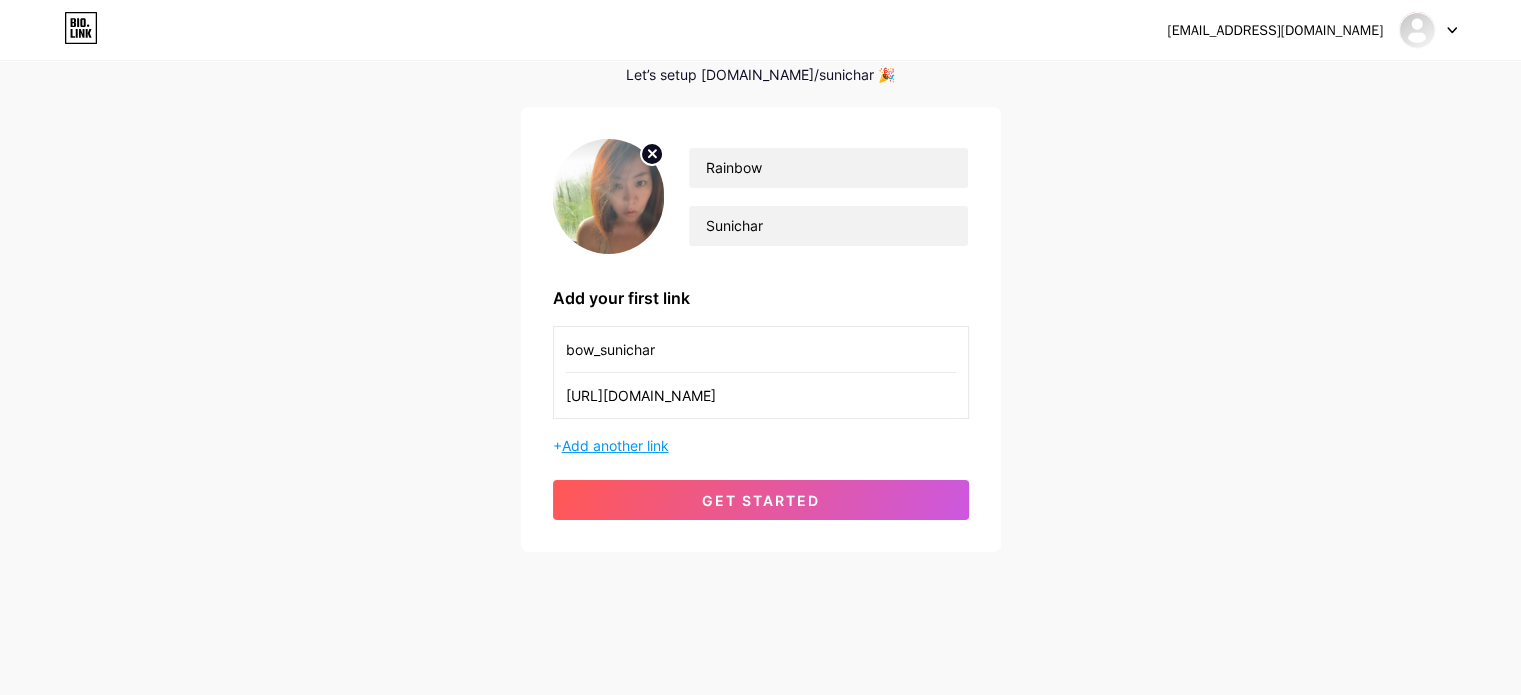 click on "Add another link" at bounding box center [615, 445] 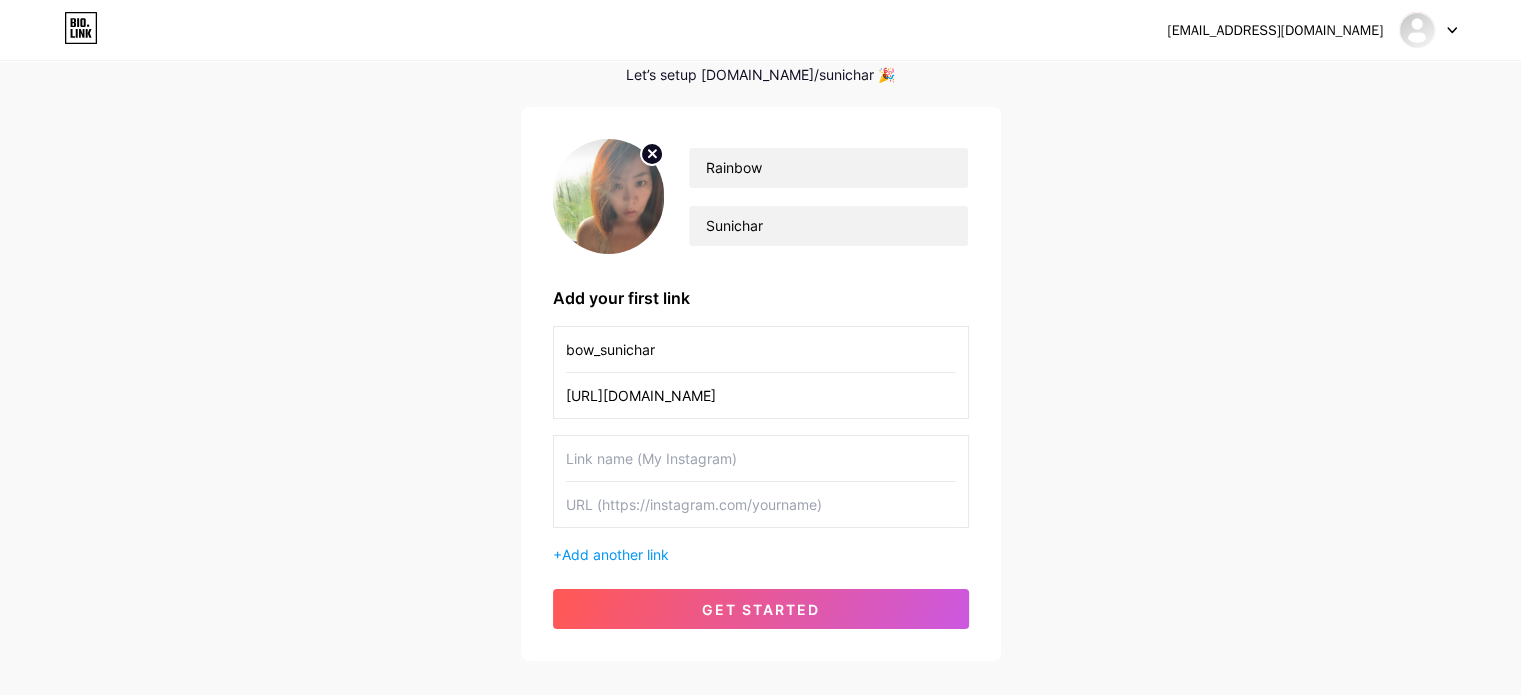 click at bounding box center [761, 458] 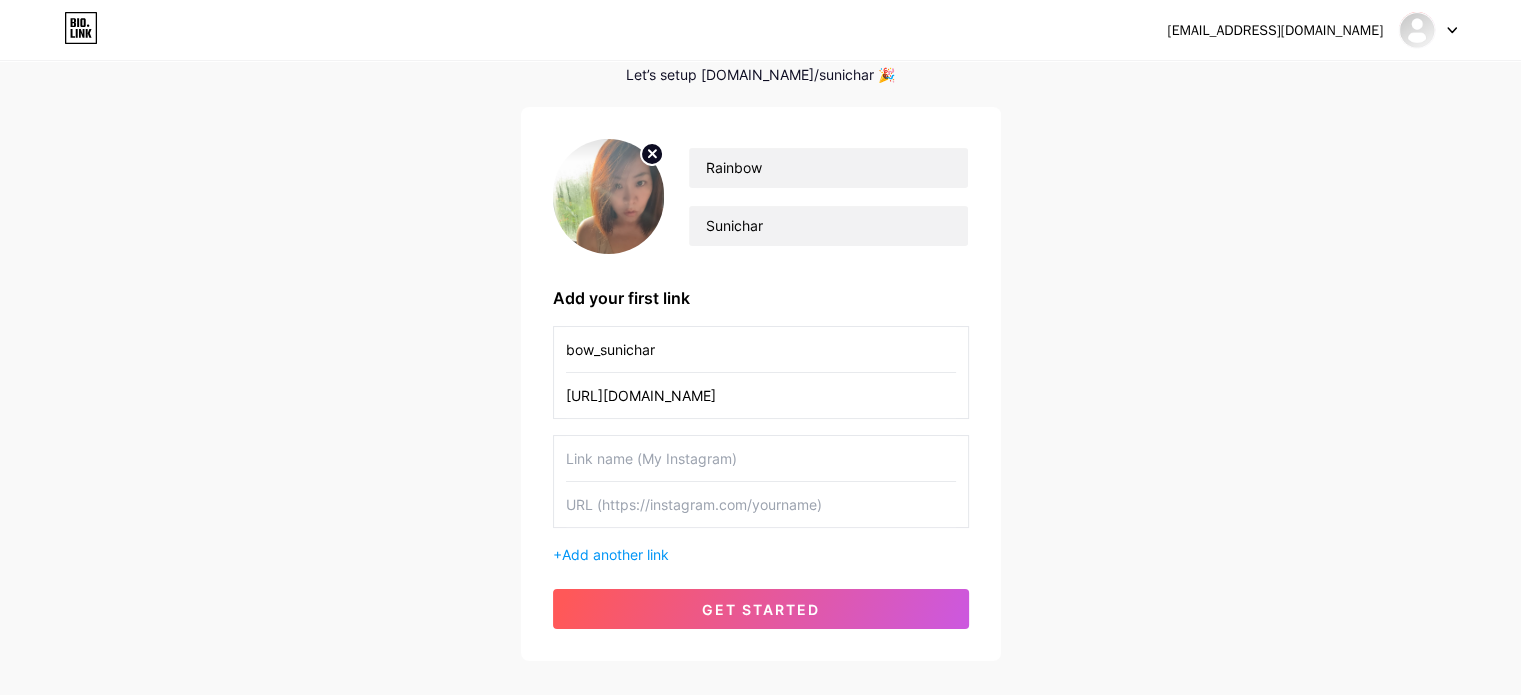 click at bounding box center [761, 458] 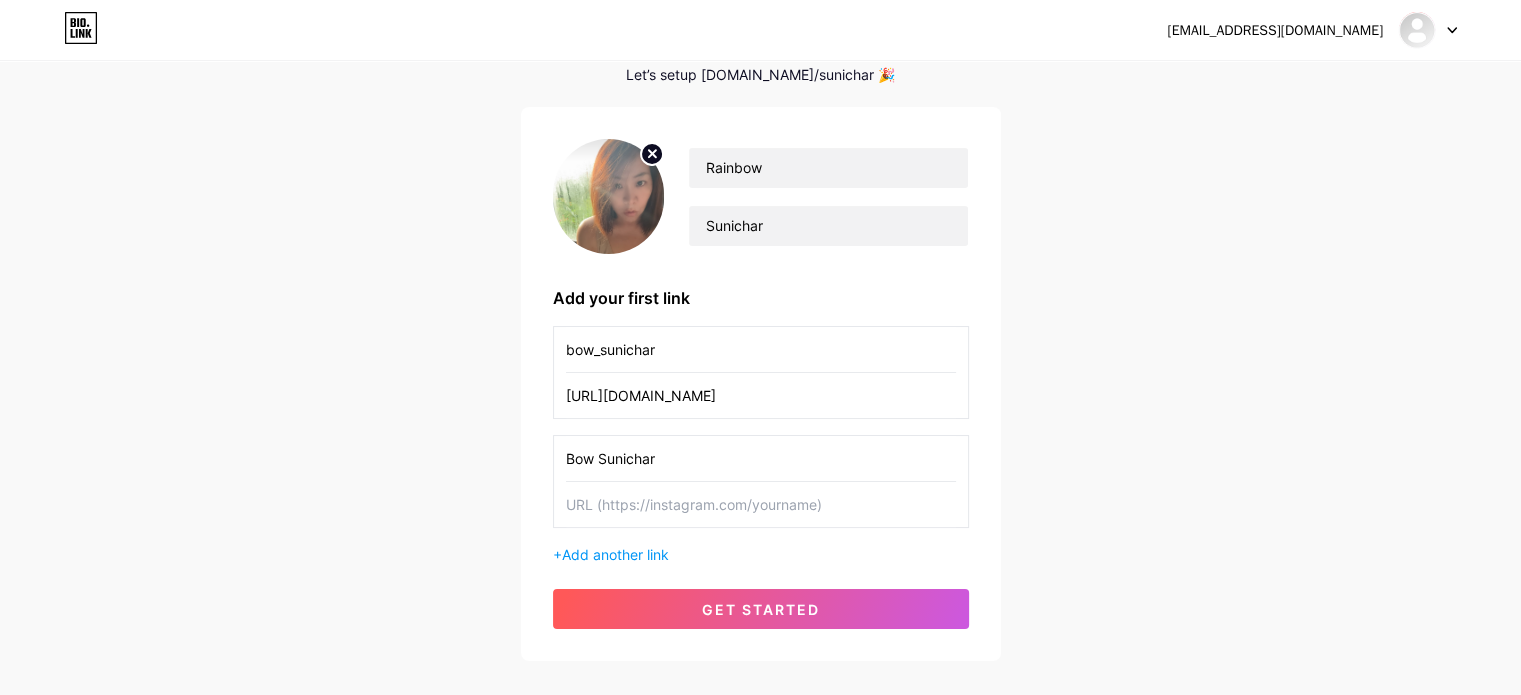 type on "Bow Sunichar" 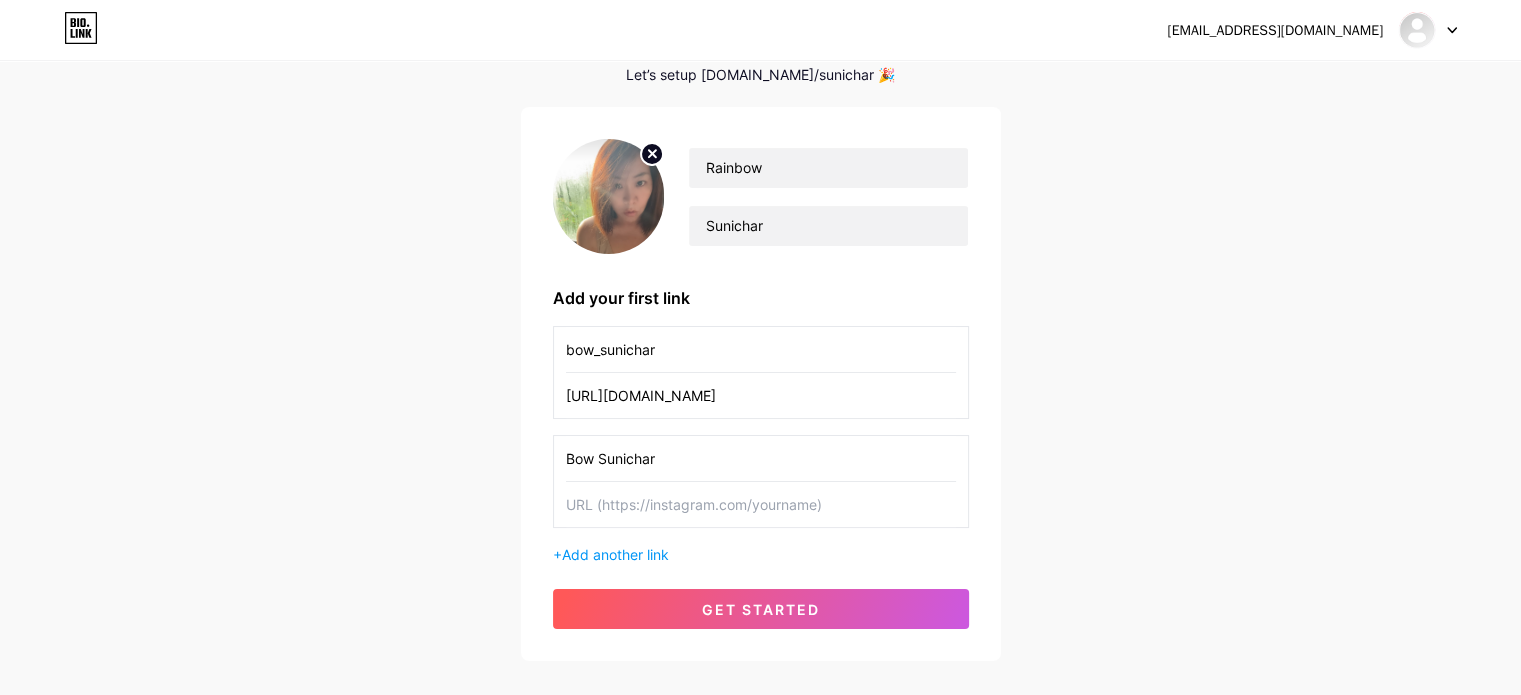 click at bounding box center (761, 504) 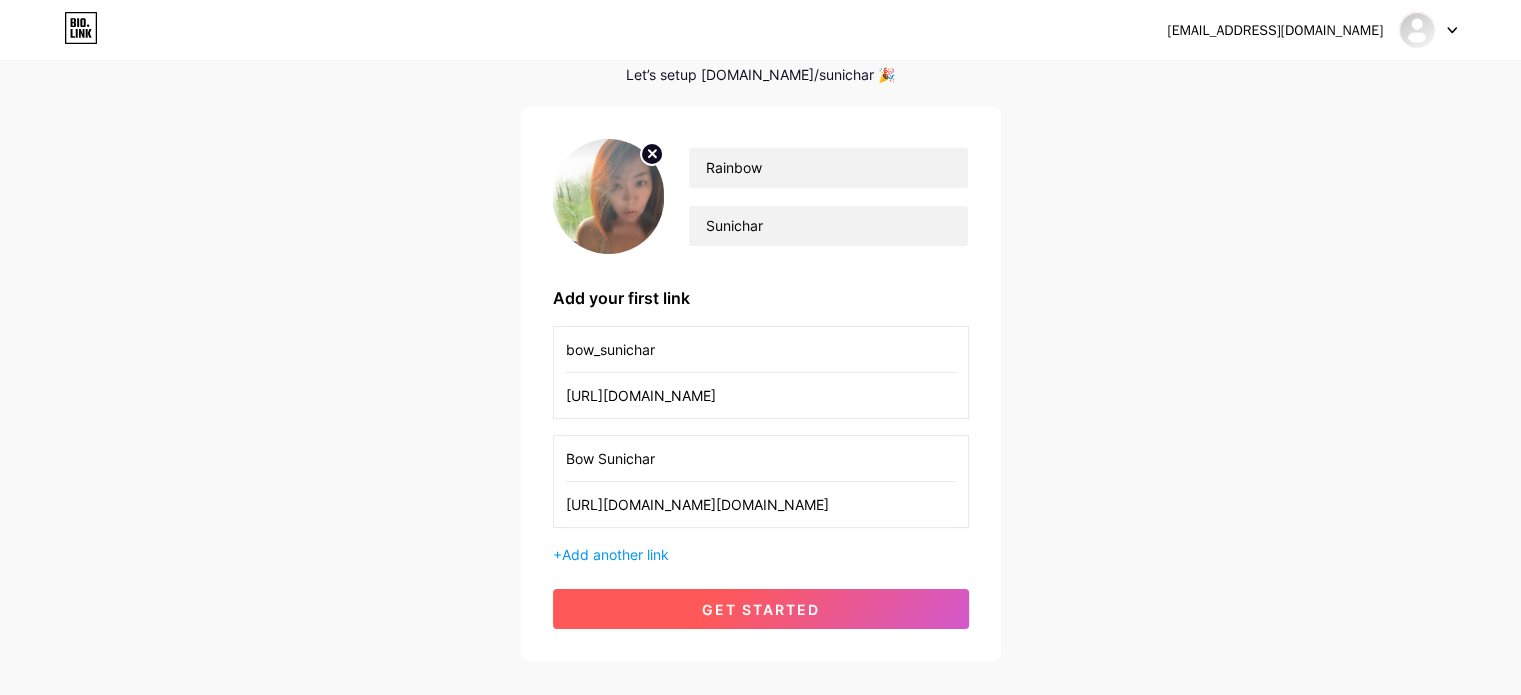 type on "[URL][DOMAIN_NAME][DOMAIN_NAME]" 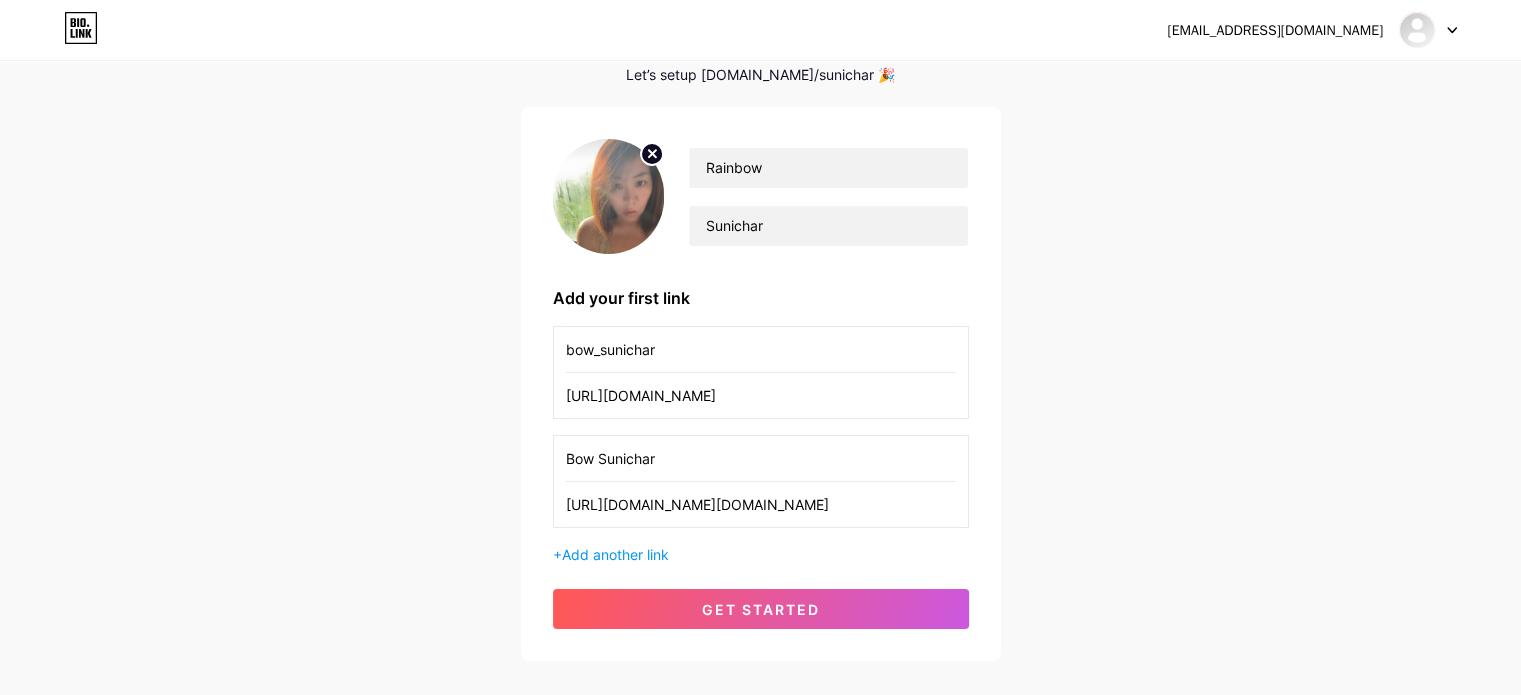 scroll, scrollTop: 0, scrollLeft: 0, axis: both 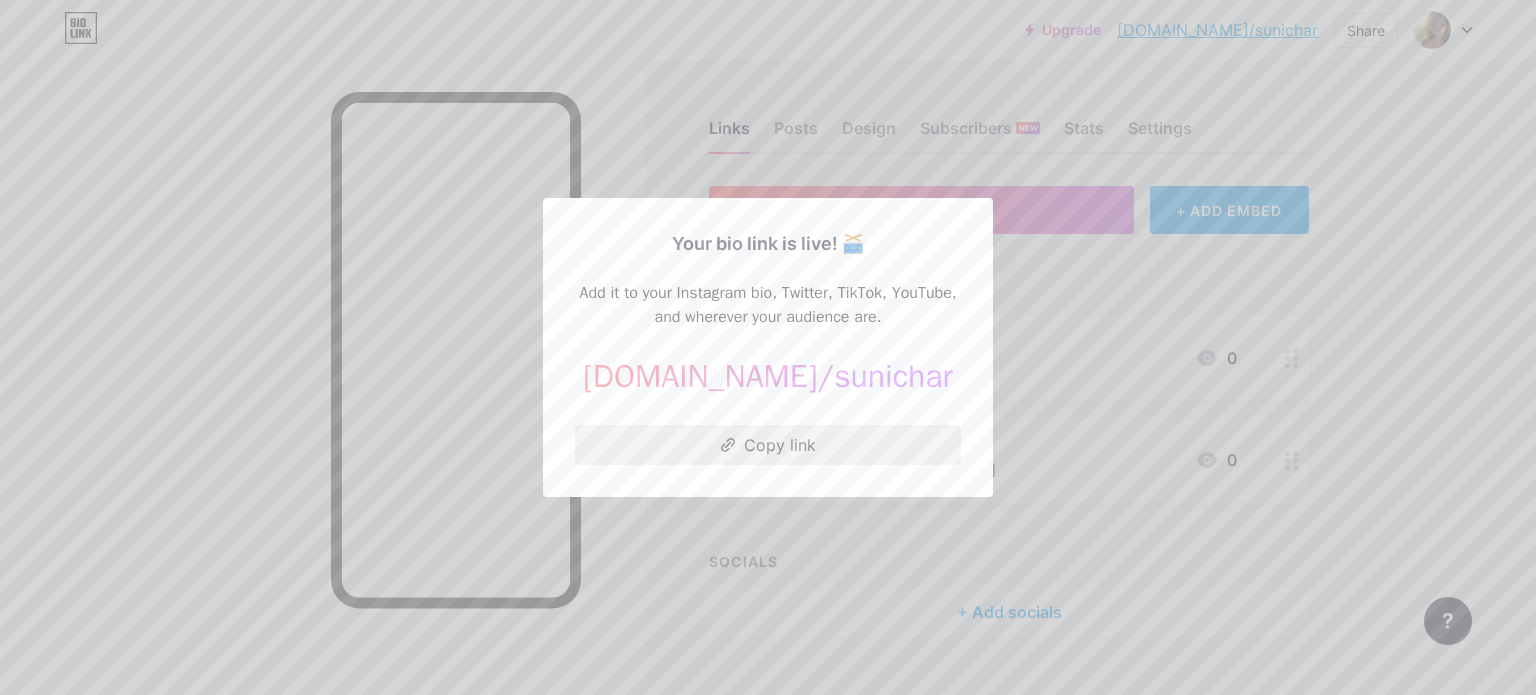 click on "Copy link" at bounding box center (768, 445) 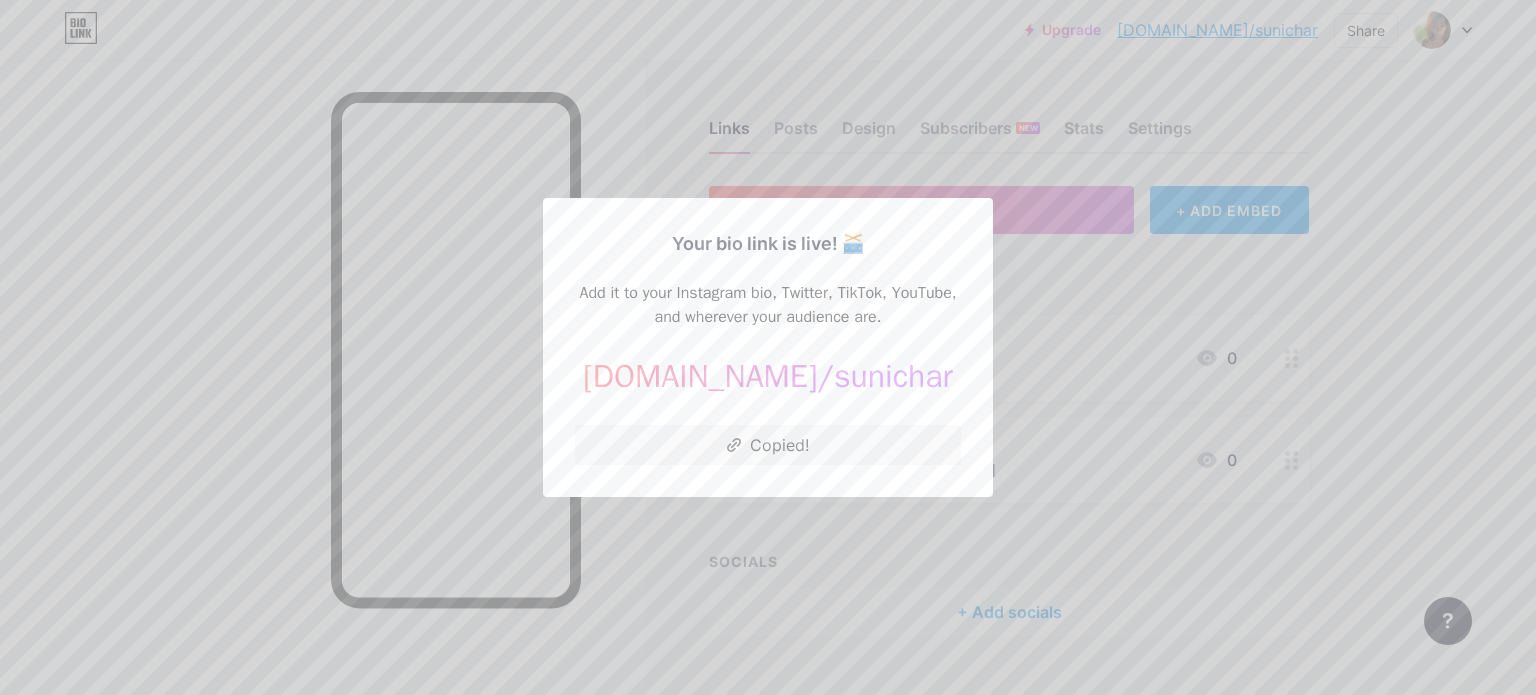 click at bounding box center (768, 347) 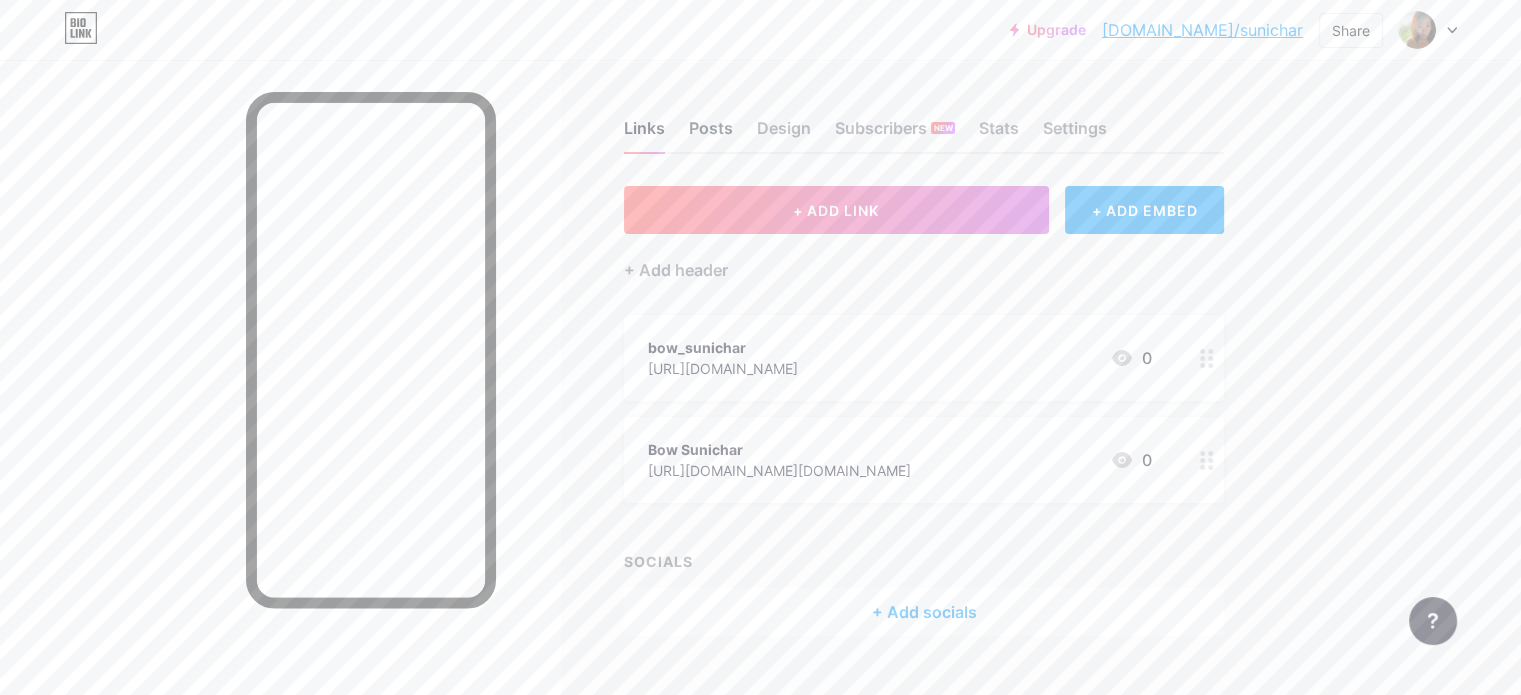 click on "Posts" at bounding box center [711, 134] 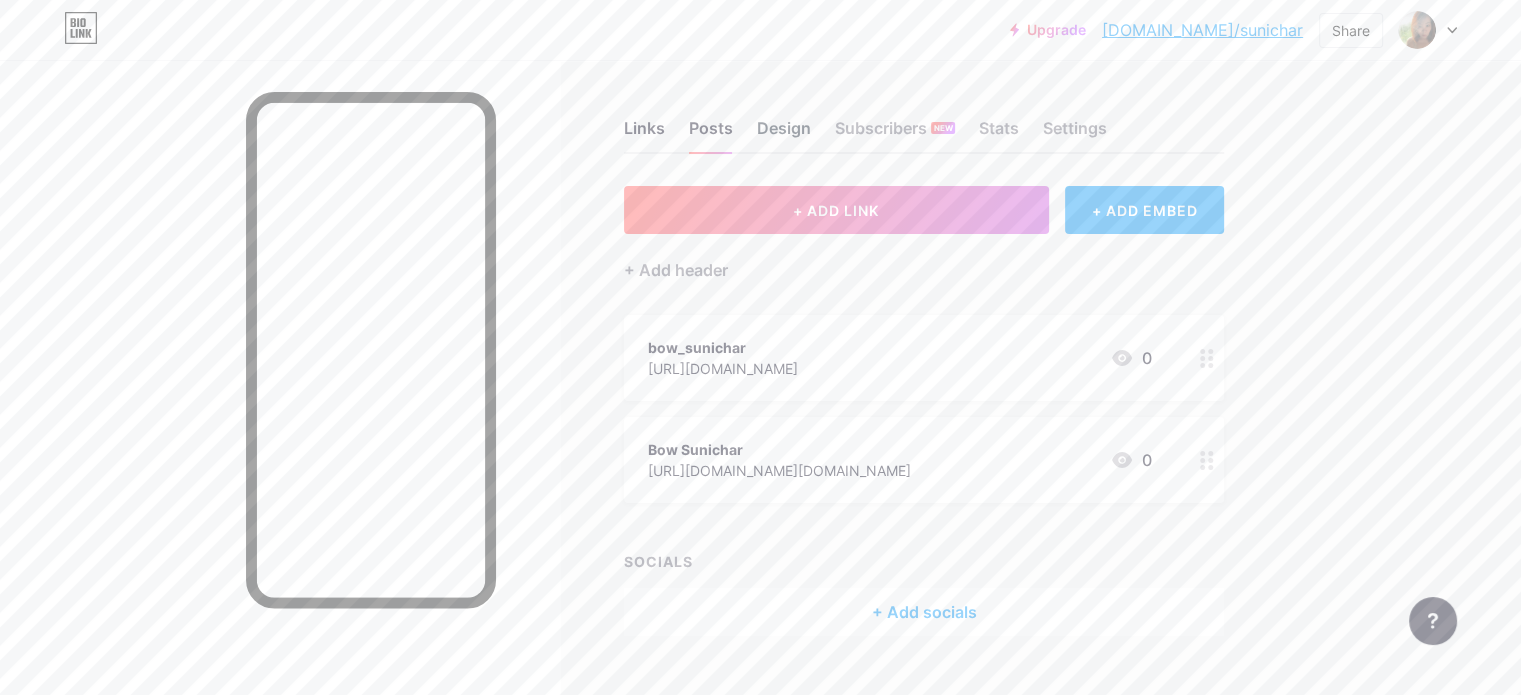 click on "Design" at bounding box center [784, 134] 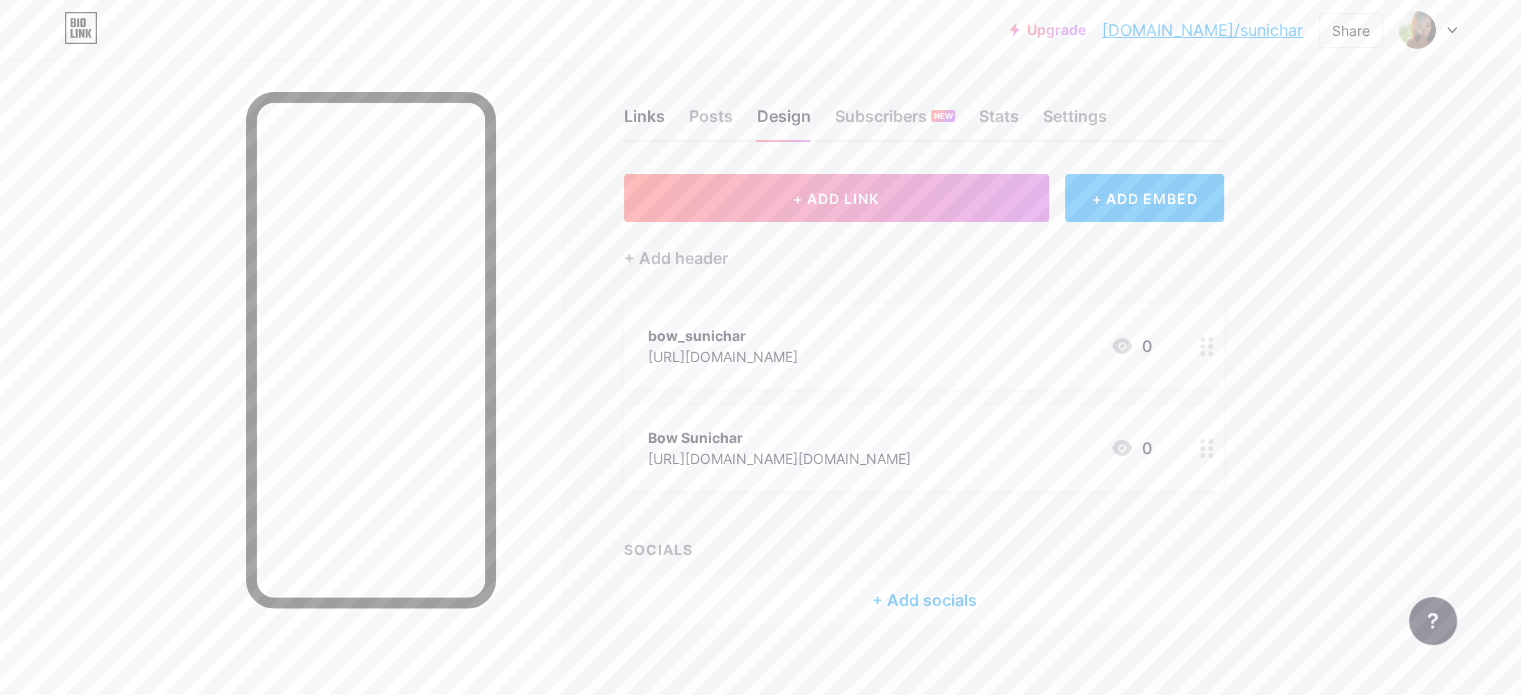 scroll, scrollTop: 39, scrollLeft: 0, axis: vertical 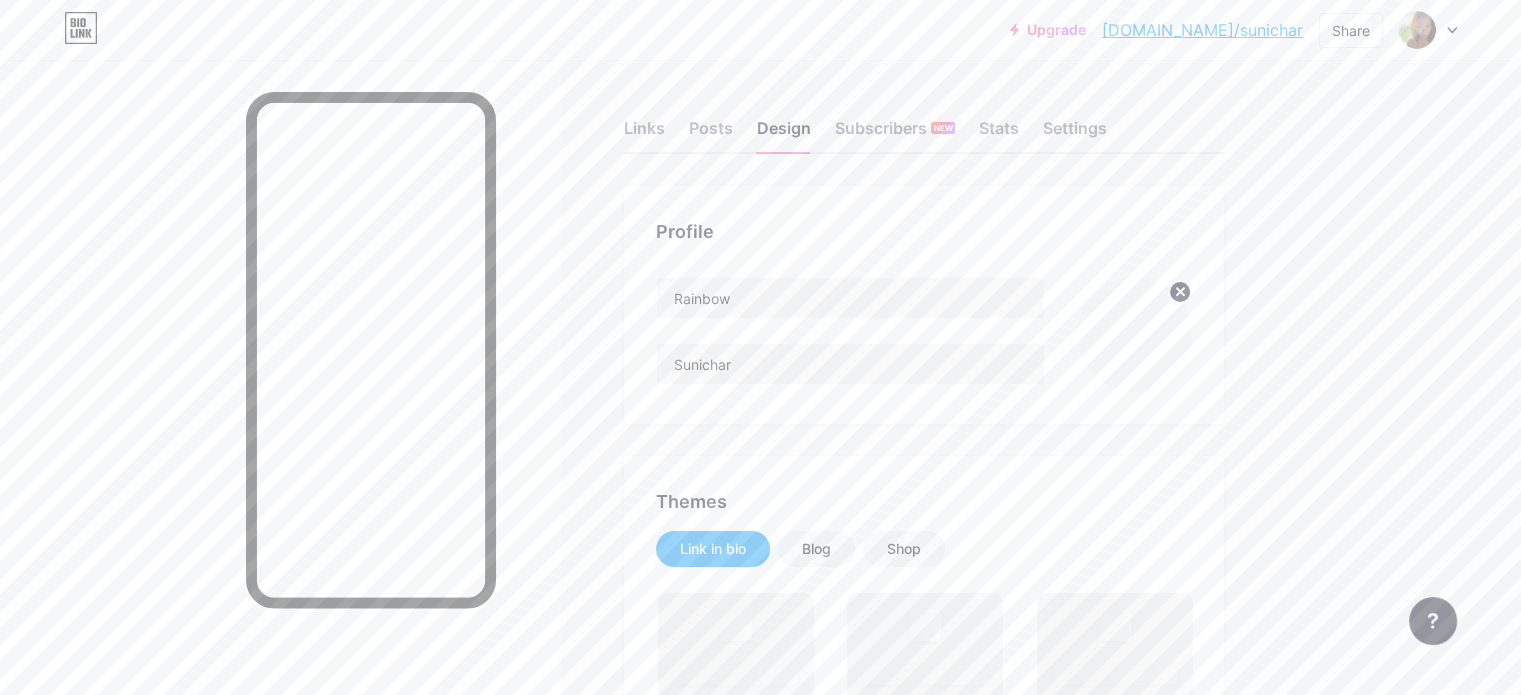 click on "Profile" at bounding box center (924, 231) 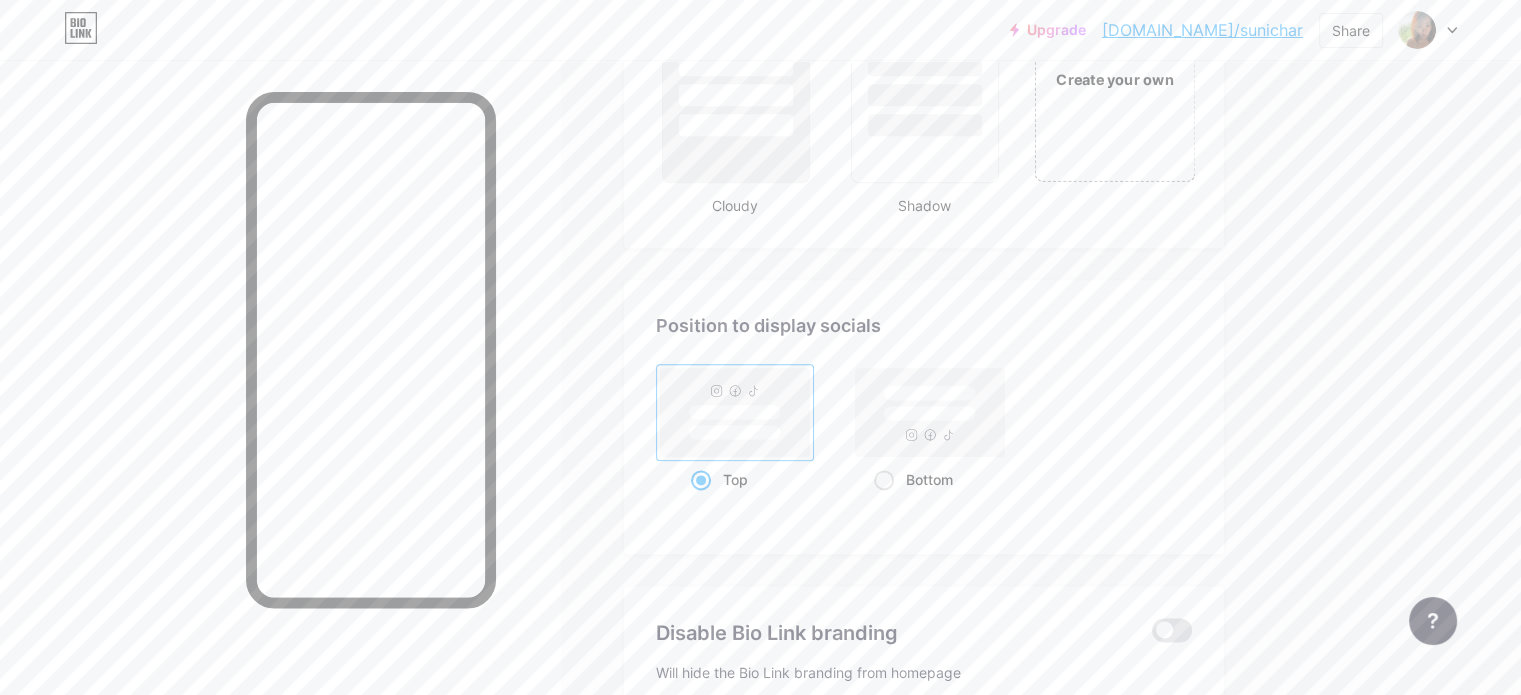 scroll, scrollTop: 2500, scrollLeft: 0, axis: vertical 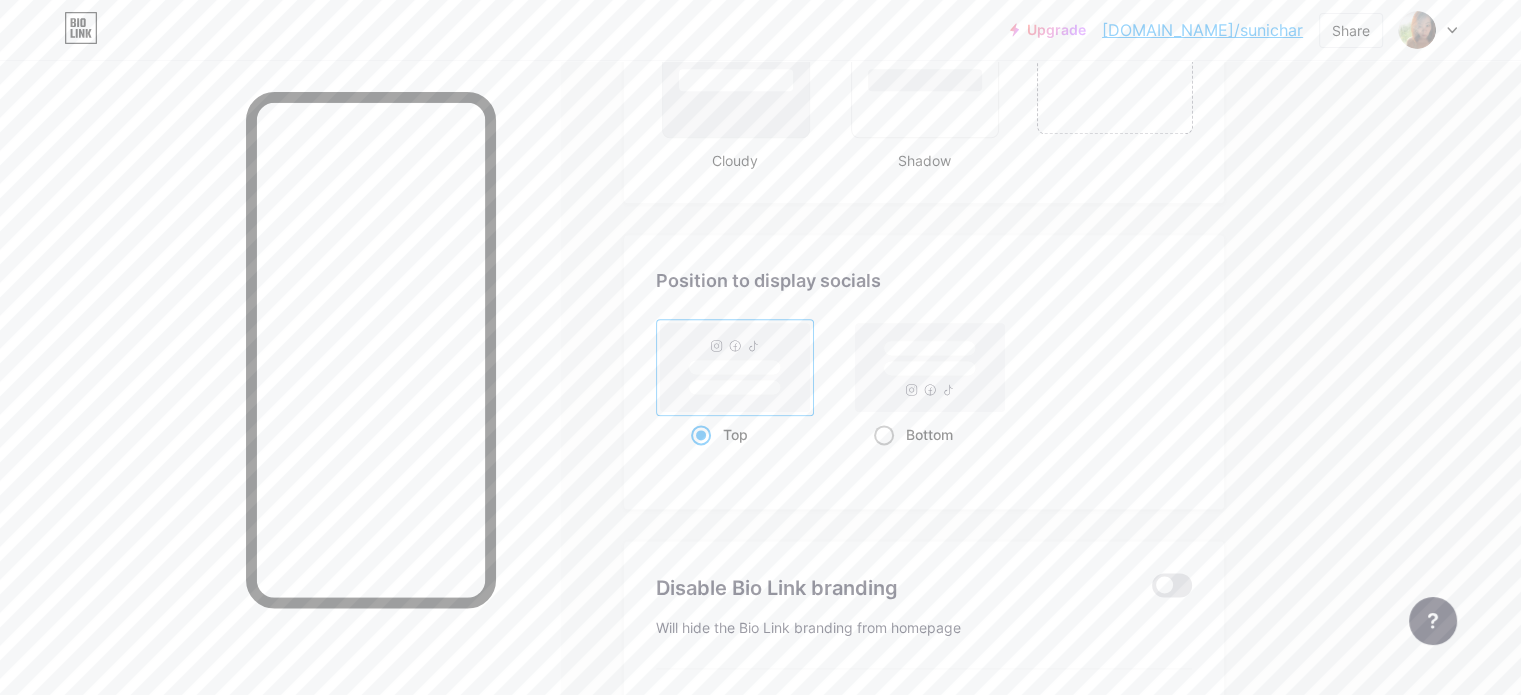 click 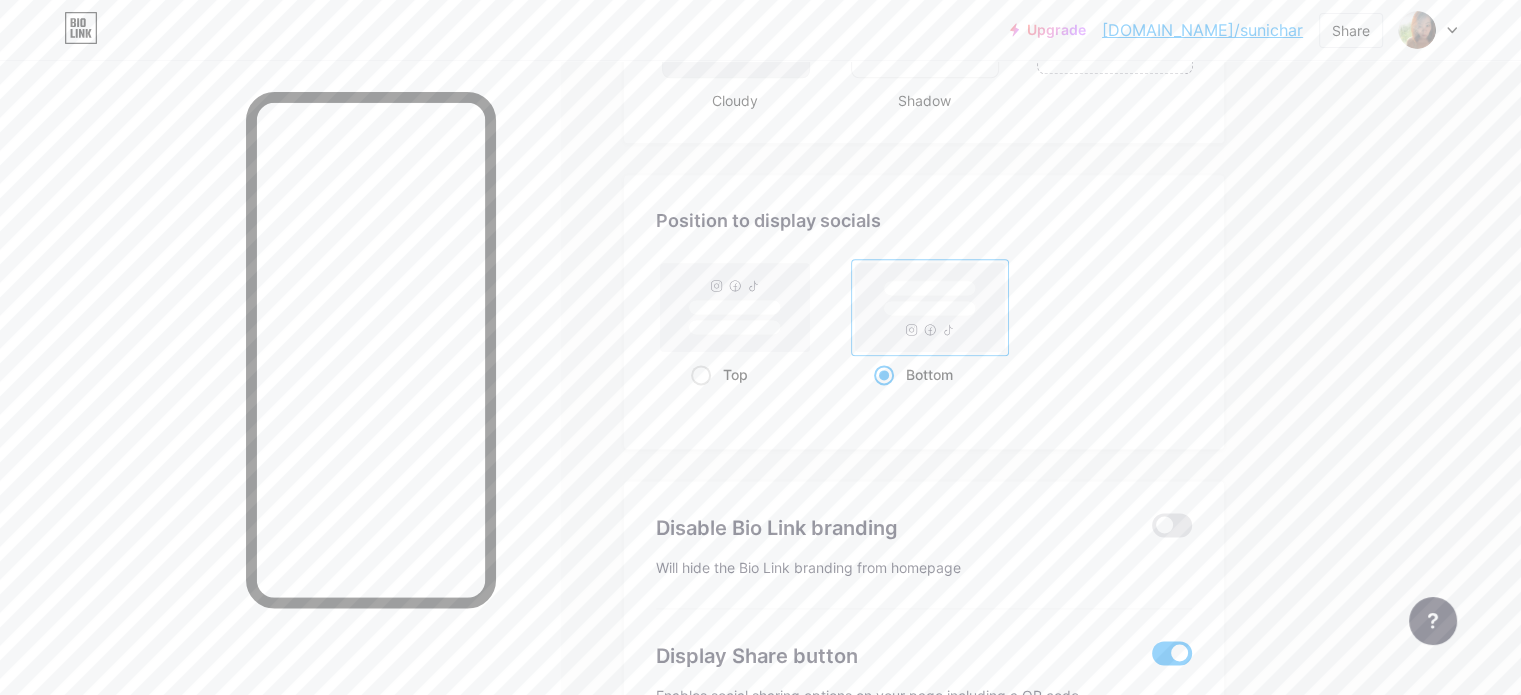 scroll, scrollTop: 2600, scrollLeft: 0, axis: vertical 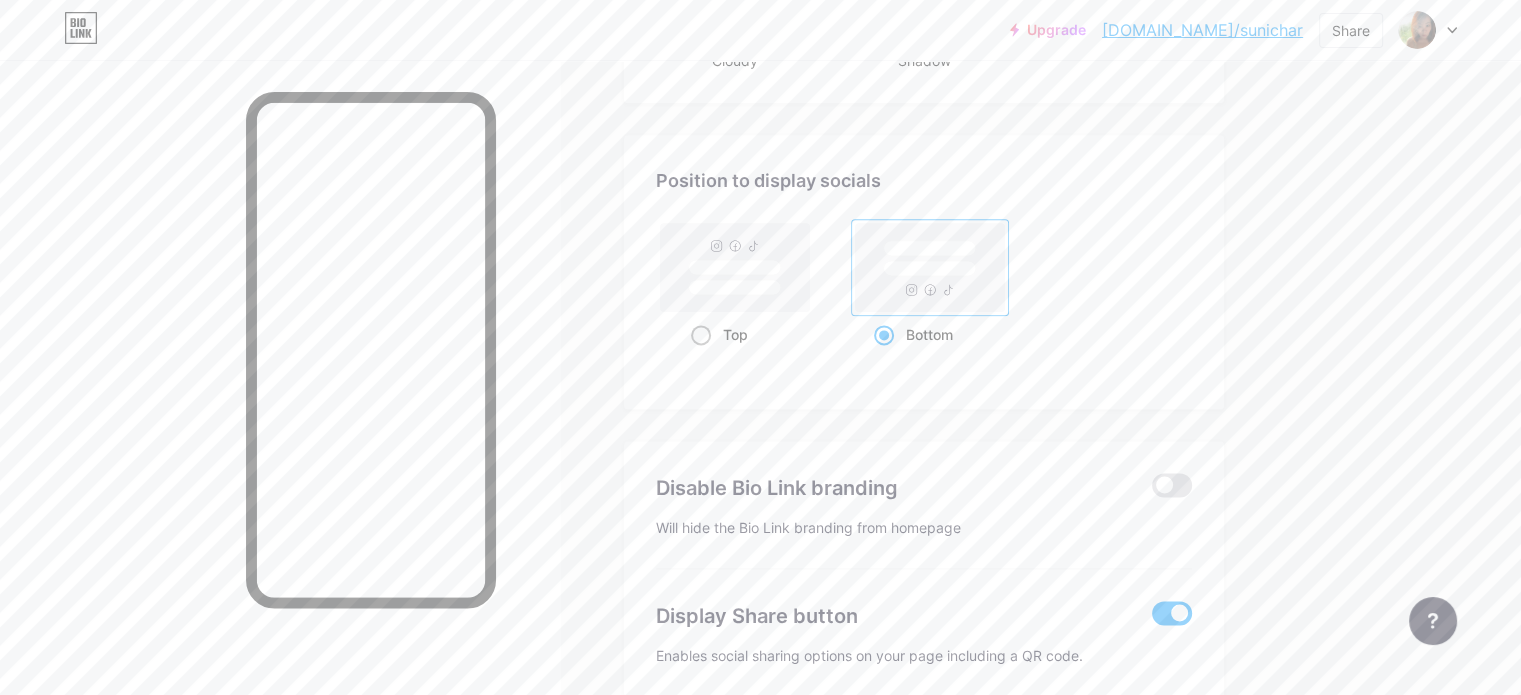 click 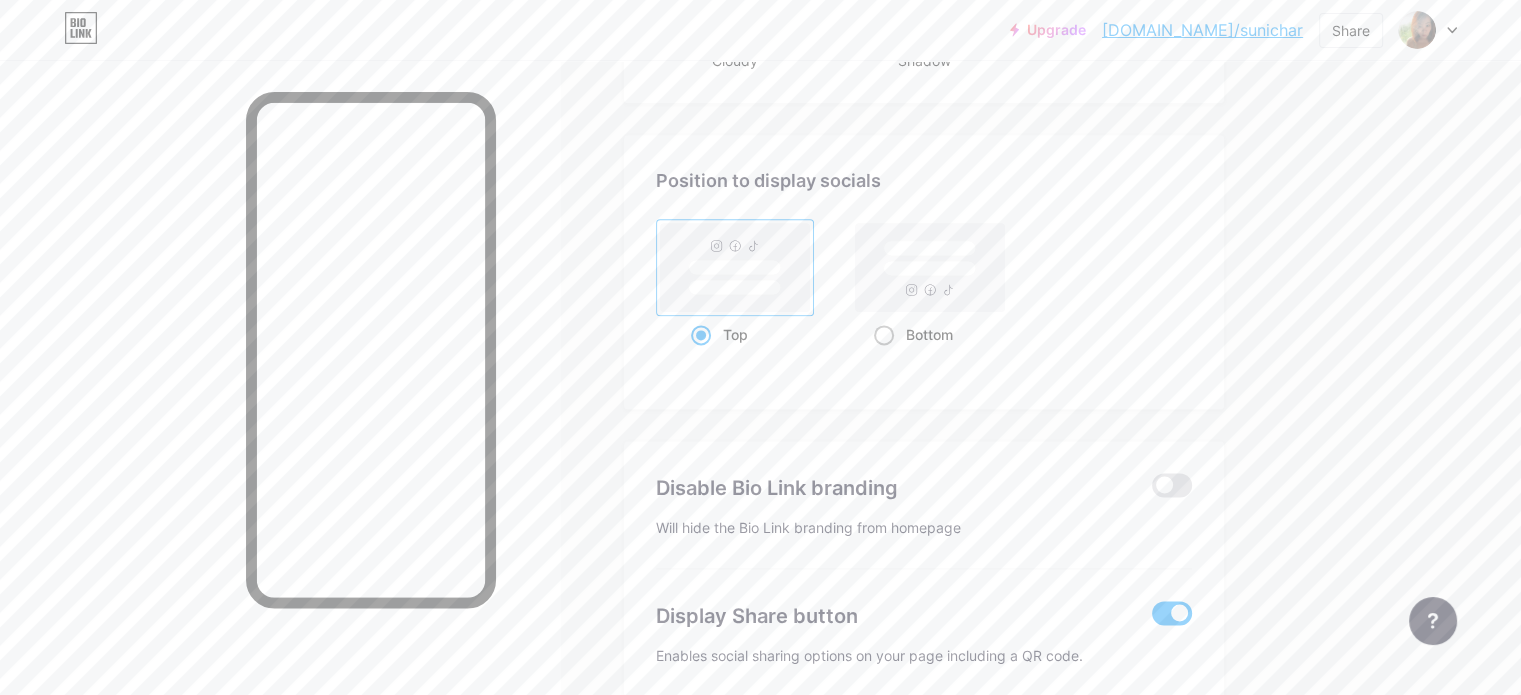 click 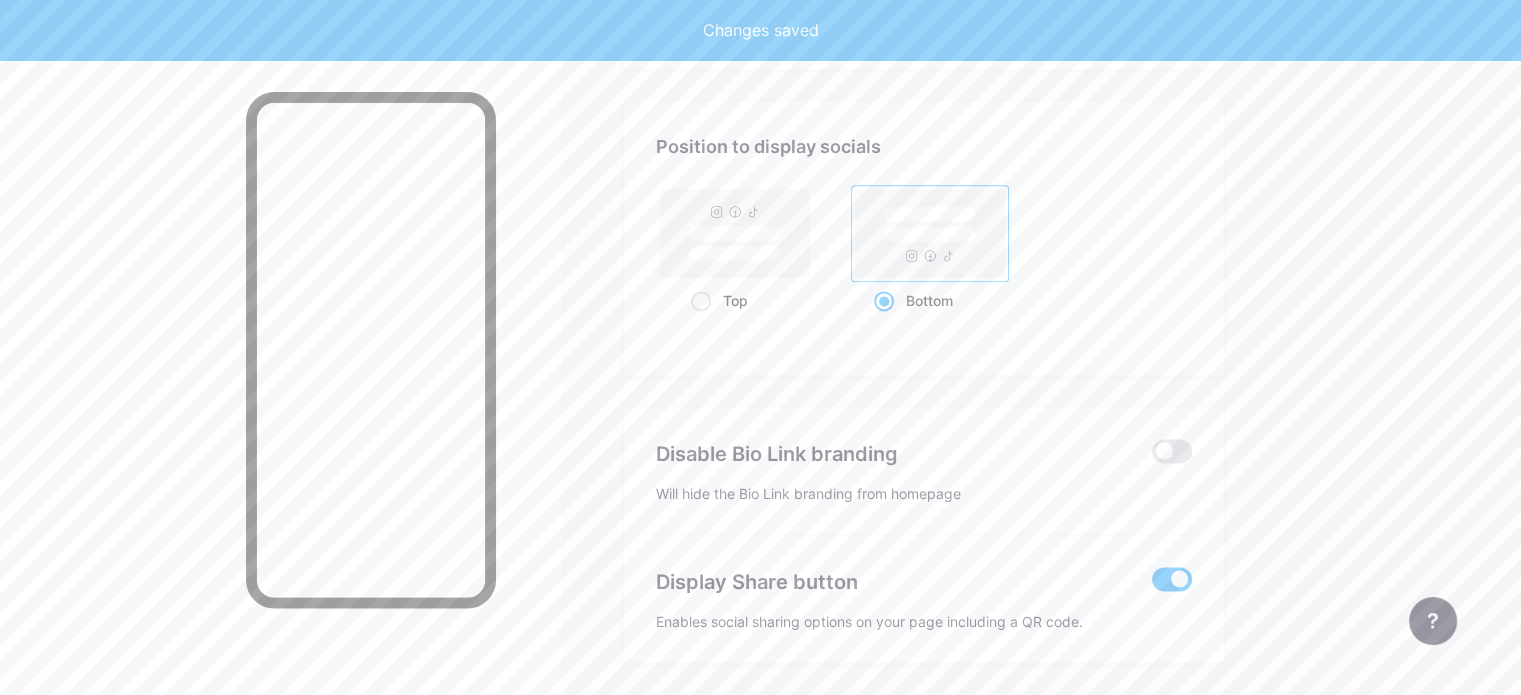 scroll, scrollTop: 2694, scrollLeft: 0, axis: vertical 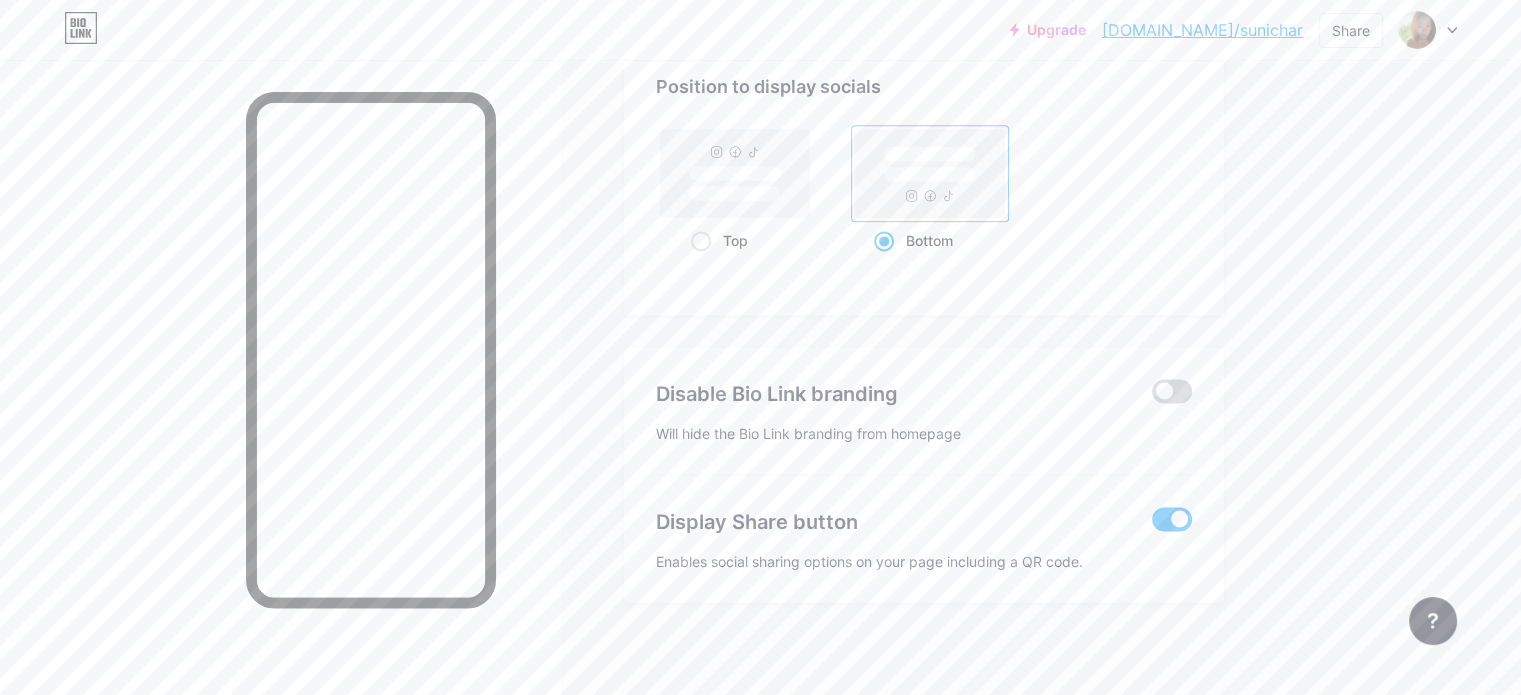 click at bounding box center (1172, 391) 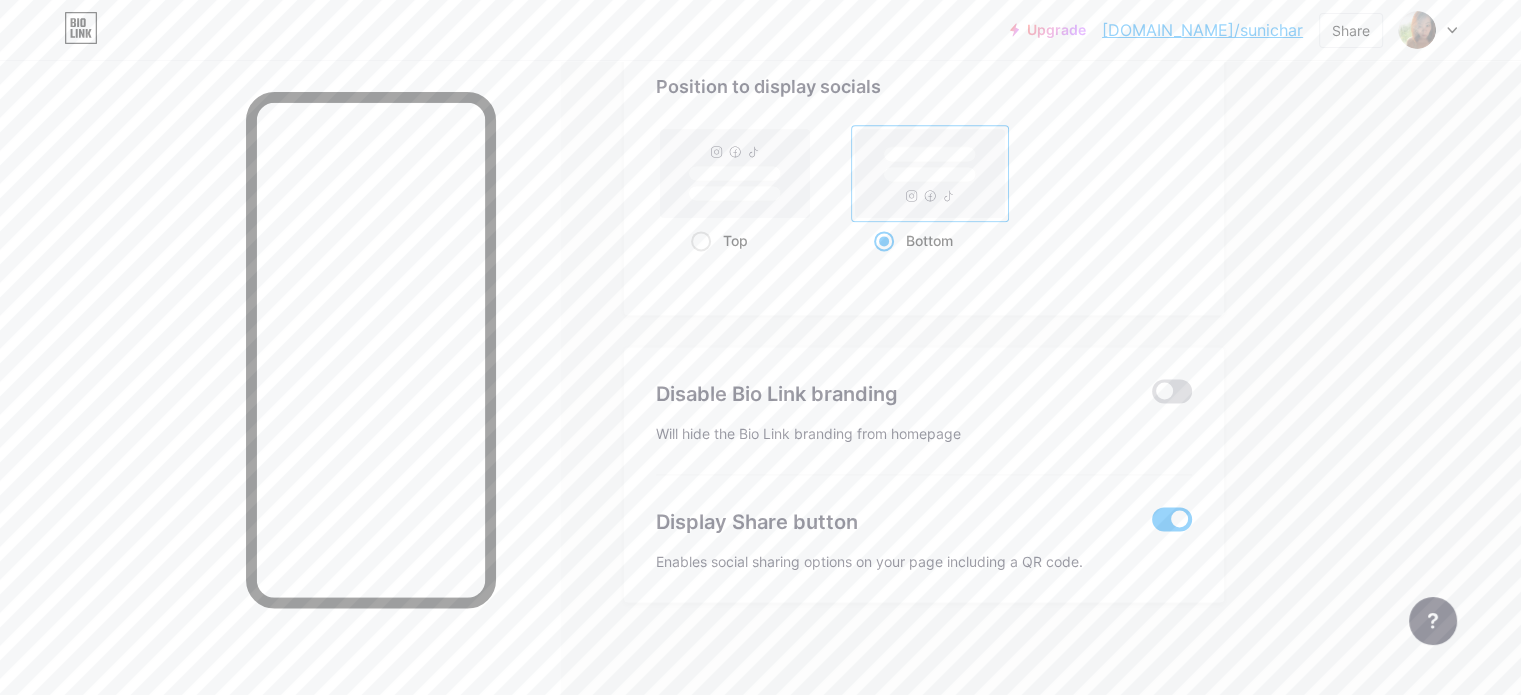 click at bounding box center [1152, 396] 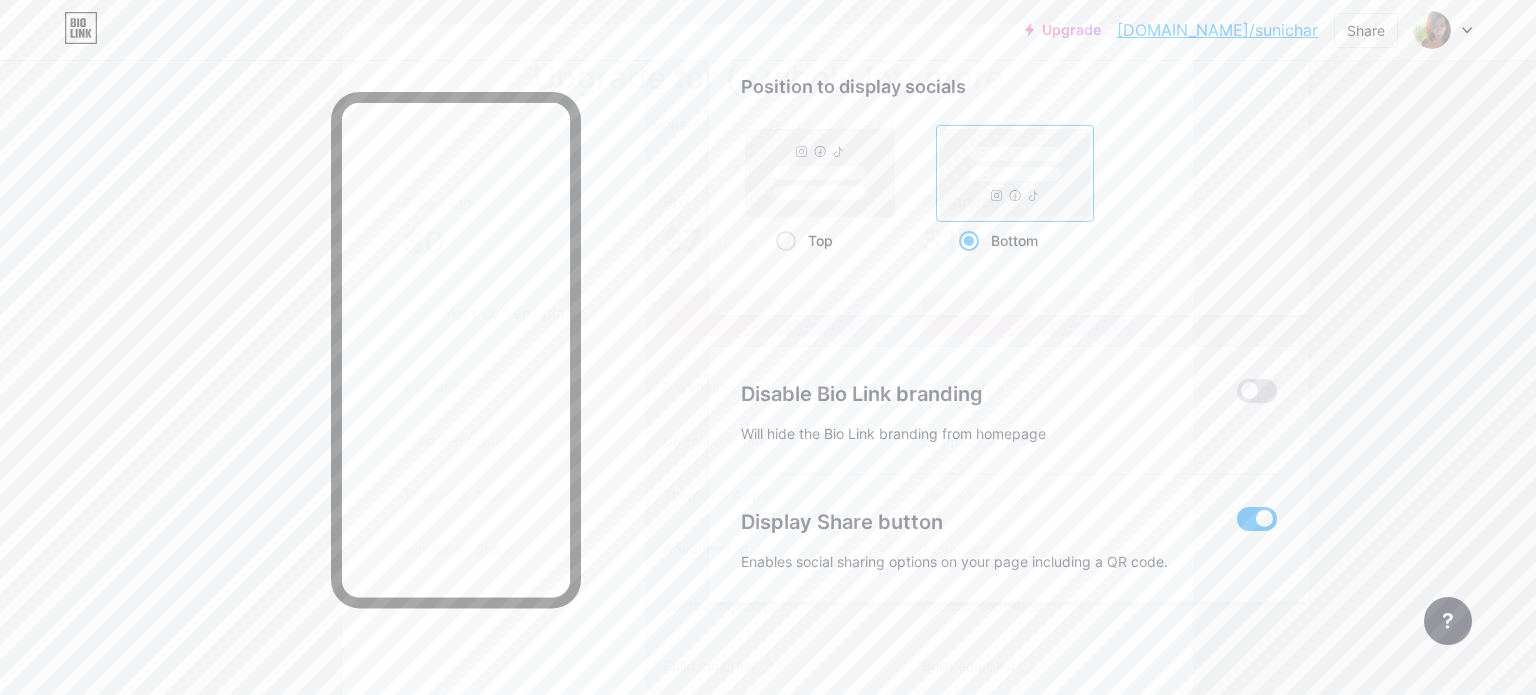 click 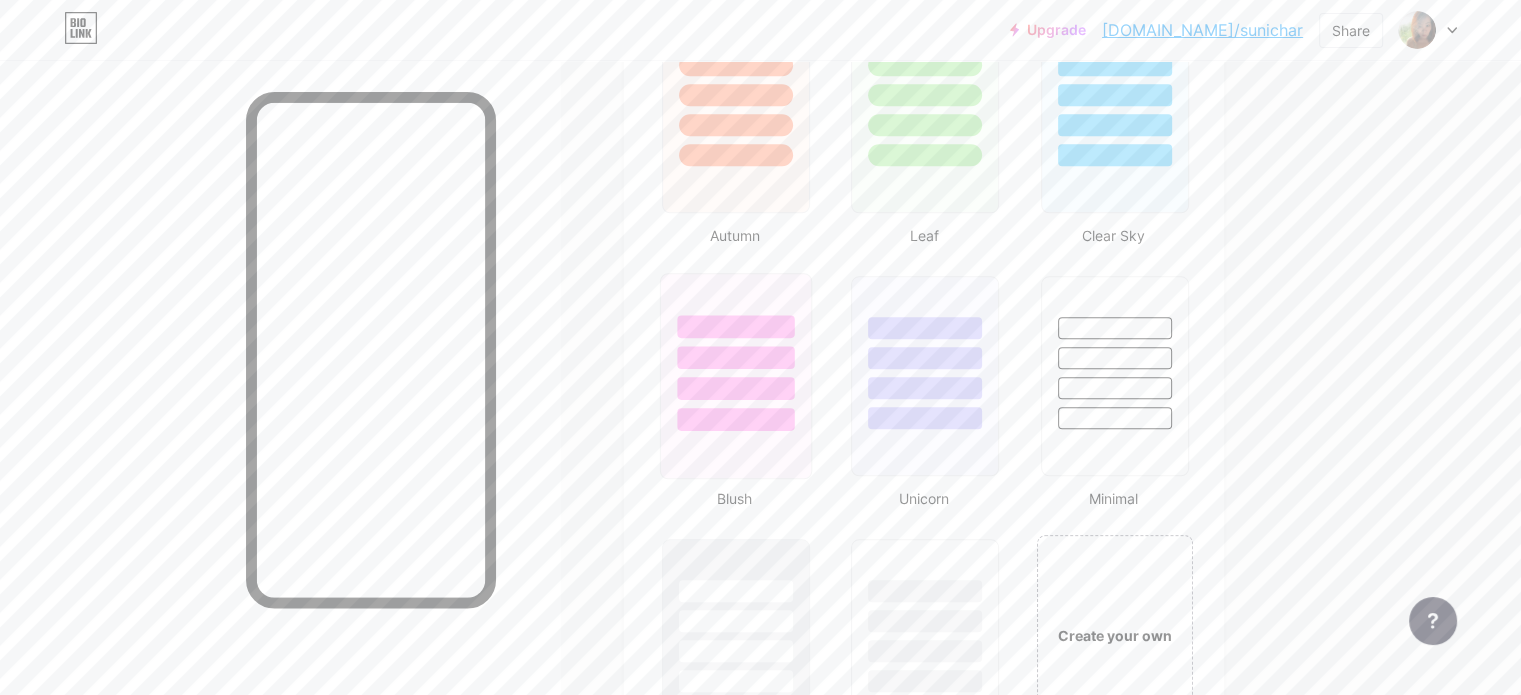 scroll, scrollTop: 1894, scrollLeft: 0, axis: vertical 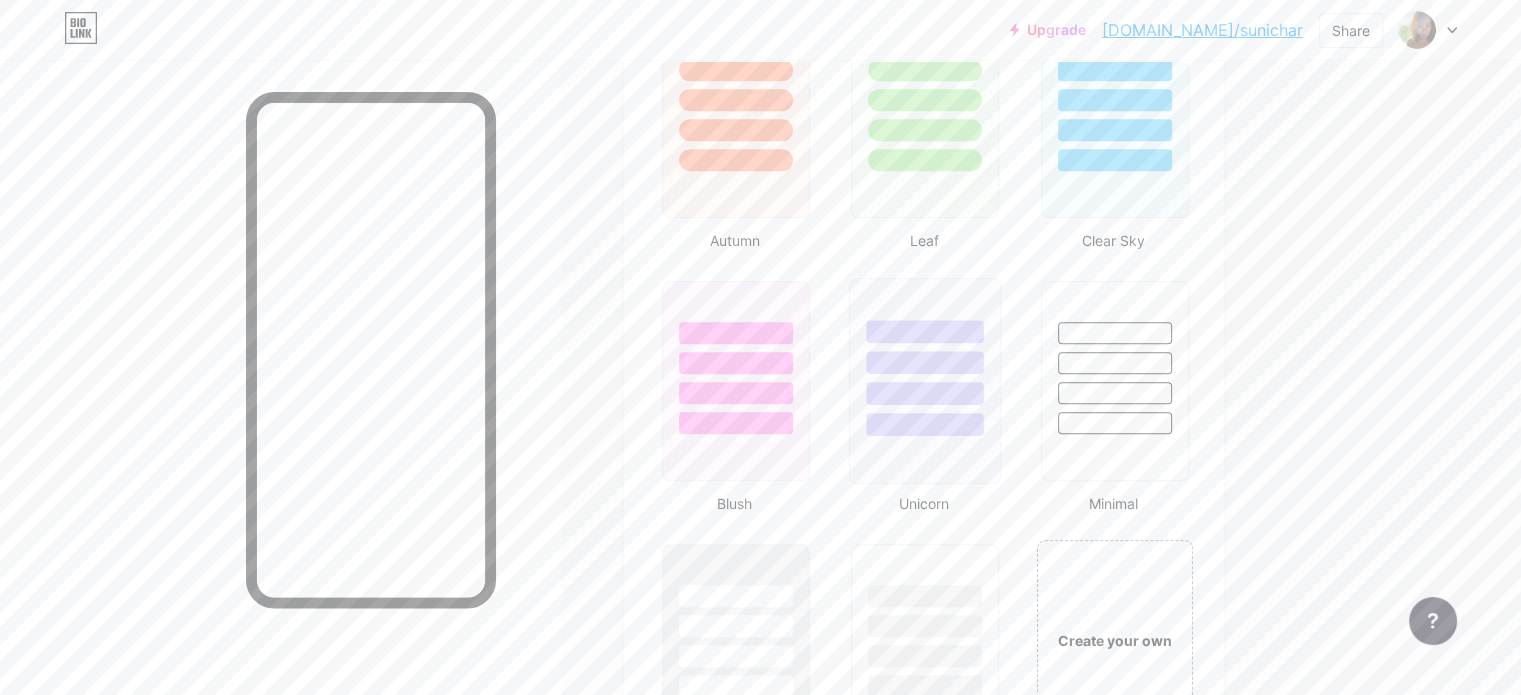 click at bounding box center (925, 381) 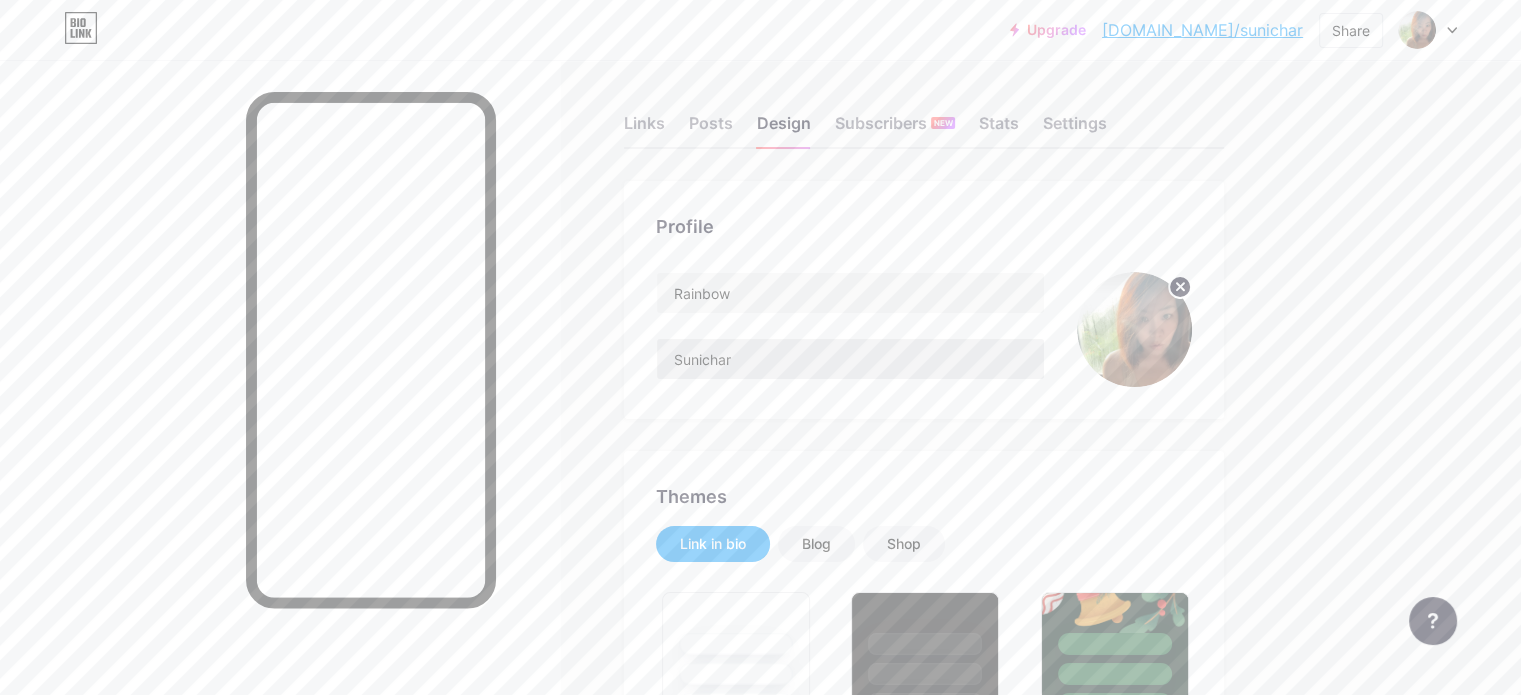 scroll, scrollTop: 0, scrollLeft: 0, axis: both 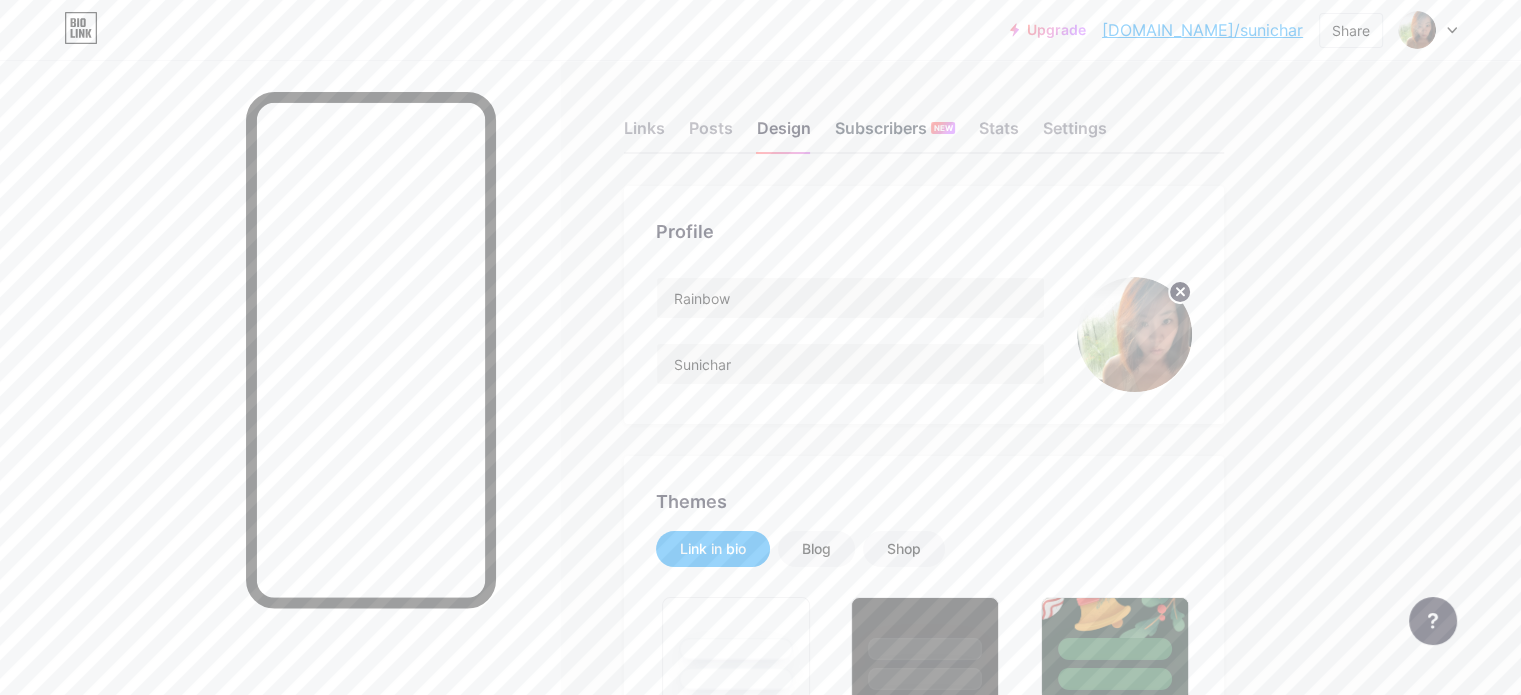 click on "Subscribers
NEW" at bounding box center (895, 134) 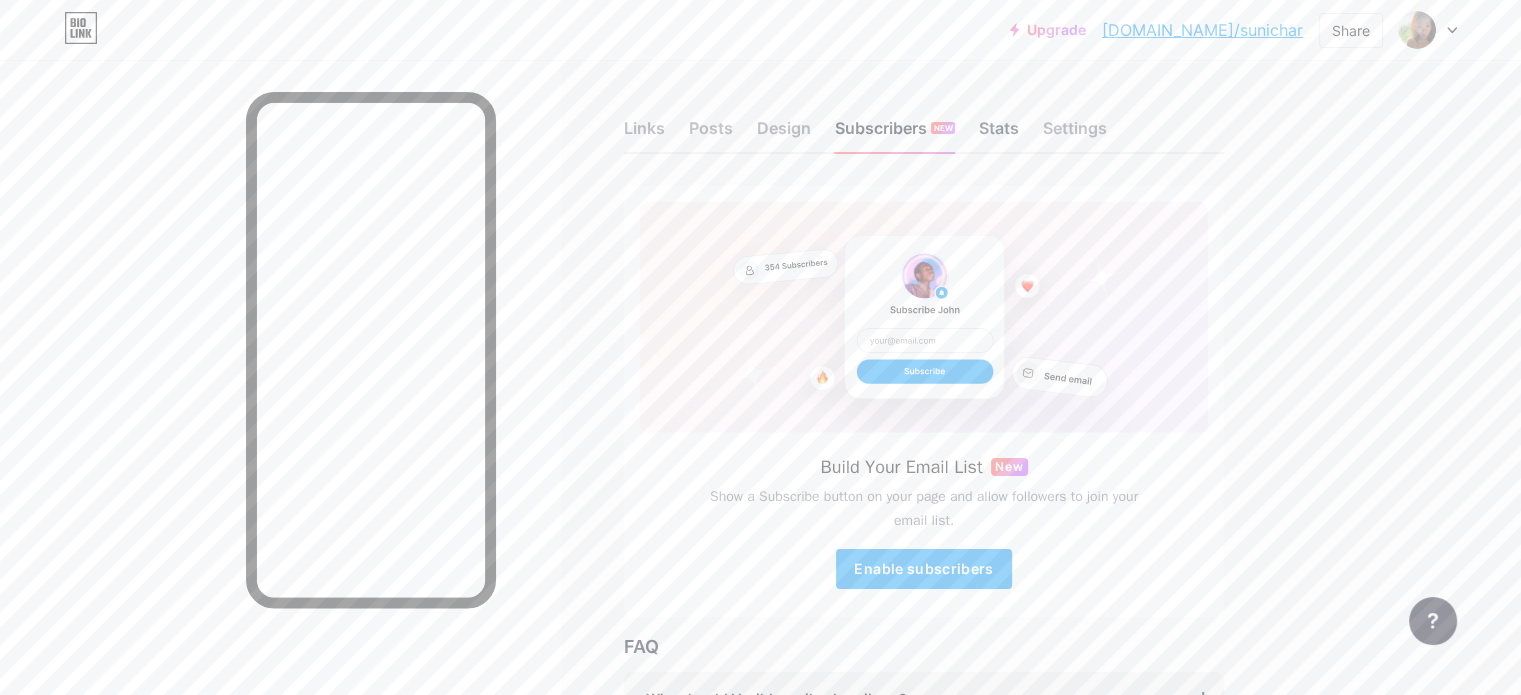 click on "Stats" at bounding box center [999, 134] 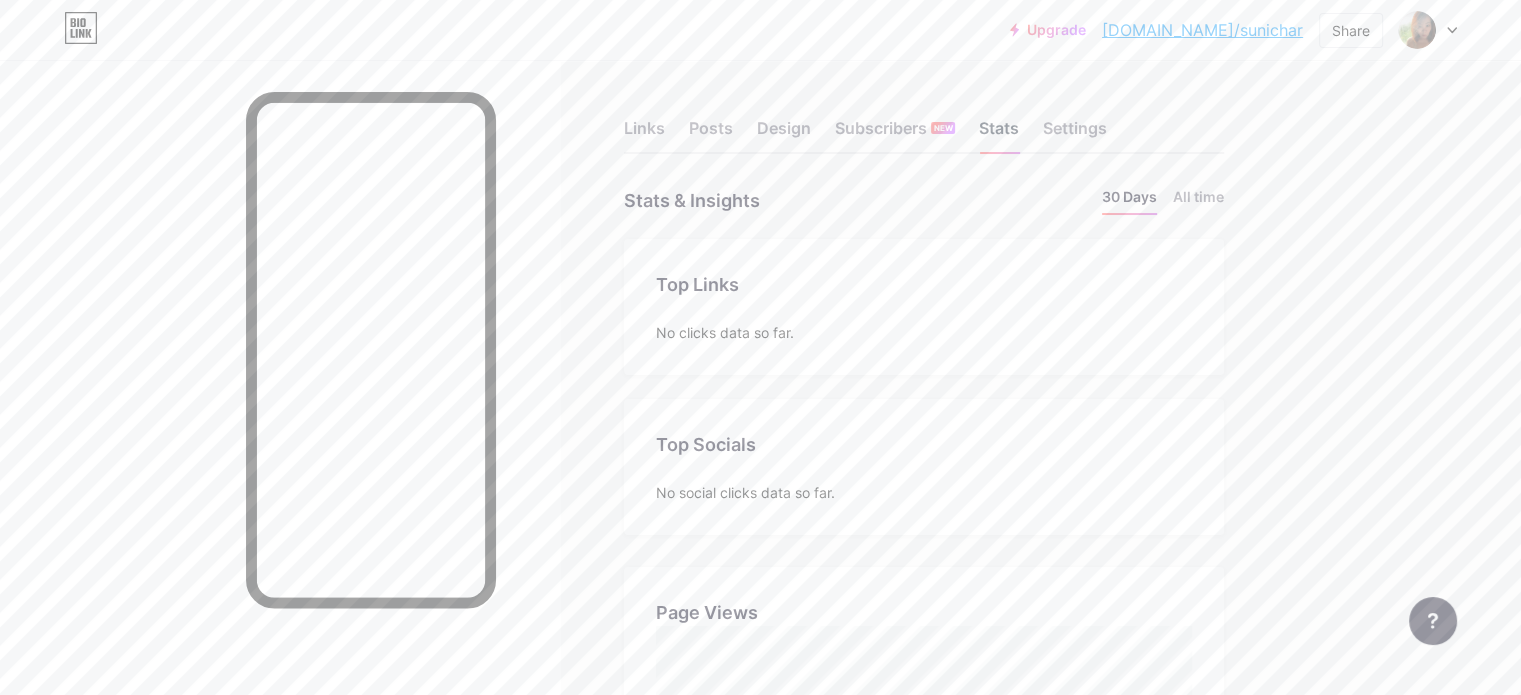 scroll, scrollTop: 999304, scrollLeft: 998479, axis: both 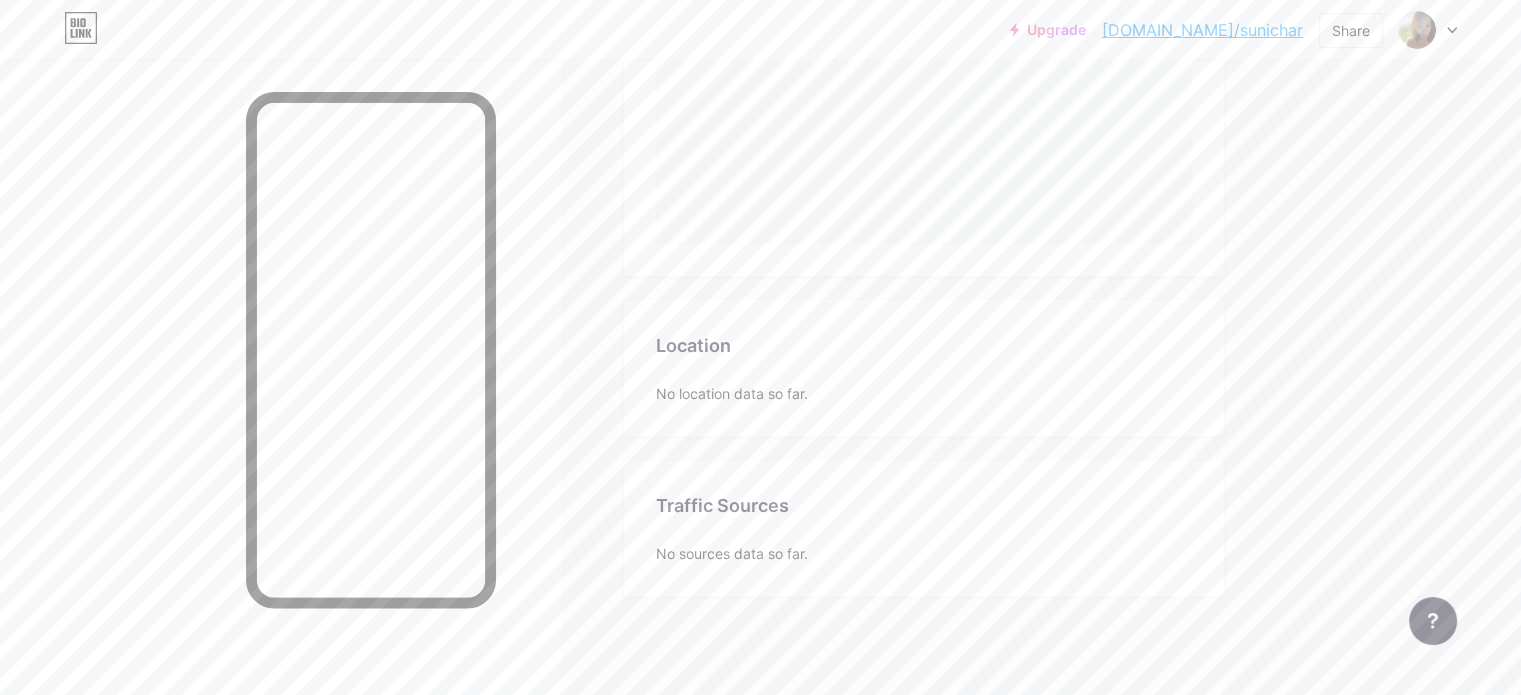 click on "No location data so far." at bounding box center [924, 393] 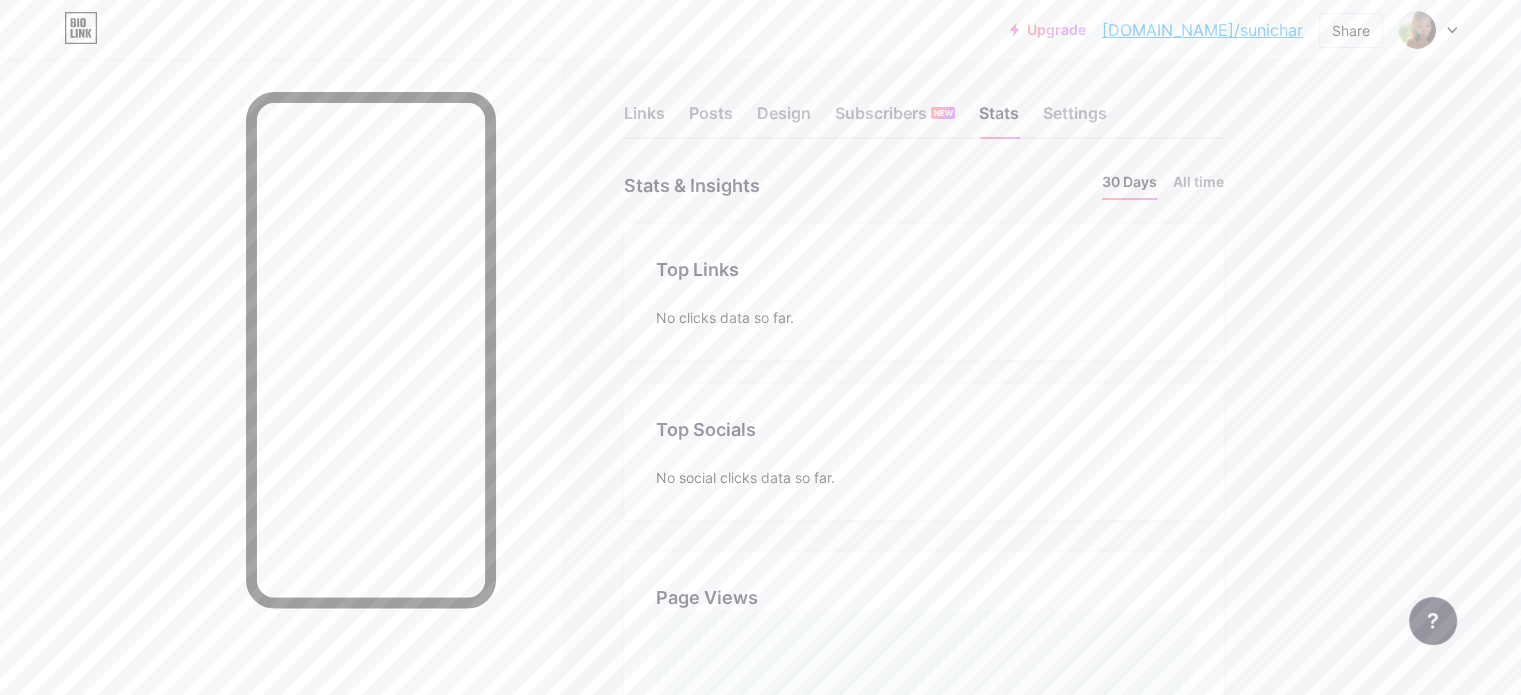 scroll, scrollTop: 0, scrollLeft: 0, axis: both 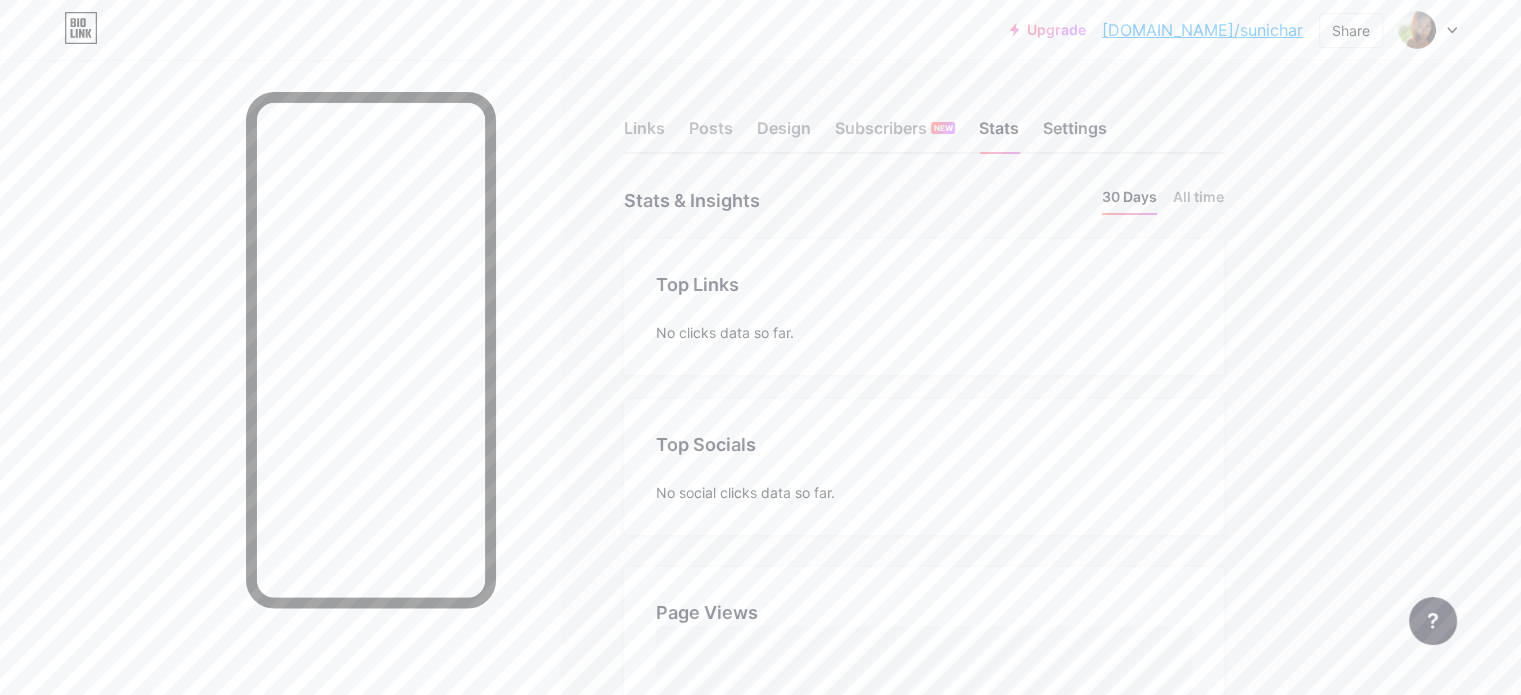 click on "Settings" at bounding box center [1075, 134] 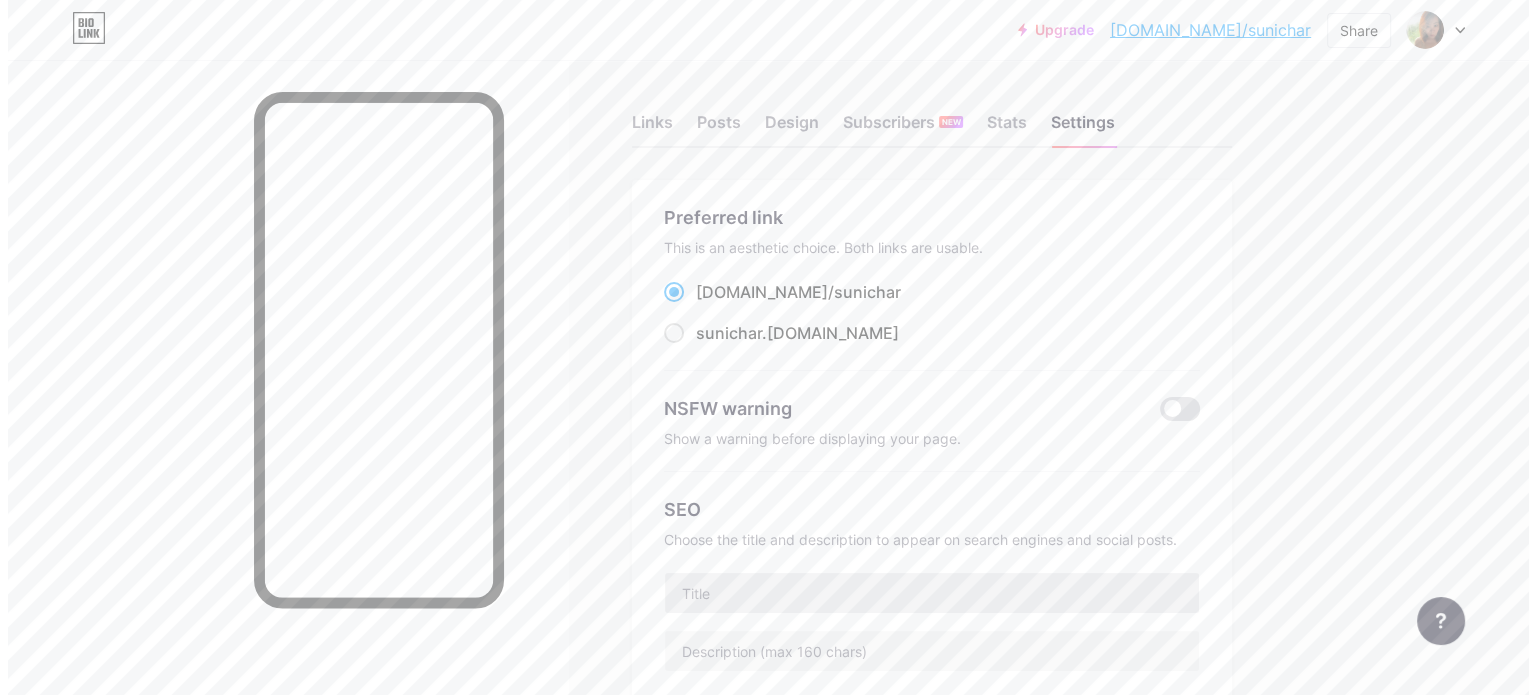 scroll, scrollTop: 0, scrollLeft: 0, axis: both 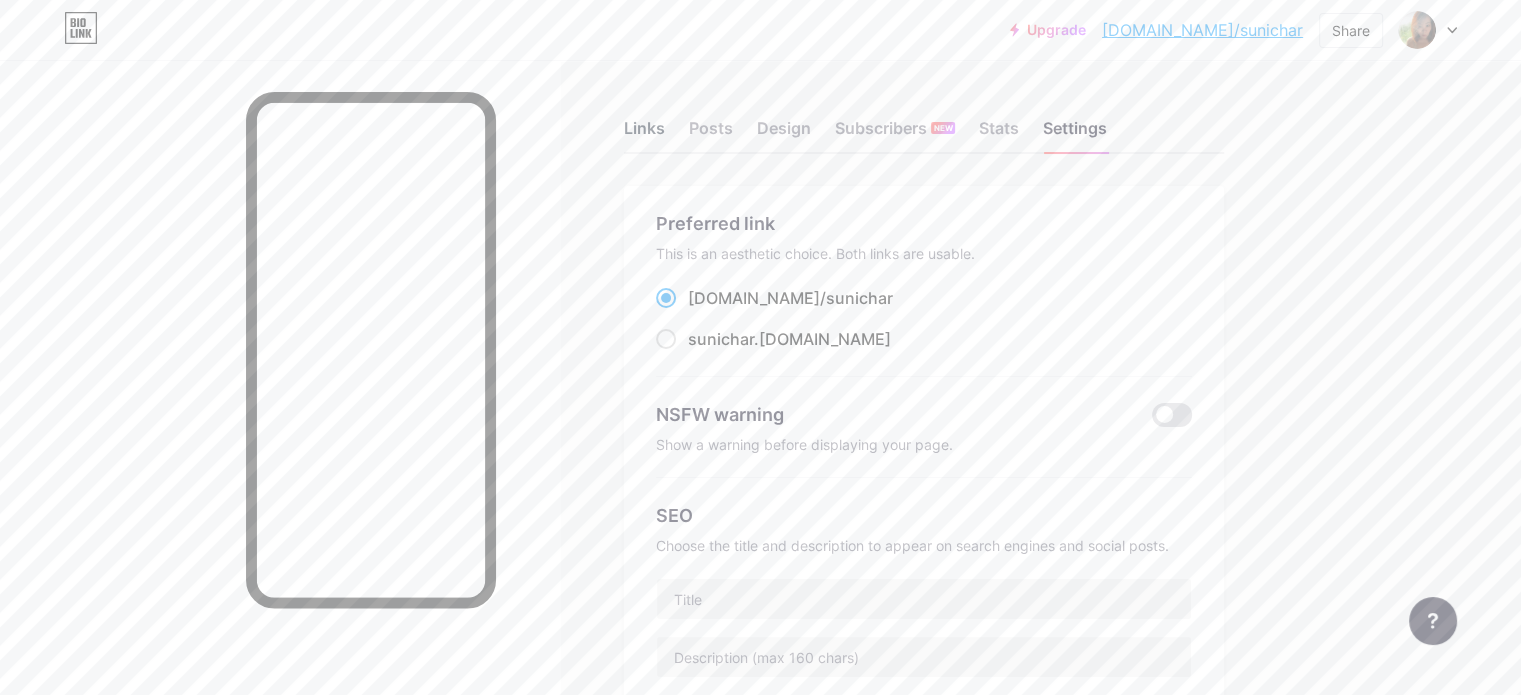 click on "Links" at bounding box center [644, 134] 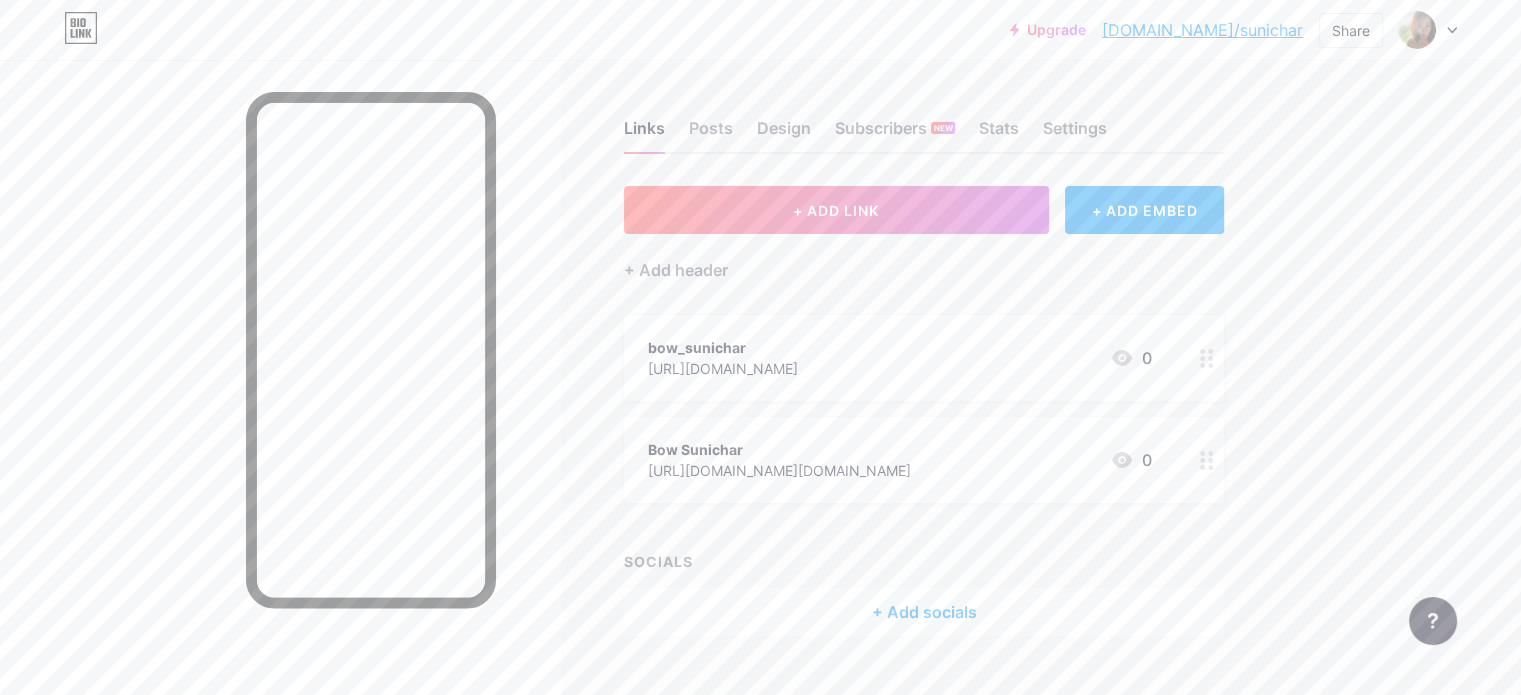 click on "+ Add socials" at bounding box center [924, 612] 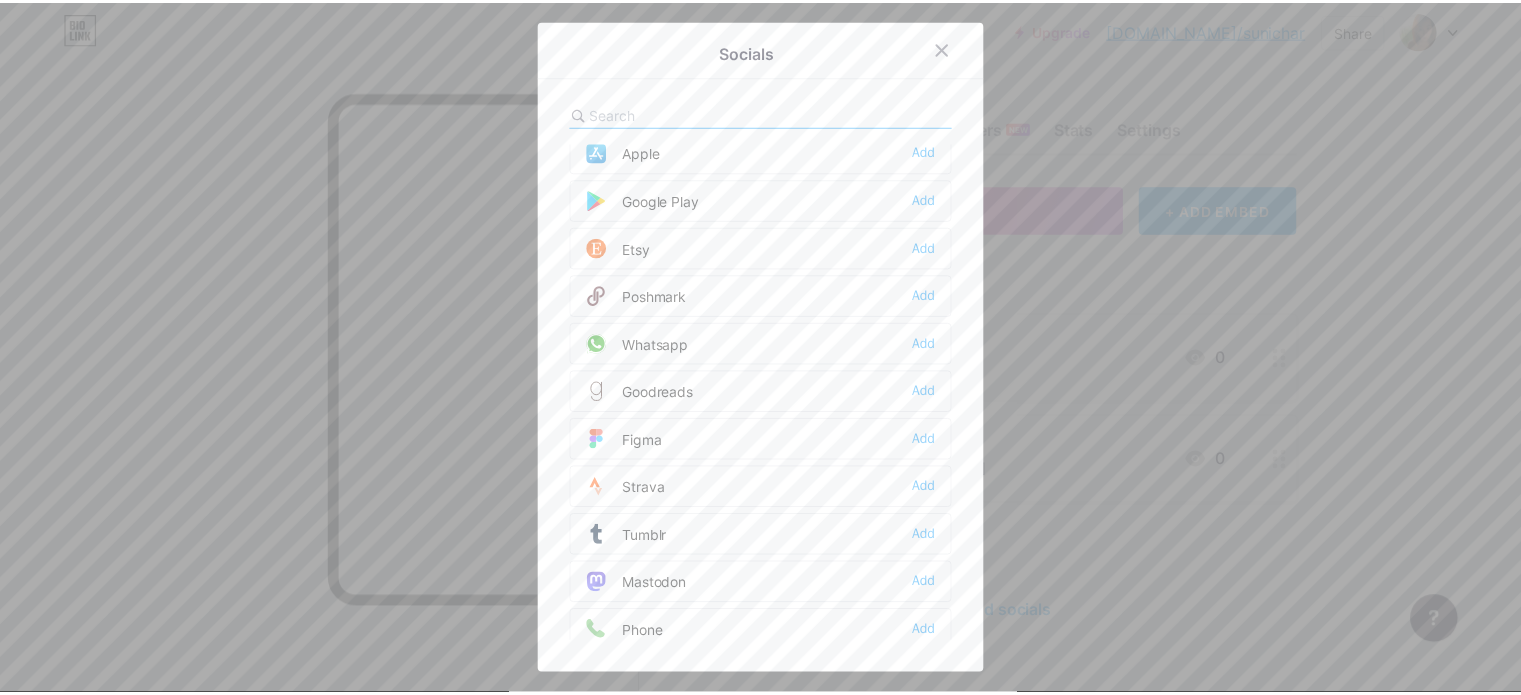 scroll, scrollTop: 1600, scrollLeft: 0, axis: vertical 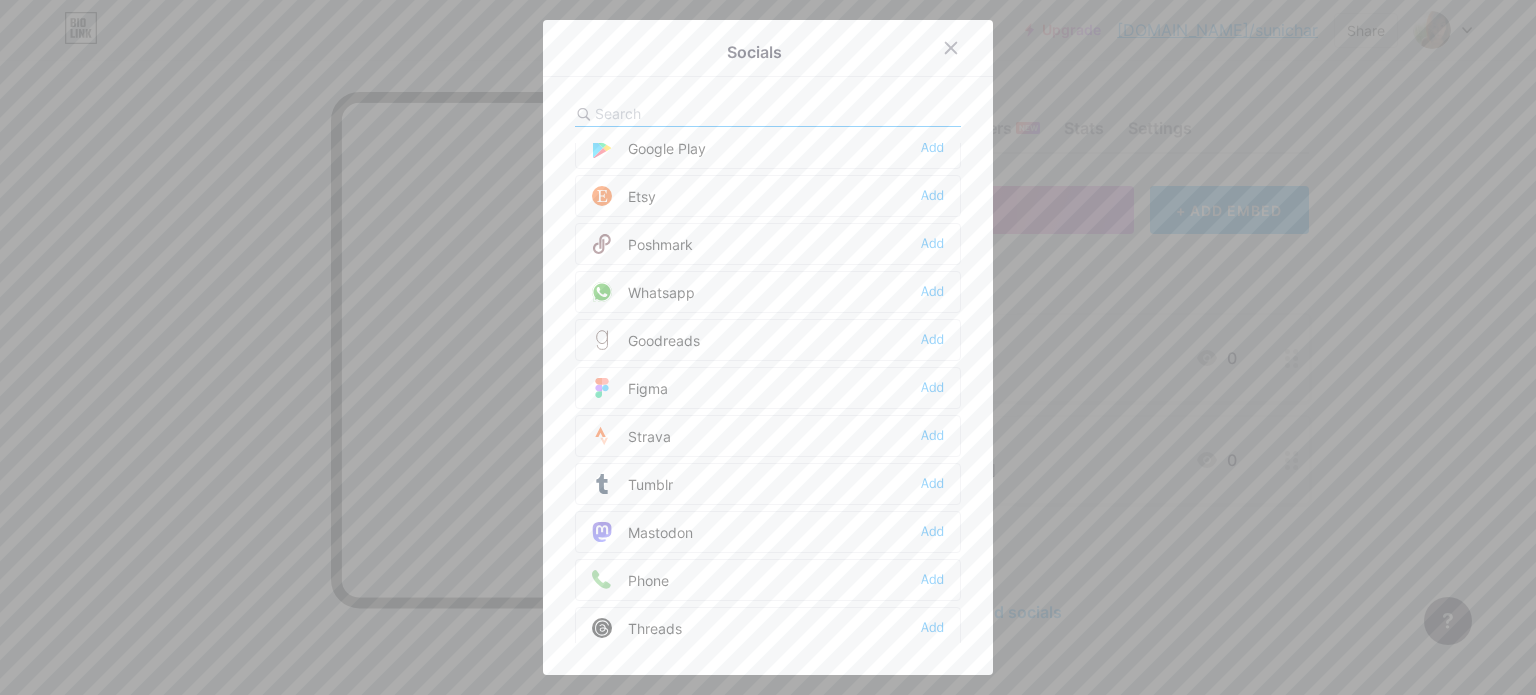 click on "Phone
Add" at bounding box center [768, 580] 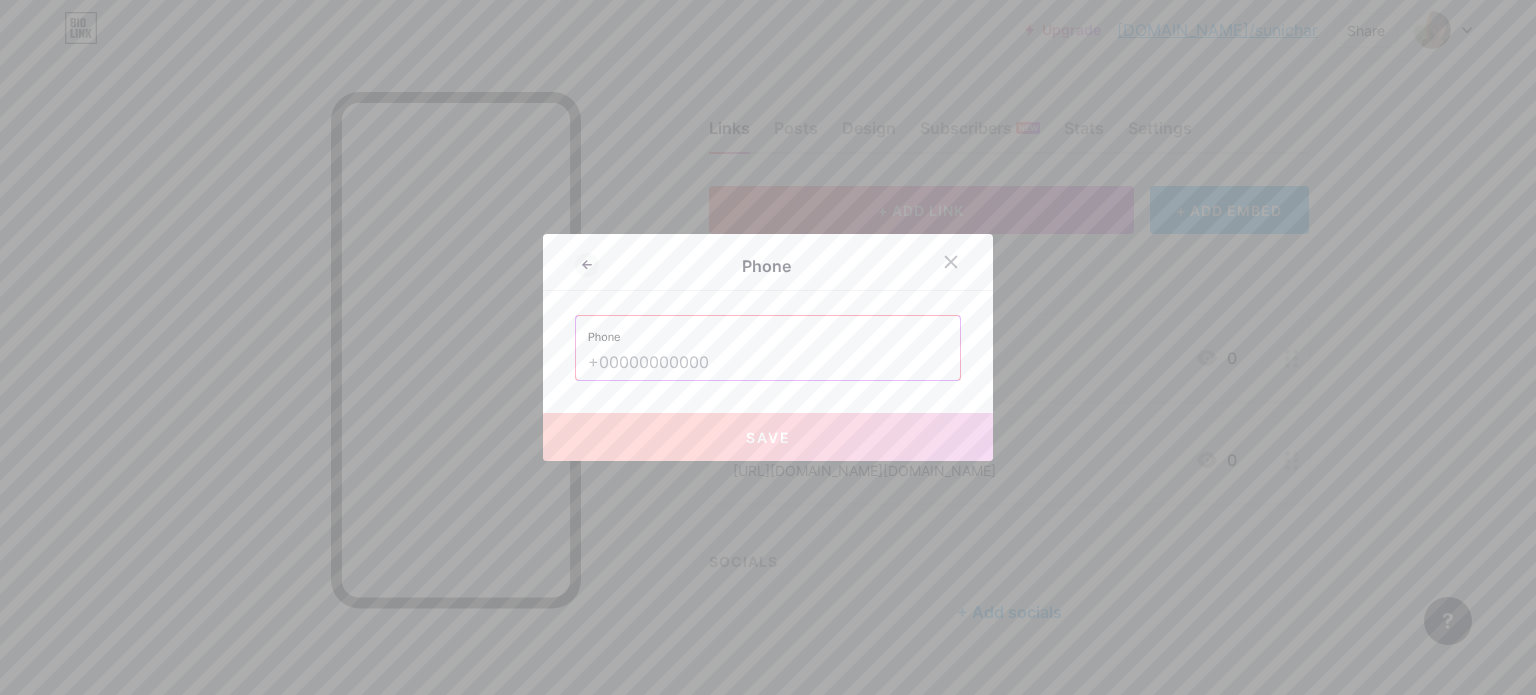 click at bounding box center [768, 363] 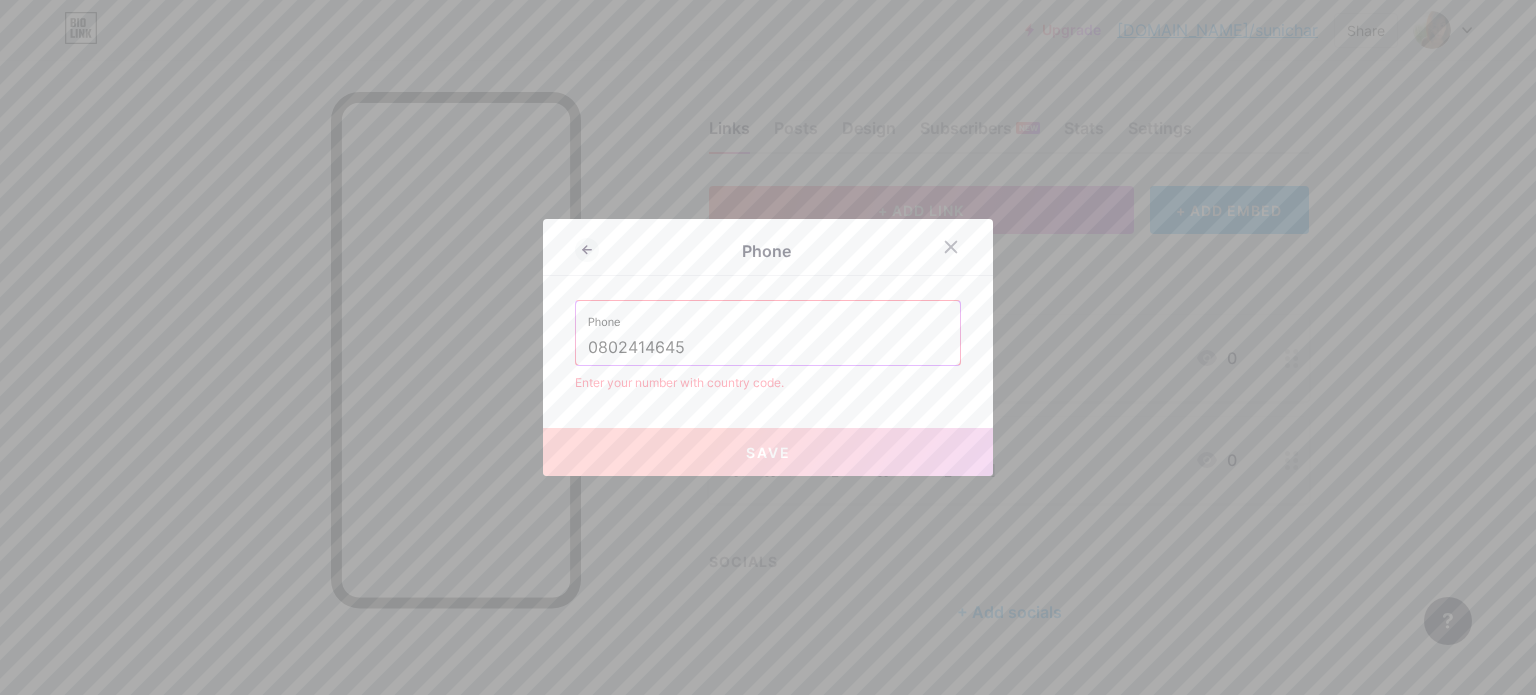 click on "Save" at bounding box center [768, 452] 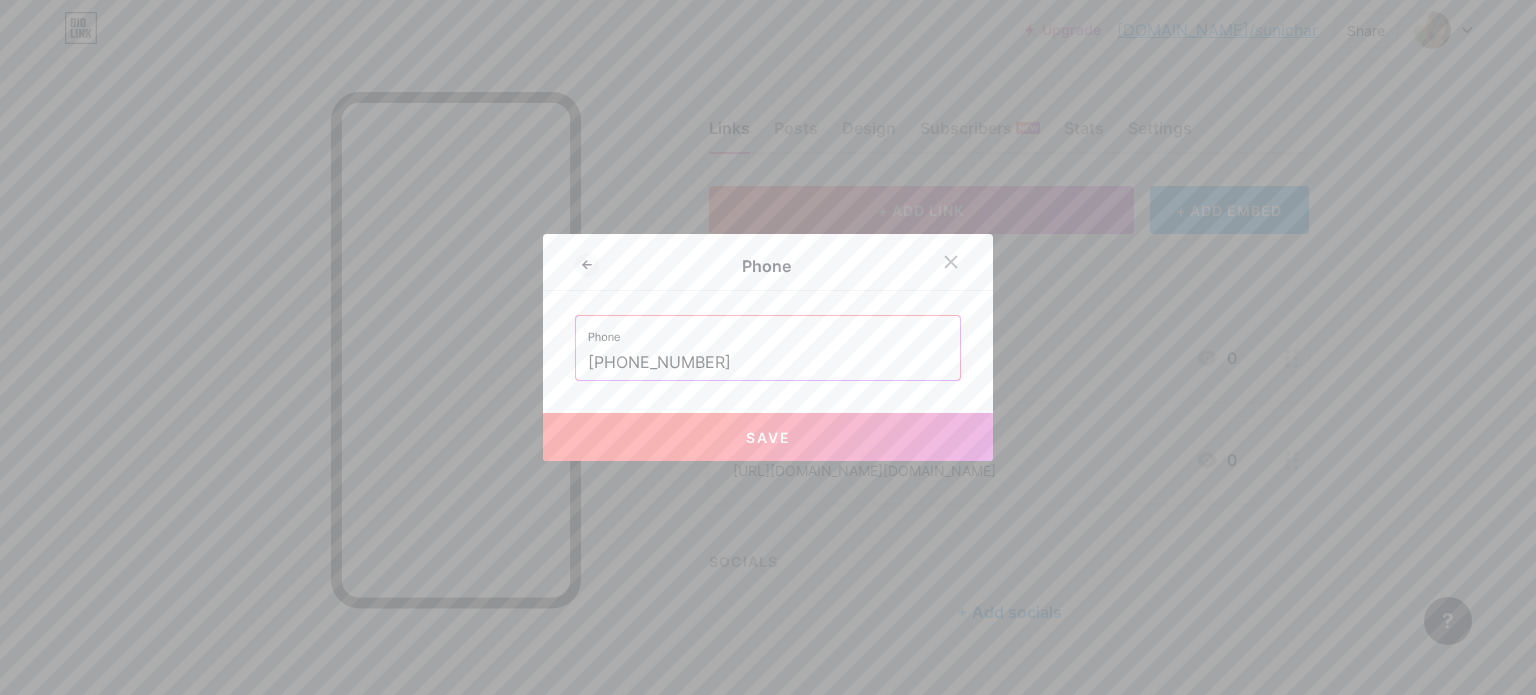 click on "Save" at bounding box center [768, 437] 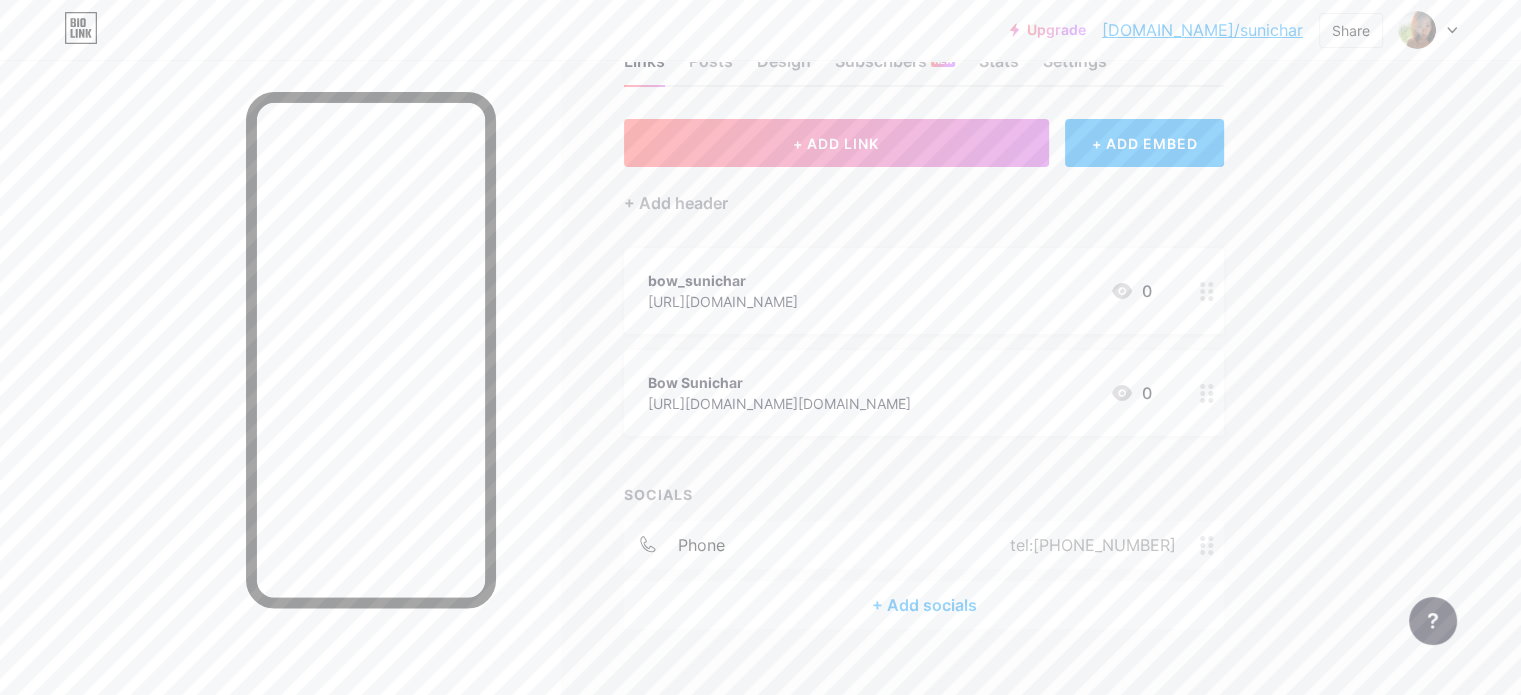 scroll, scrollTop: 99, scrollLeft: 0, axis: vertical 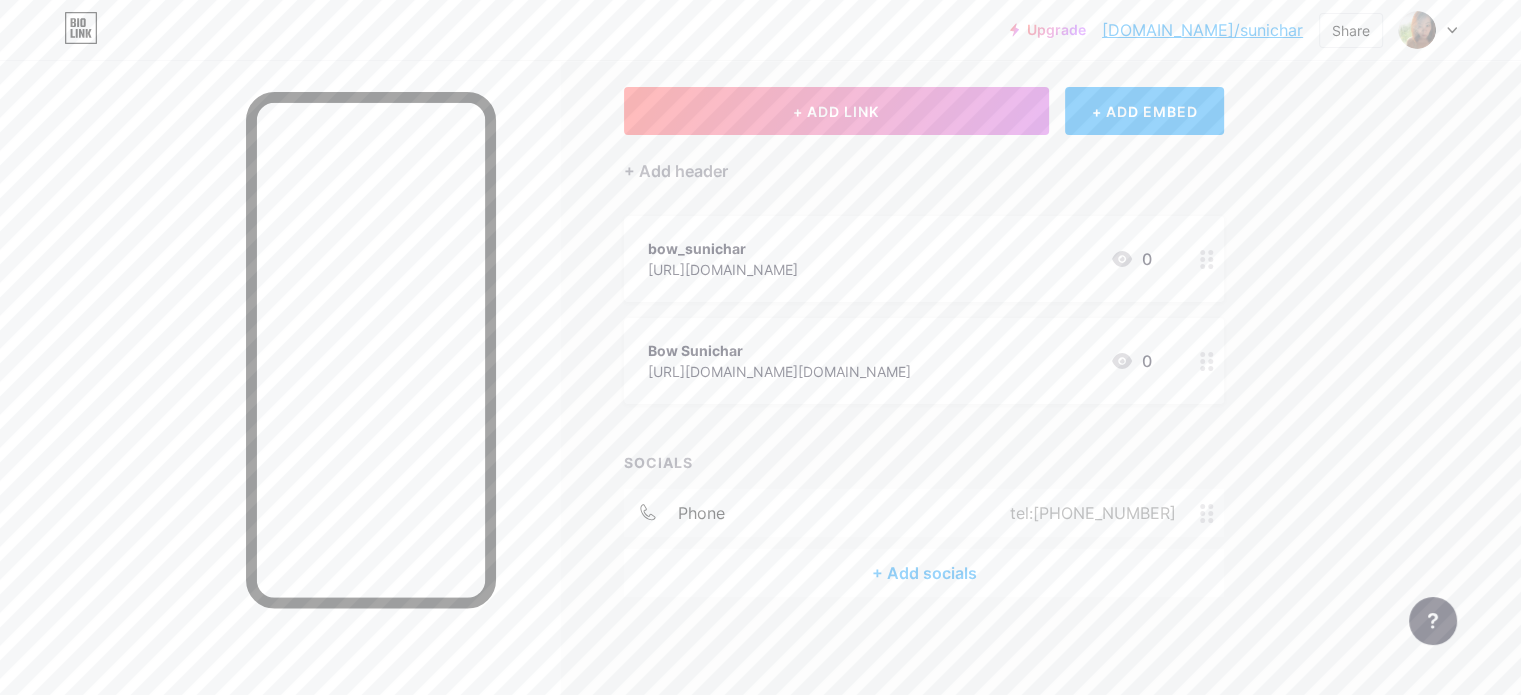 click on "+ Add socials" at bounding box center (924, 573) 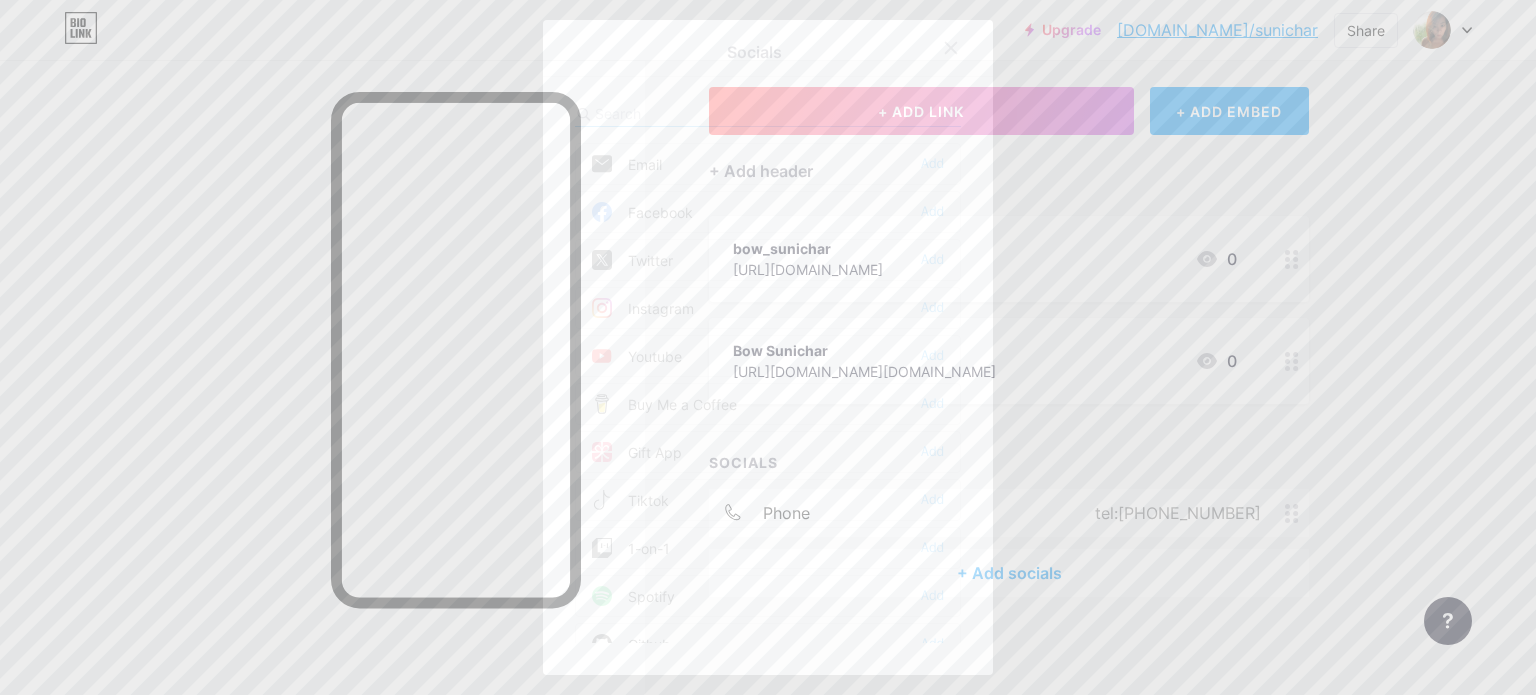 click on "Facebook
Add" at bounding box center (768, 212) 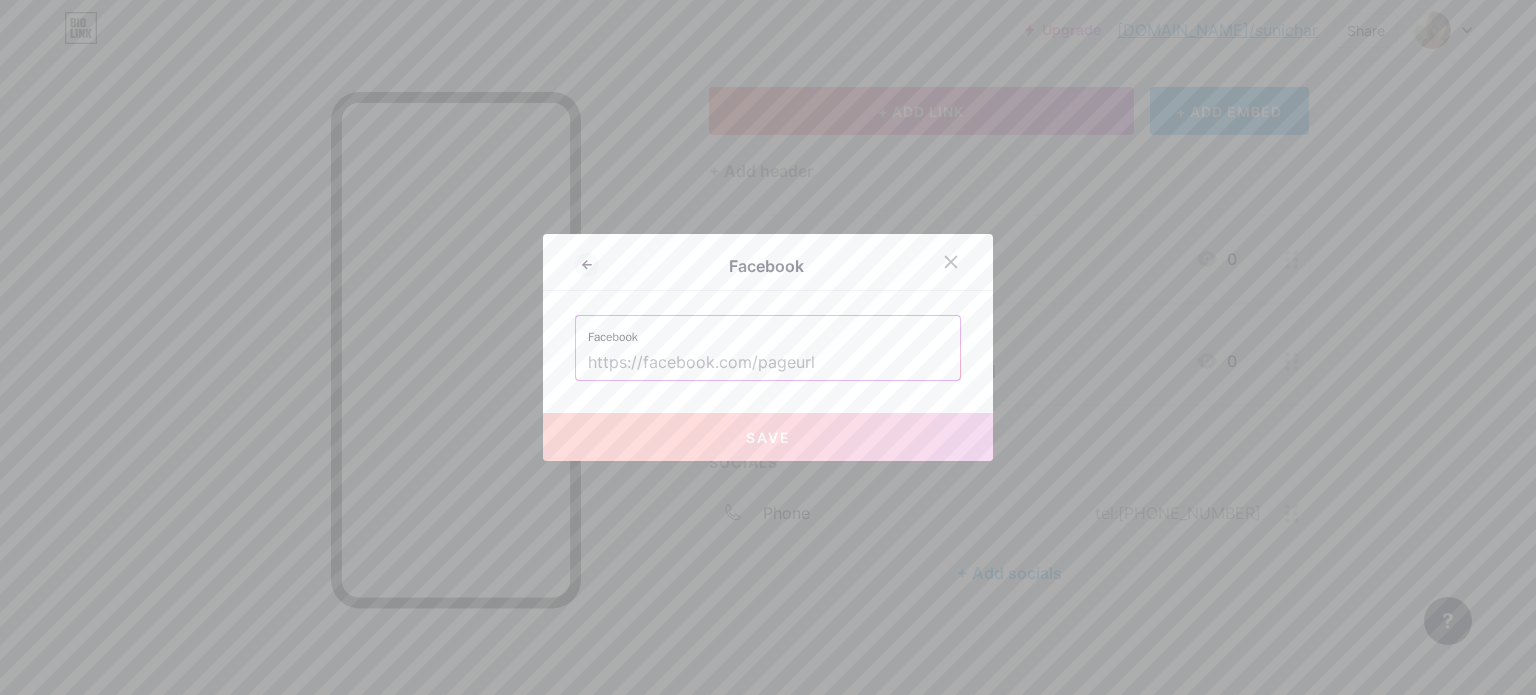 click at bounding box center [768, 363] 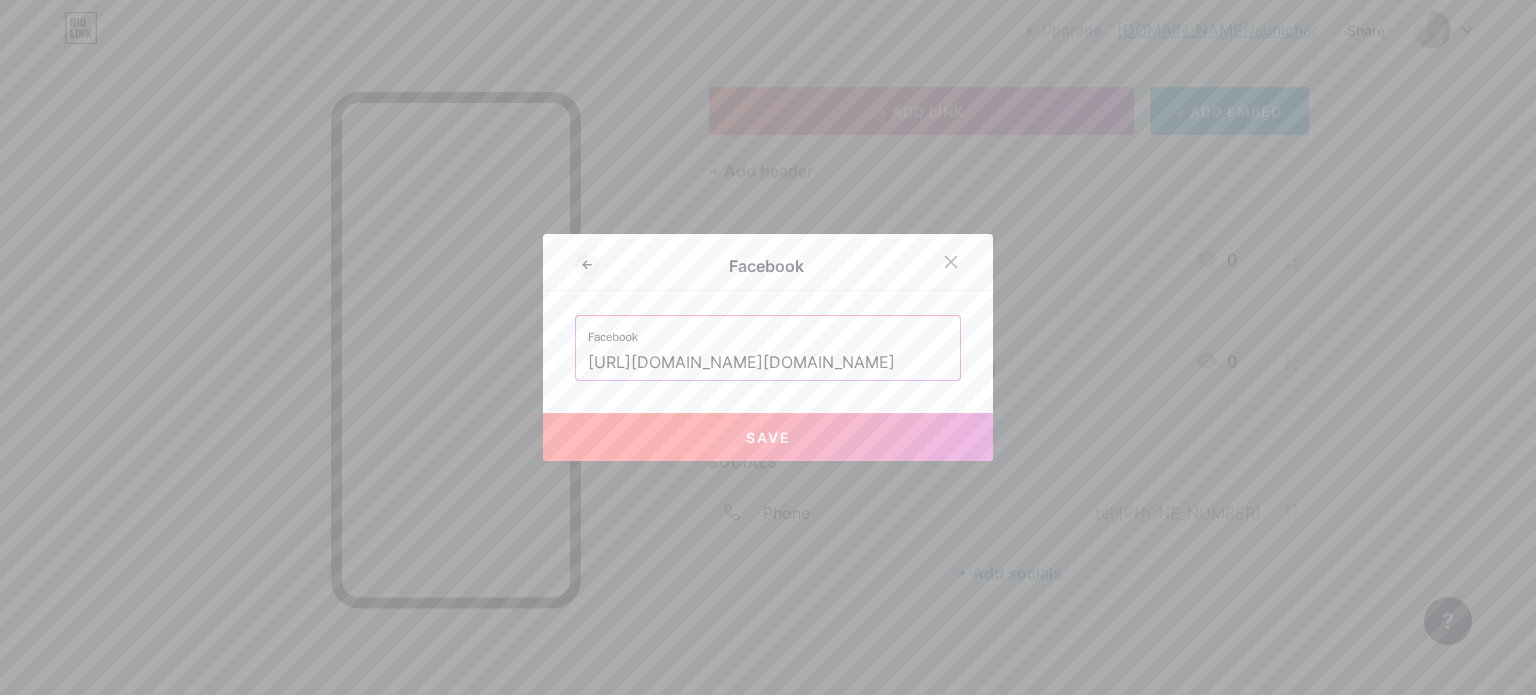 type on "[URL][DOMAIN_NAME][DOMAIN_NAME]" 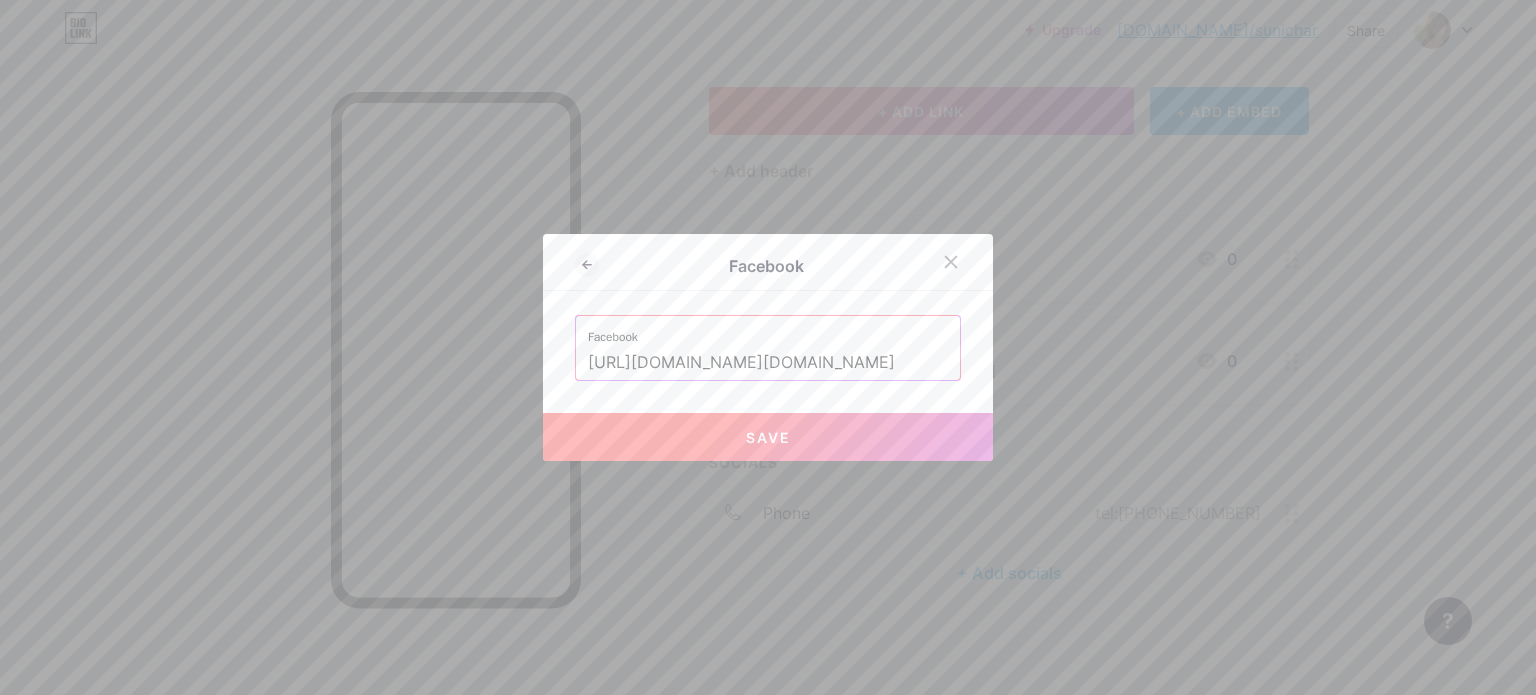click on "Save" at bounding box center [768, 437] 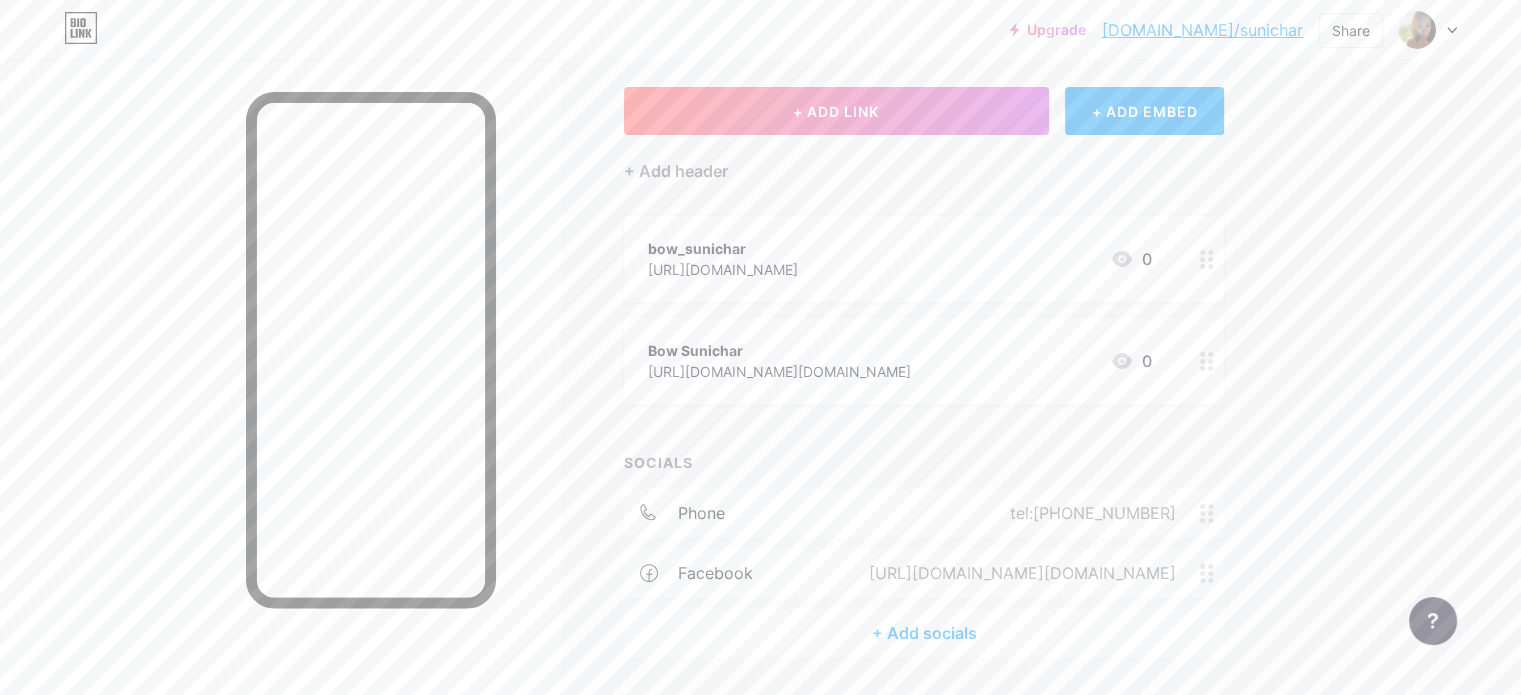 click at bounding box center [1207, 361] 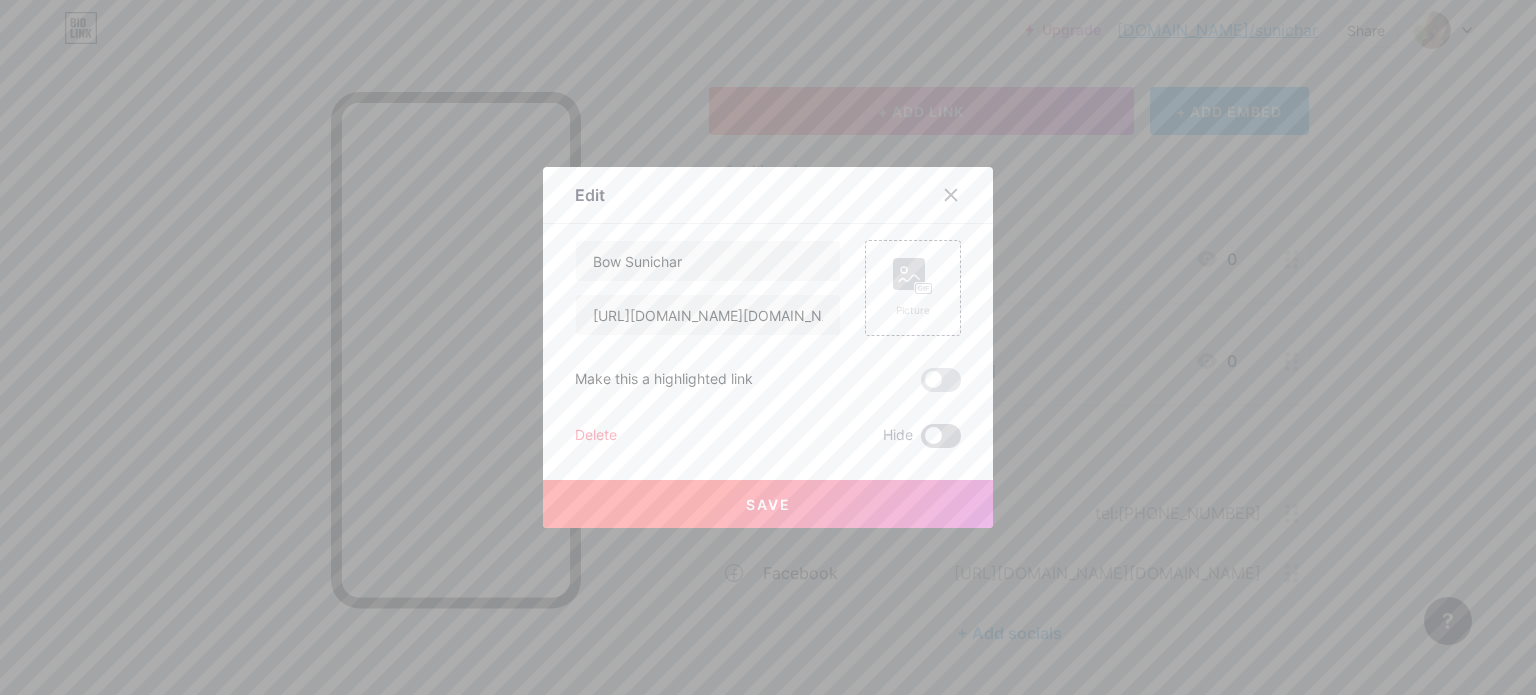 click at bounding box center (941, 436) 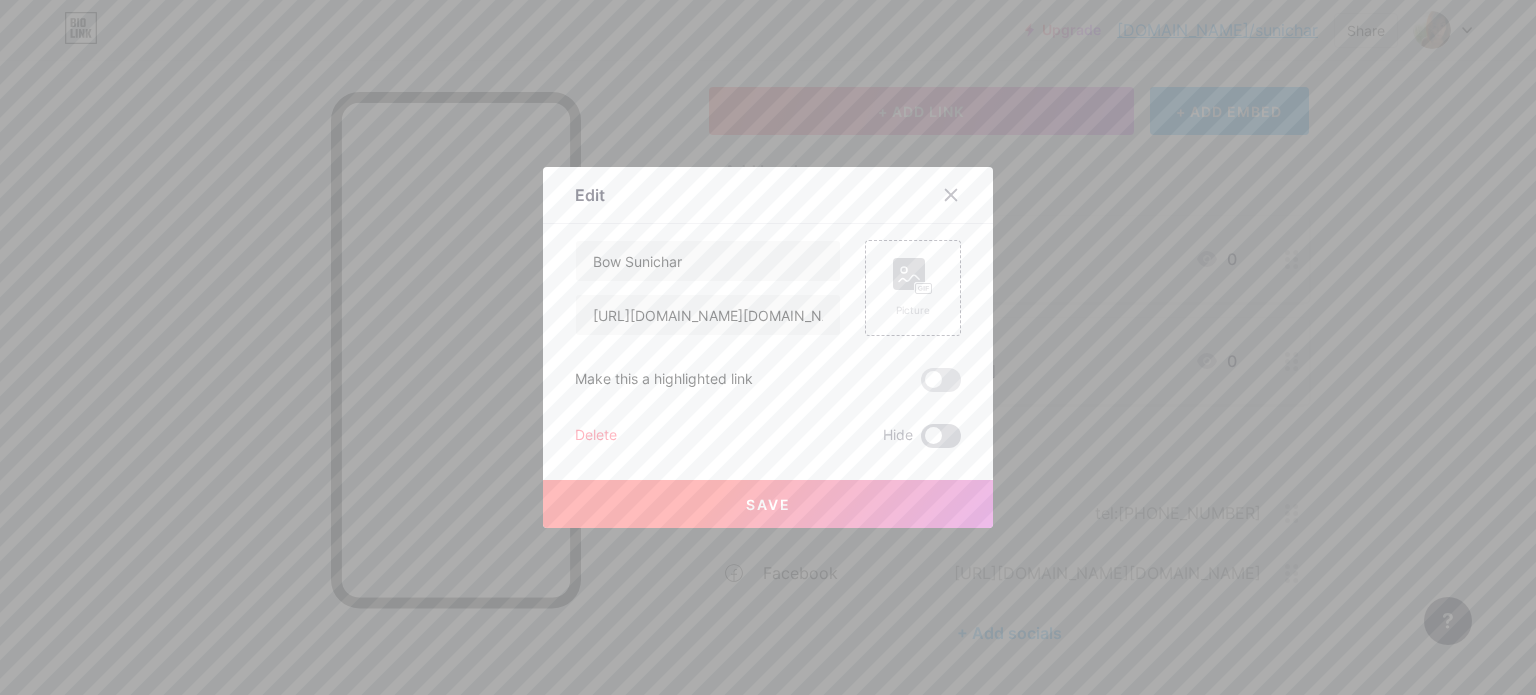 click at bounding box center [921, 441] 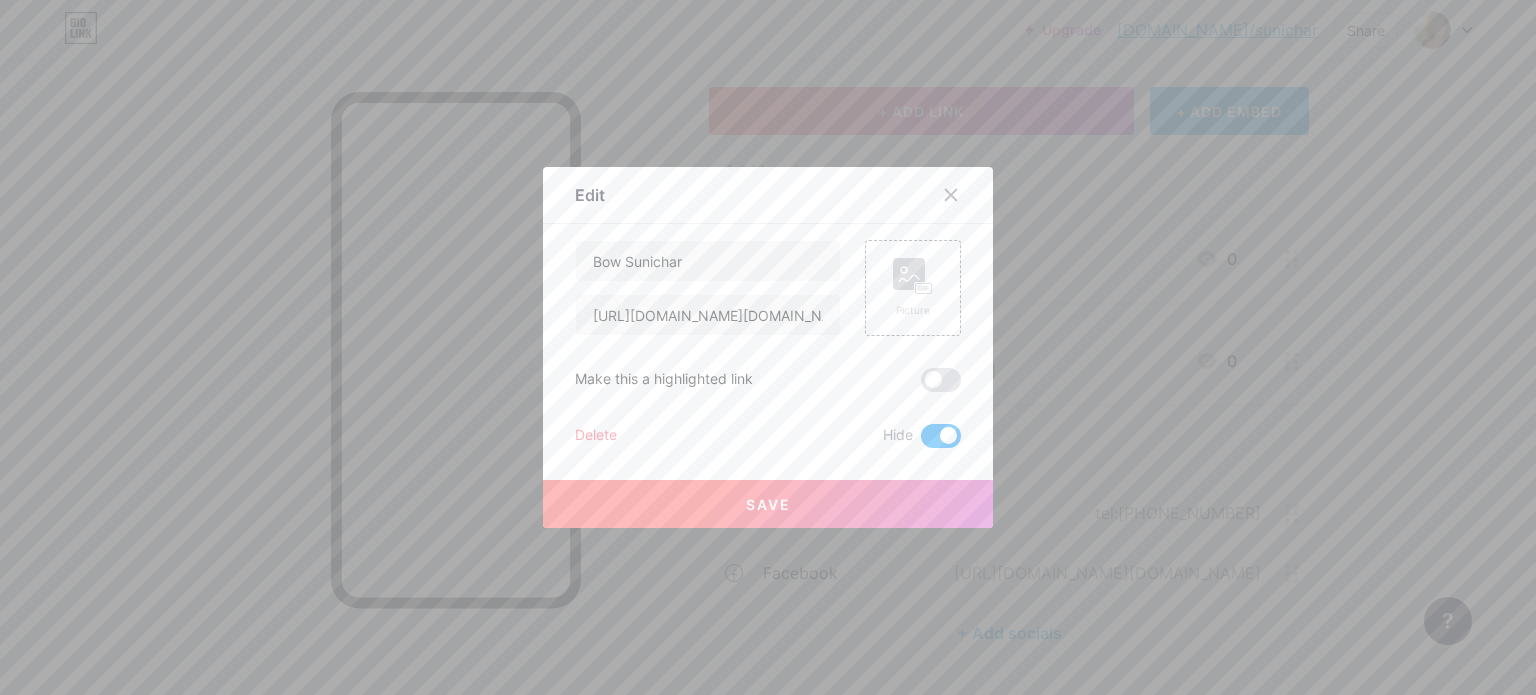 click on "Save" at bounding box center [768, 504] 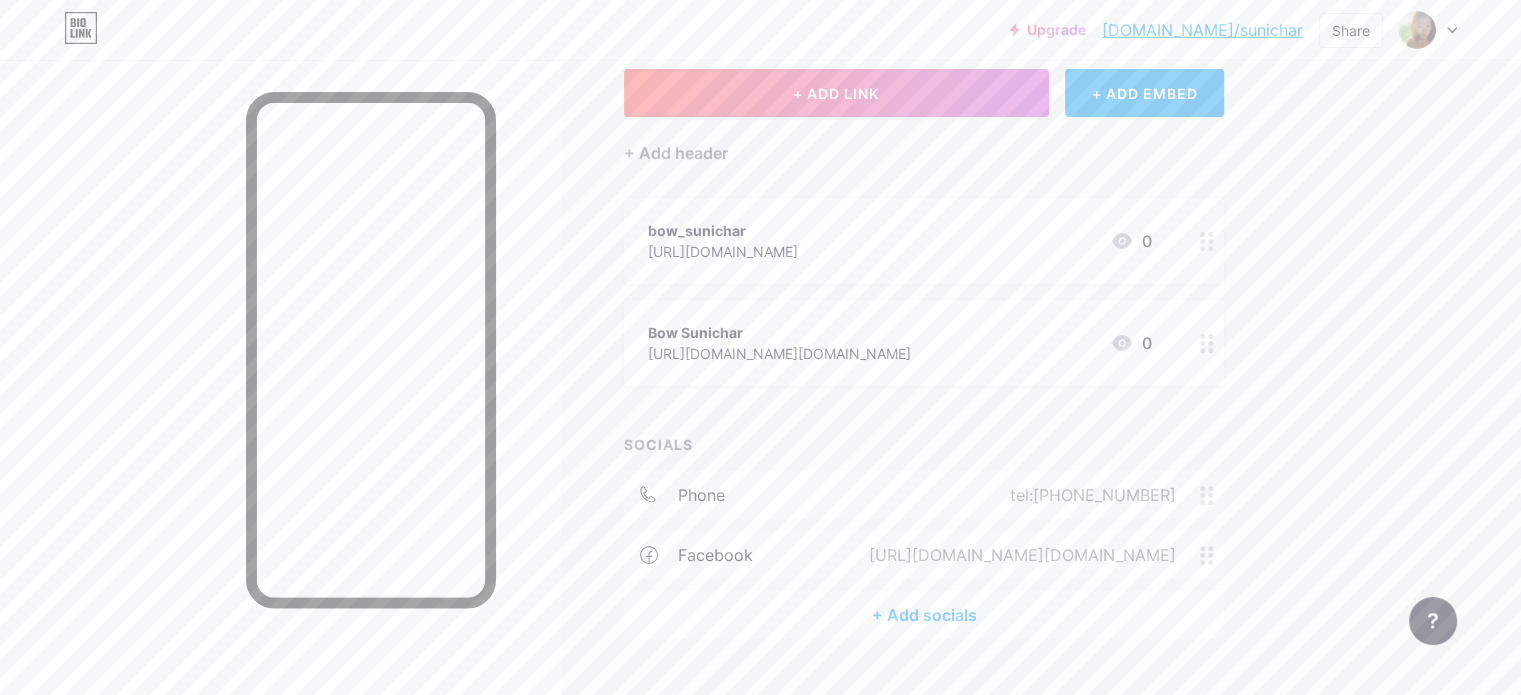 scroll, scrollTop: 159, scrollLeft: 0, axis: vertical 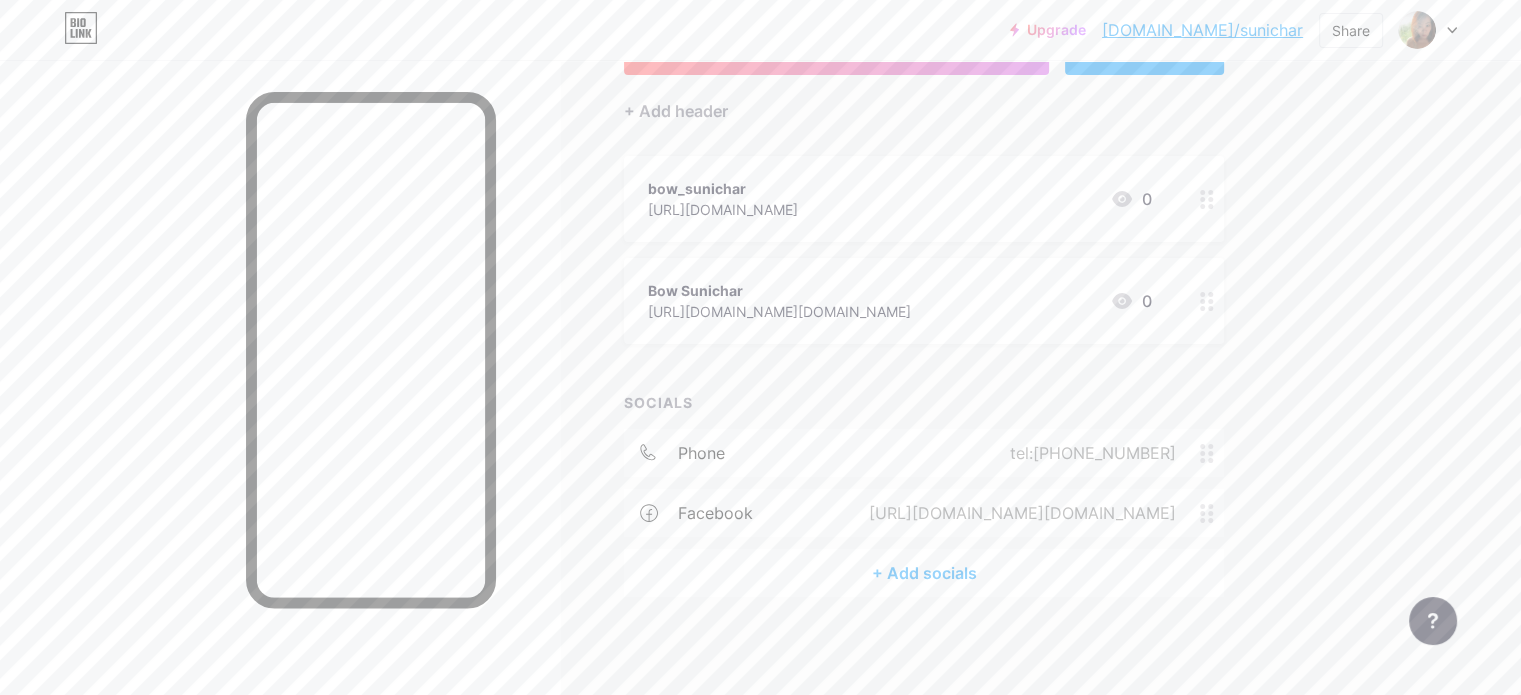 click on "+ Add socials" at bounding box center (924, 573) 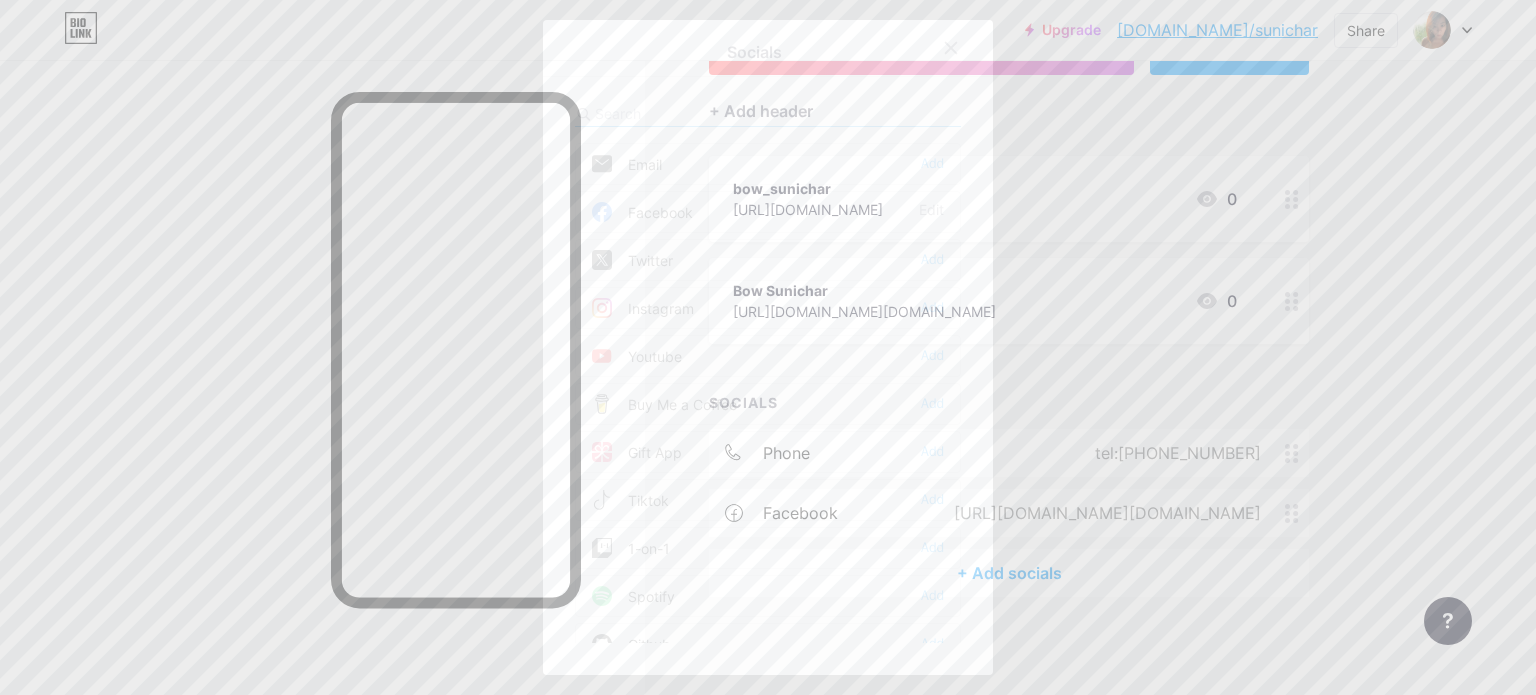 click on "Email
Add" at bounding box center [768, 164] 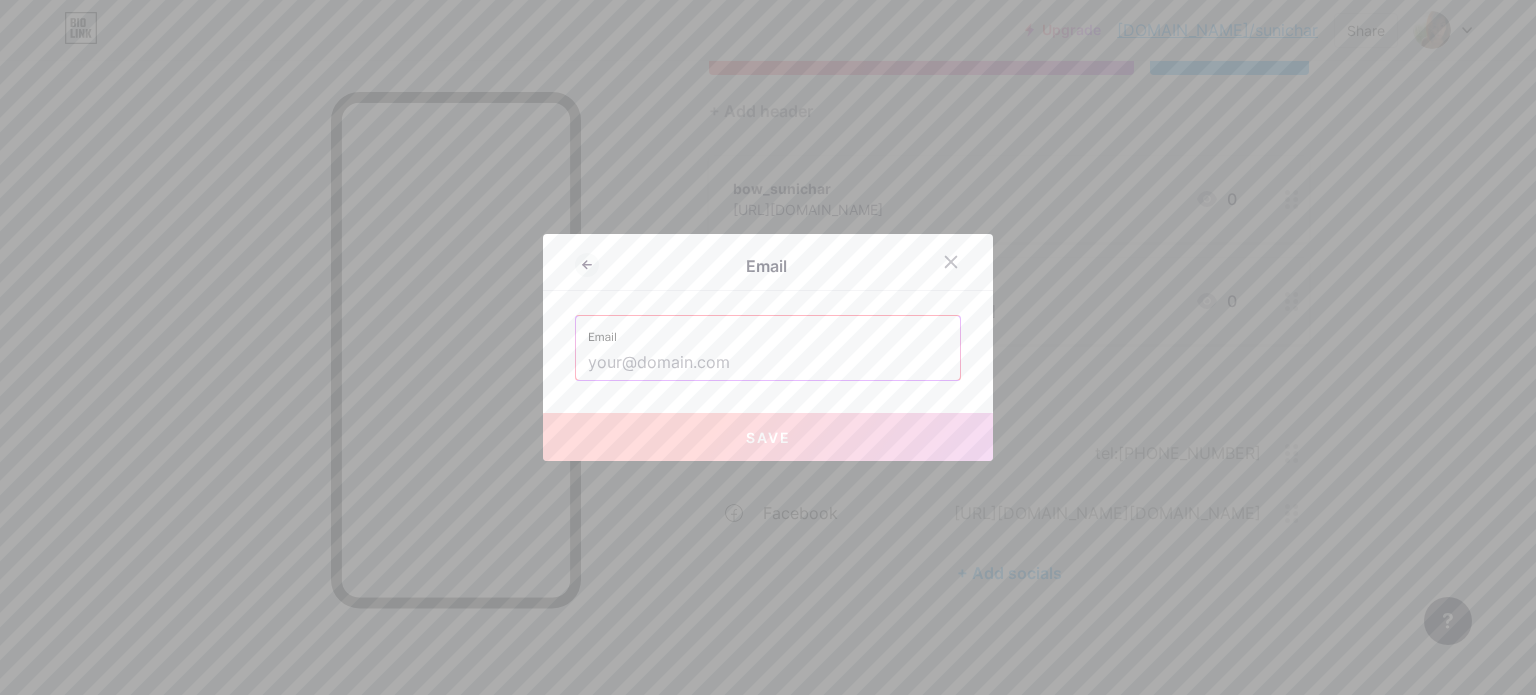 click at bounding box center [768, 363] 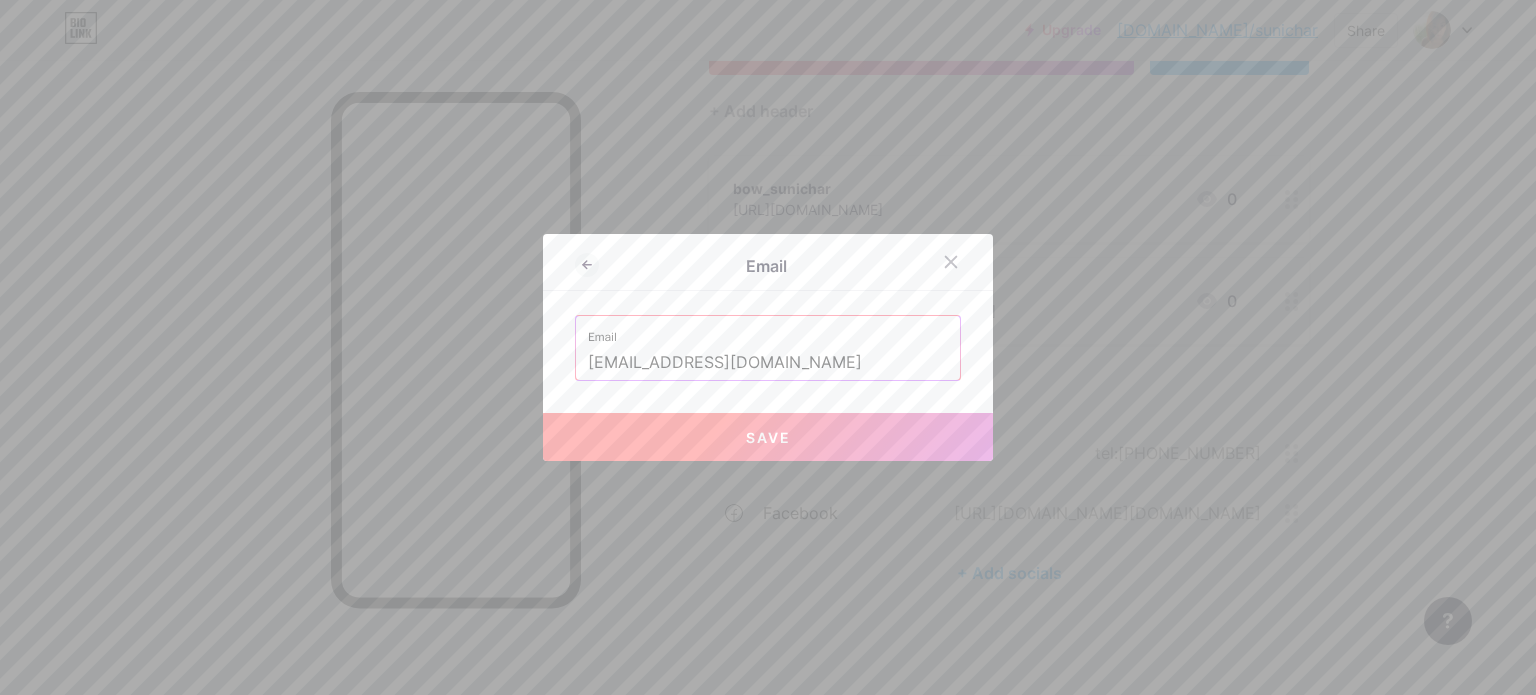 click on "Save" at bounding box center (768, 437) 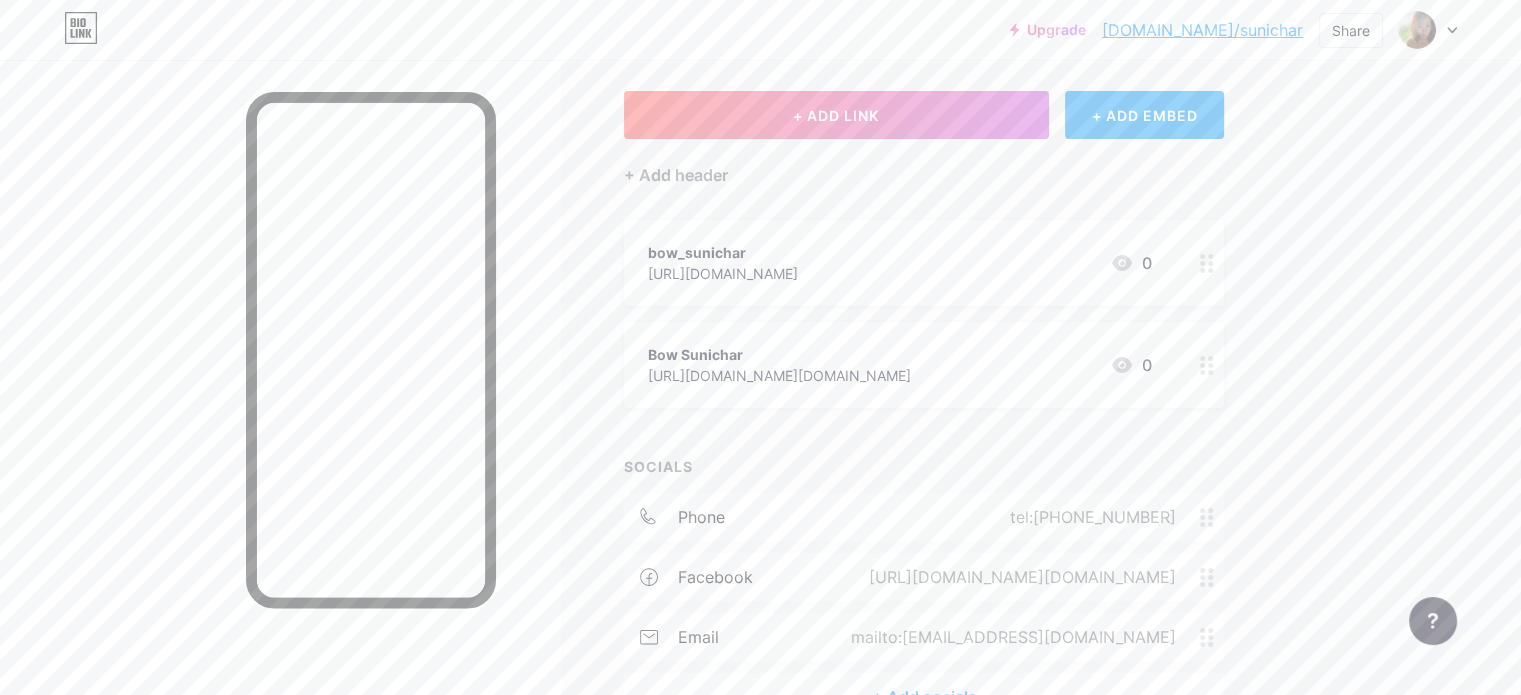 scroll, scrollTop: 100, scrollLeft: 0, axis: vertical 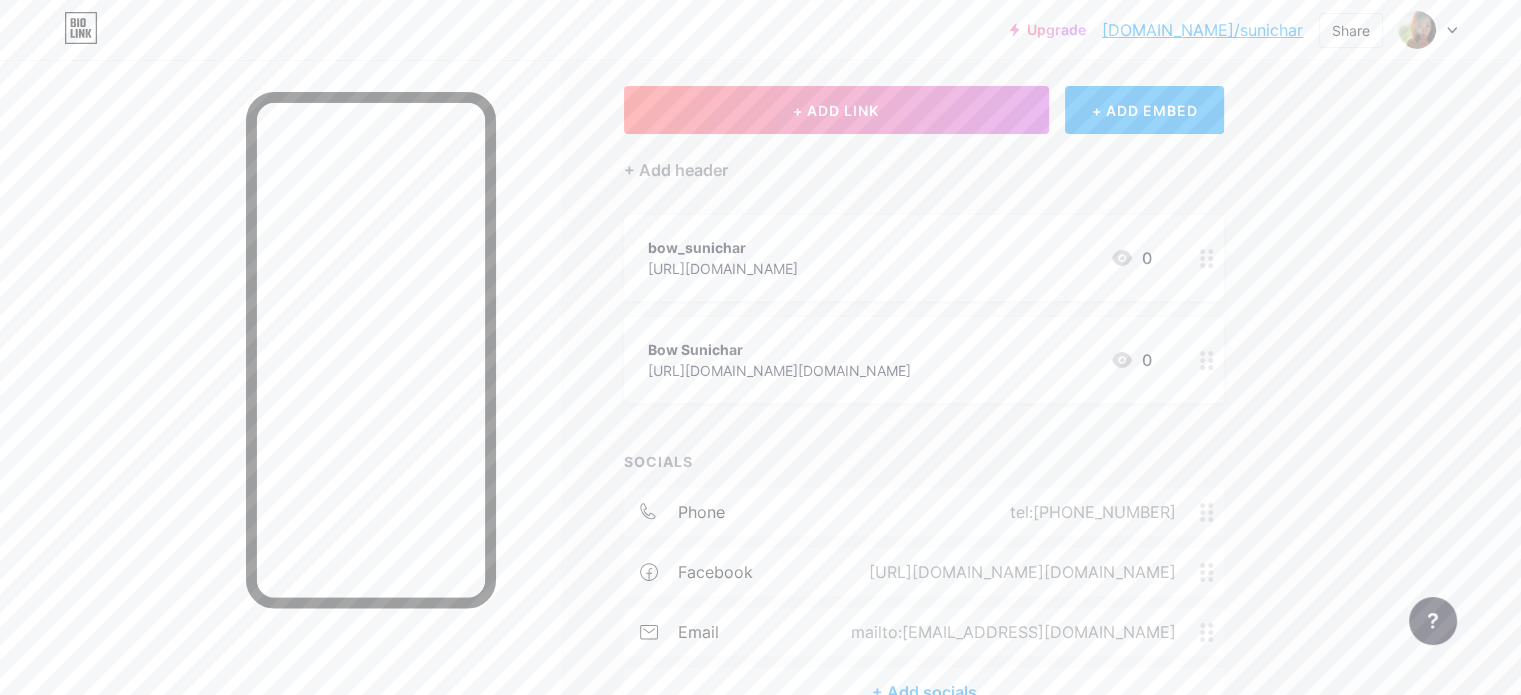 drag, startPoint x: 1430, startPoint y: 331, endPoint x: 1444, endPoint y: 334, distance: 14.3178215 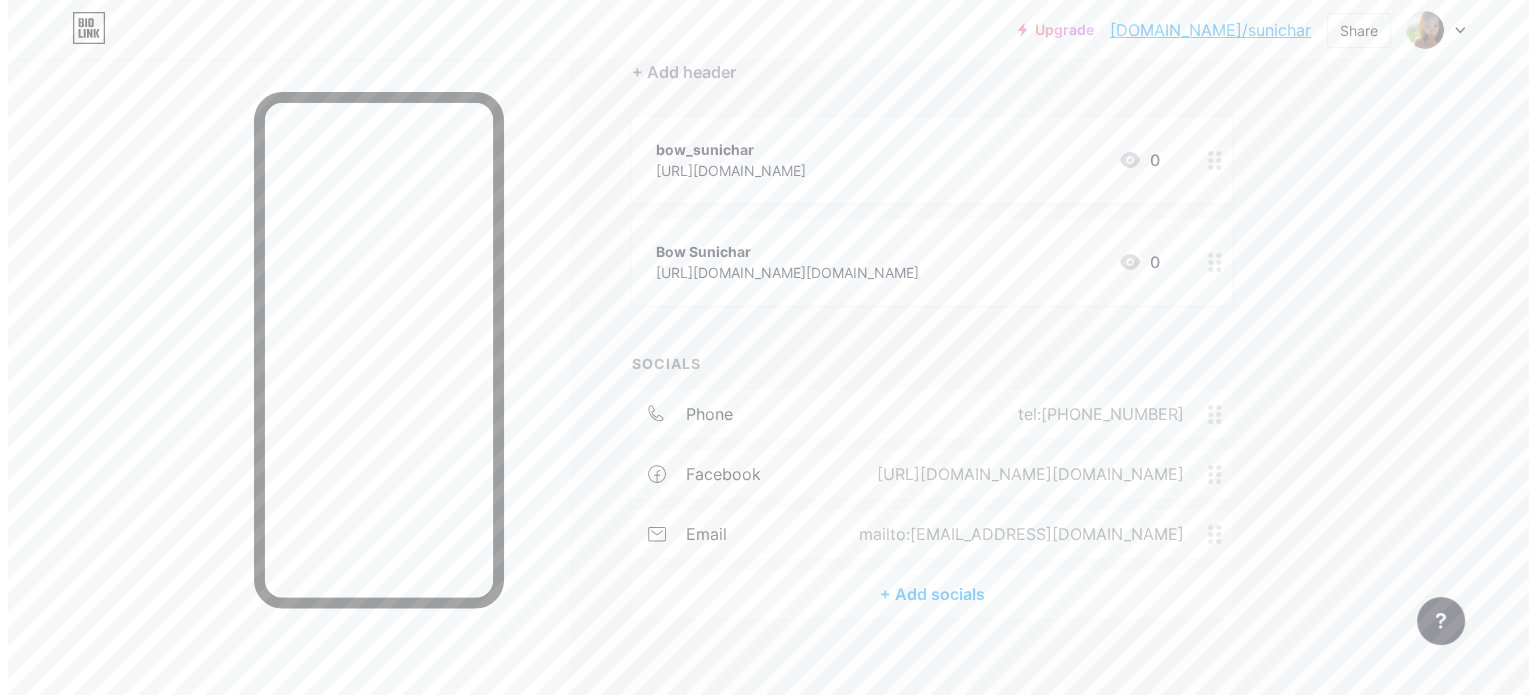 scroll, scrollTop: 219, scrollLeft: 0, axis: vertical 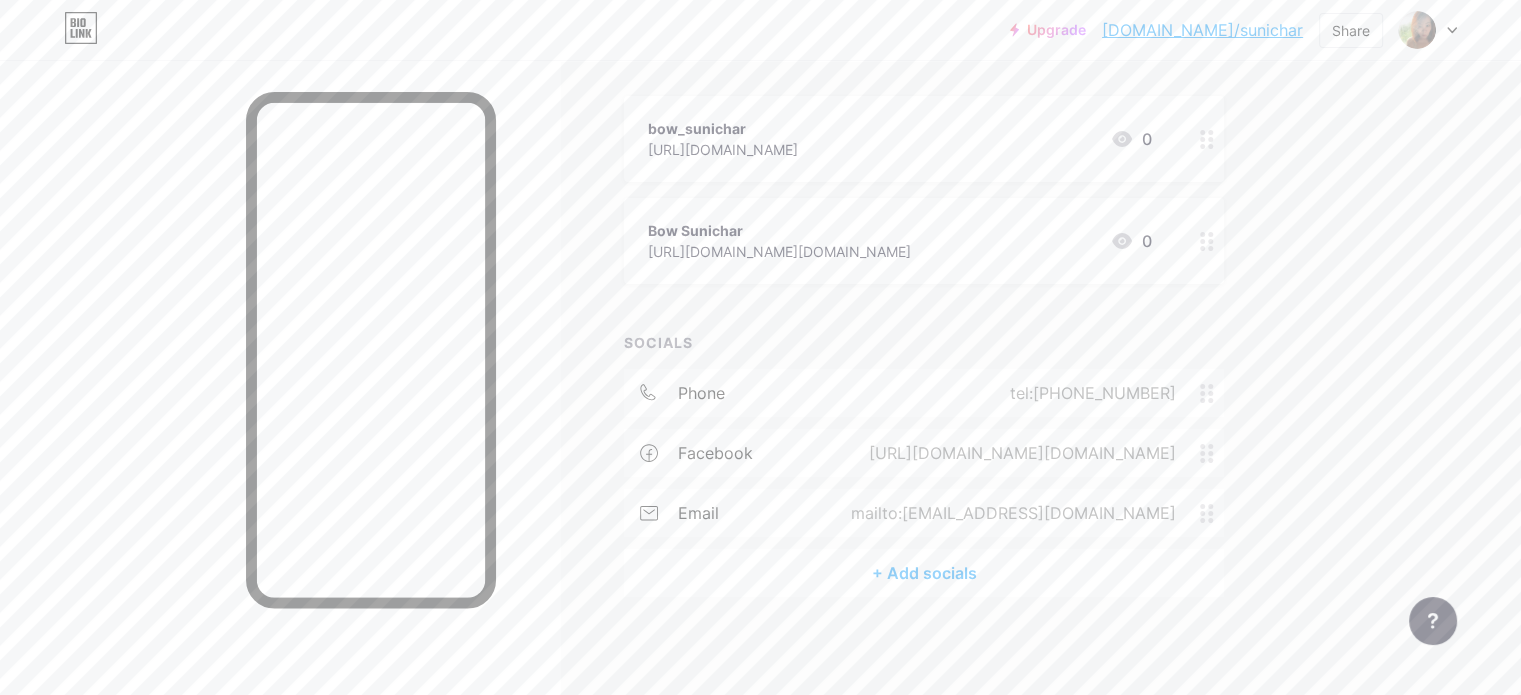 click on "+ Add socials" at bounding box center (924, 573) 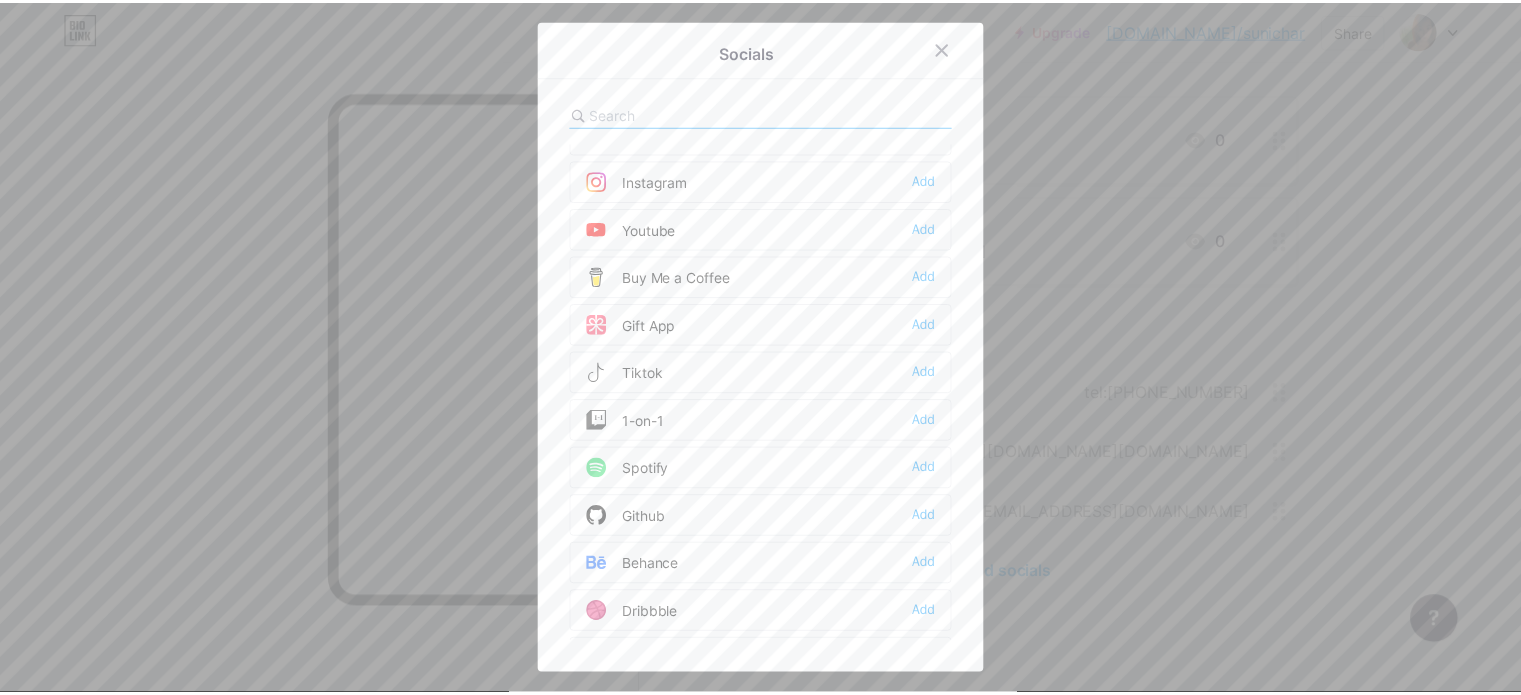 scroll, scrollTop: 200, scrollLeft: 0, axis: vertical 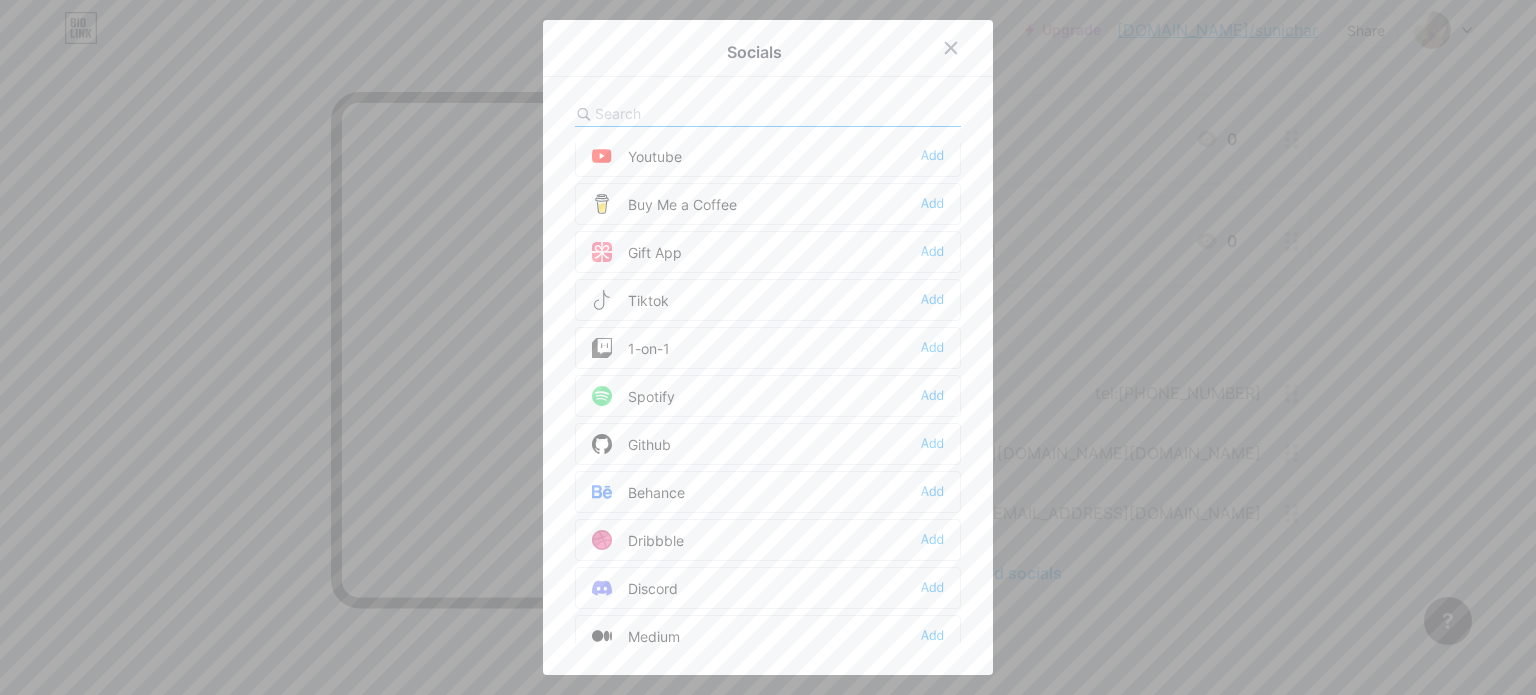 click at bounding box center (768, 347) 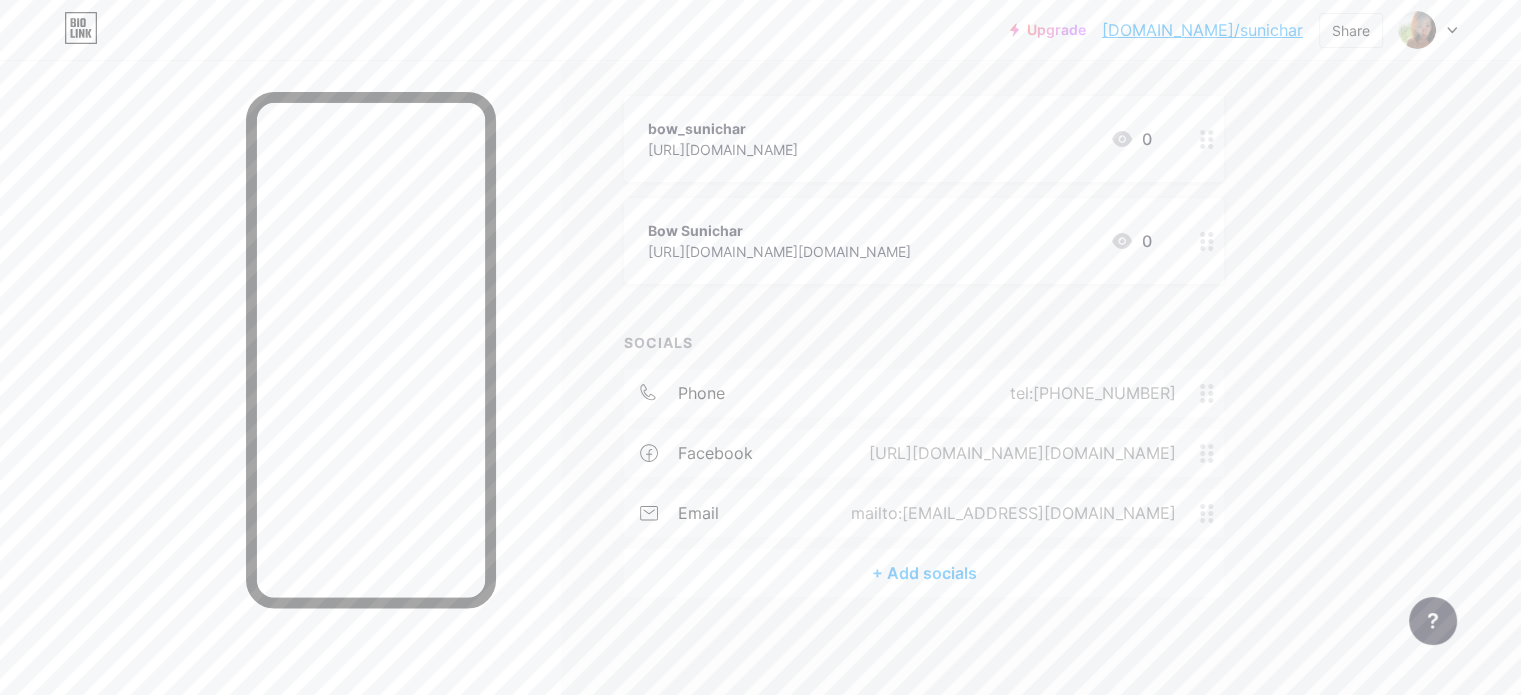 click on "Upgrade   [DOMAIN_NAME]/[PERSON_NAME]...   [DOMAIN_NAME]/sunichar   Share               Switch accounts     Rainbow   [DOMAIN_NAME]/sunichar       + Add a new page        Account settings   Logout   Link Copied
Links
Posts
Design
Subscribers
NEW
Stats
Settings       + ADD LINK     + ADD EMBED
+ Add header
bow_sunichar
[URL][DOMAIN_NAME]
0
Bow Sunichar
[URL][DOMAIN_NAME][DOMAIN_NAME]
0
SOCIALS     phone
tel:[PHONE_NUMBER]
facebook
[URL][DOMAIN_NAME][DOMAIN_NAME]
email
mailto:[EMAIL_ADDRESS][DOMAIN_NAME]               + Add socials                       Feature requests             Help center" at bounding box center (760, 239) 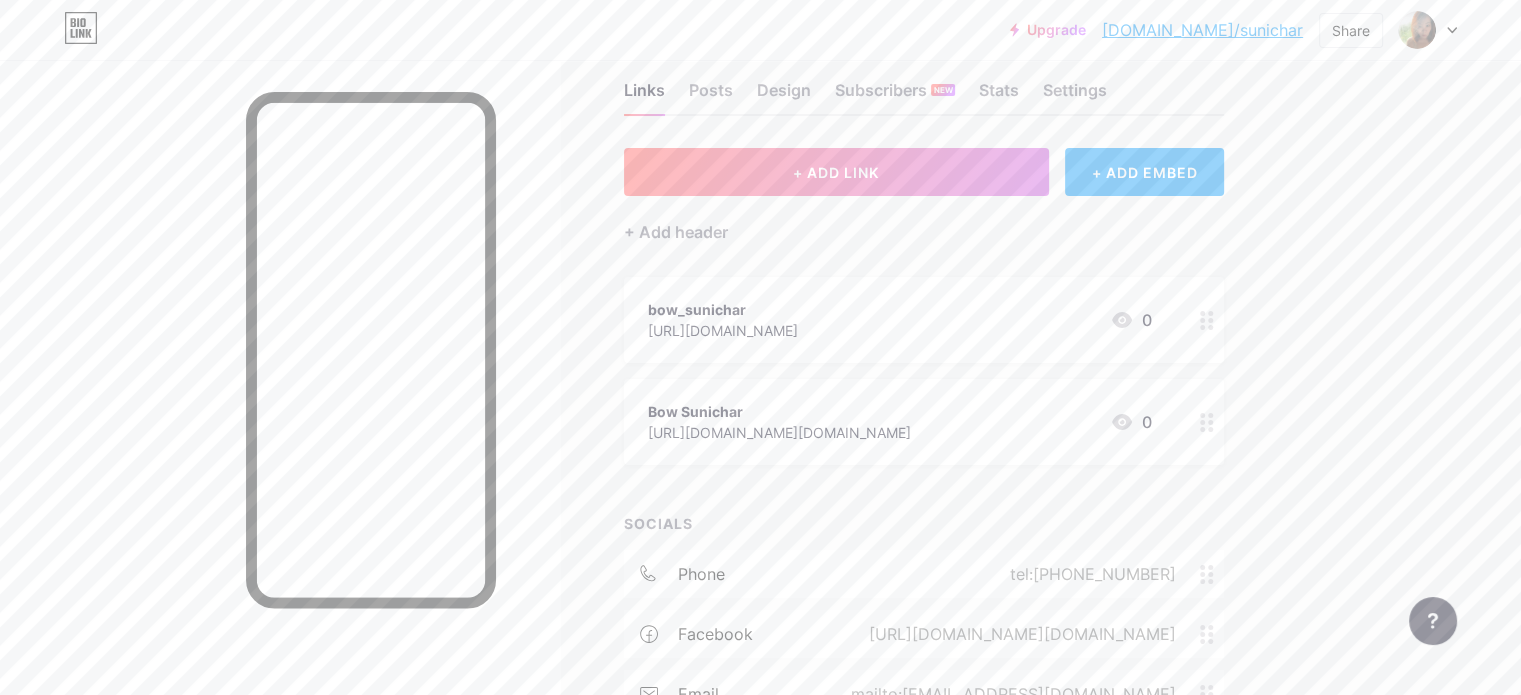 scroll, scrollTop: 0, scrollLeft: 0, axis: both 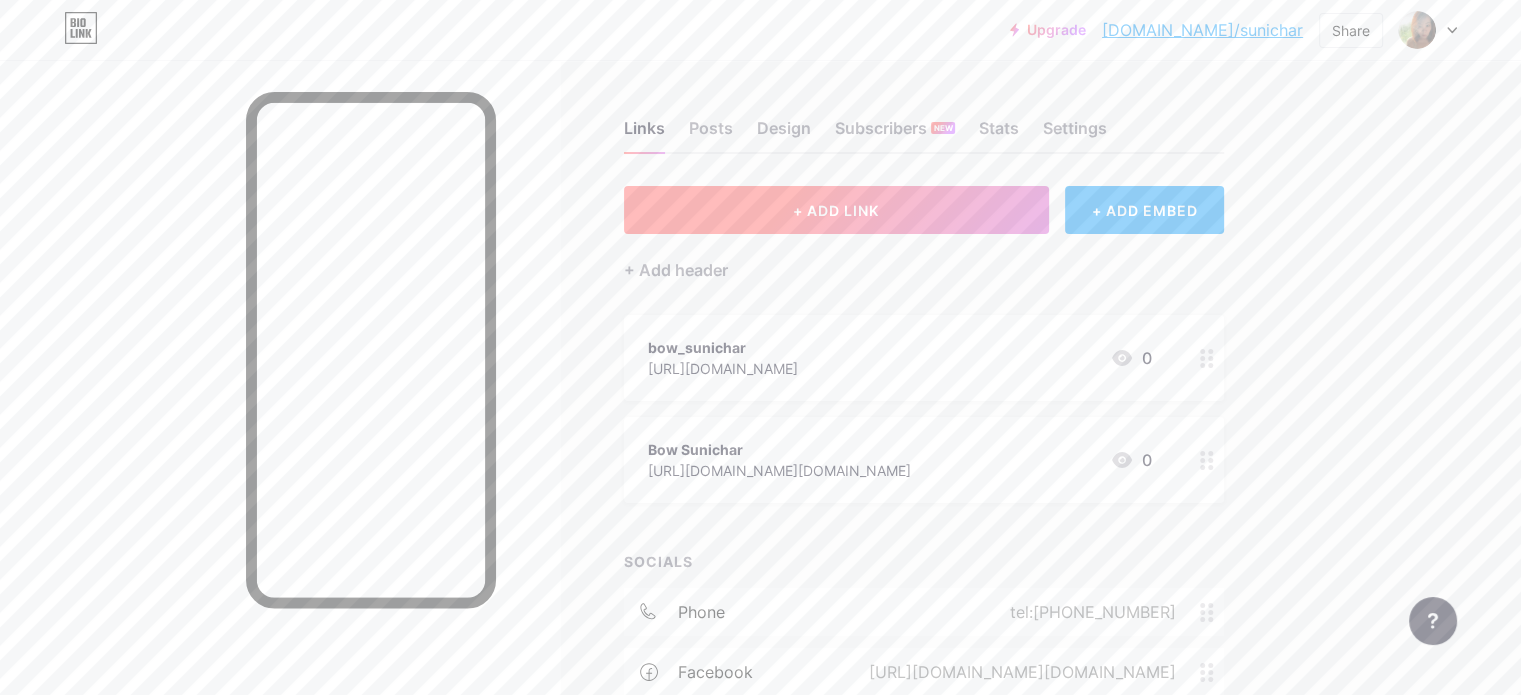 click on "+ ADD LINK" at bounding box center [836, 210] 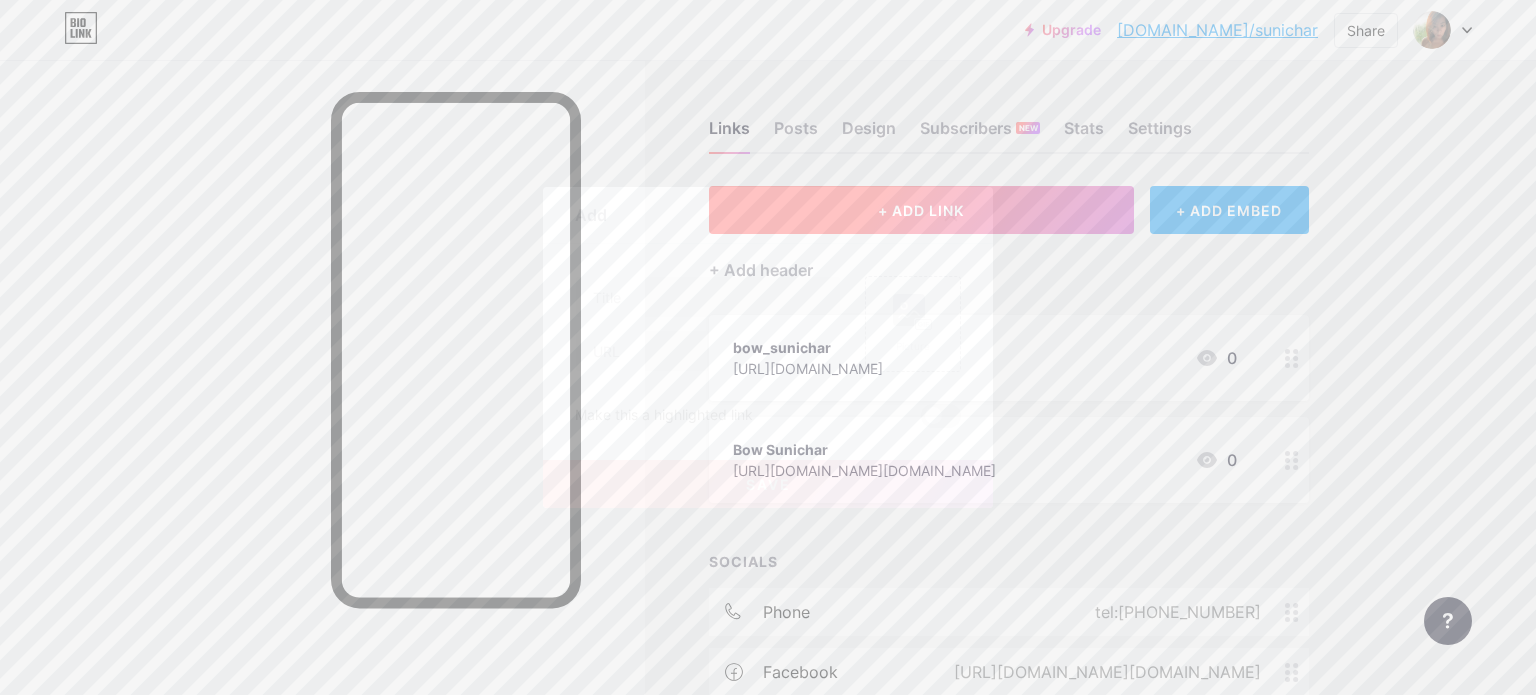 drag, startPoint x: 944, startPoint y: 203, endPoint x: 1004, endPoint y: 203, distance: 60 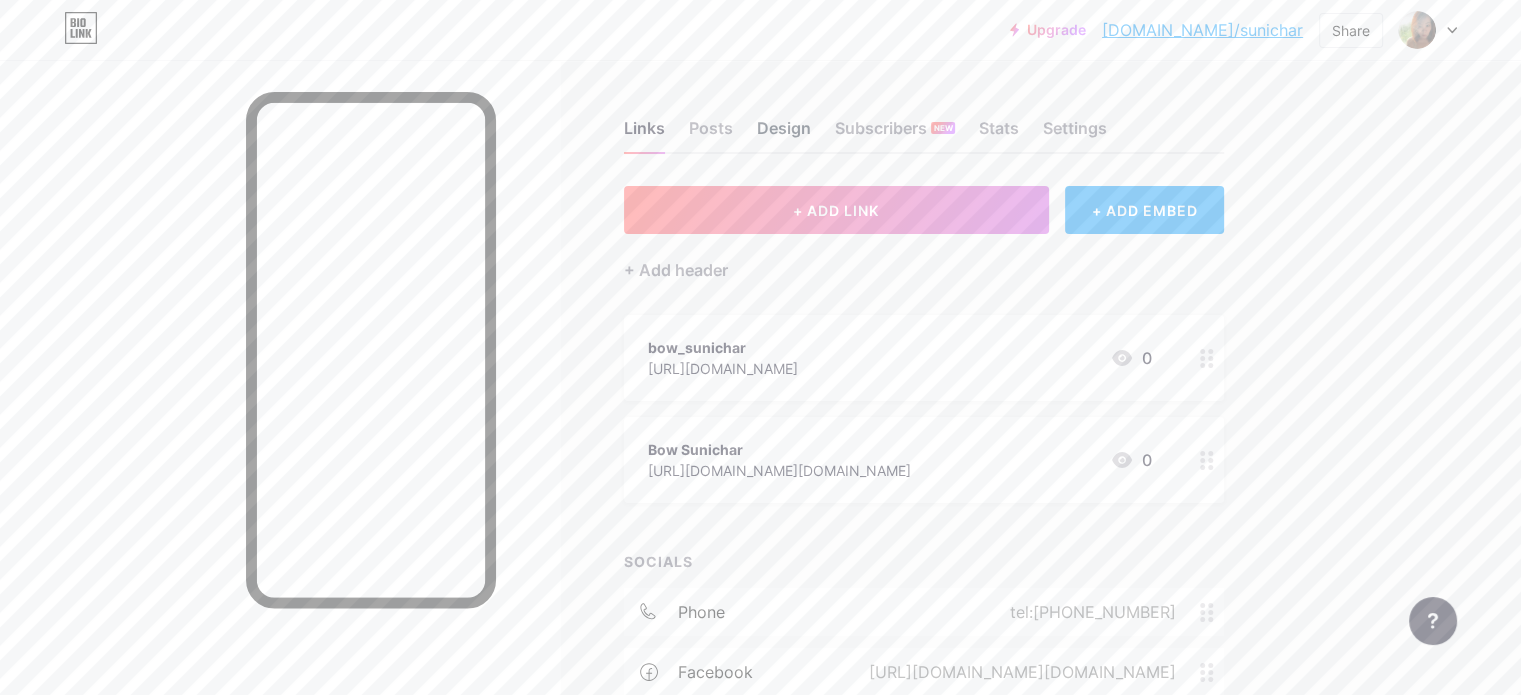 click on "Design" at bounding box center [784, 134] 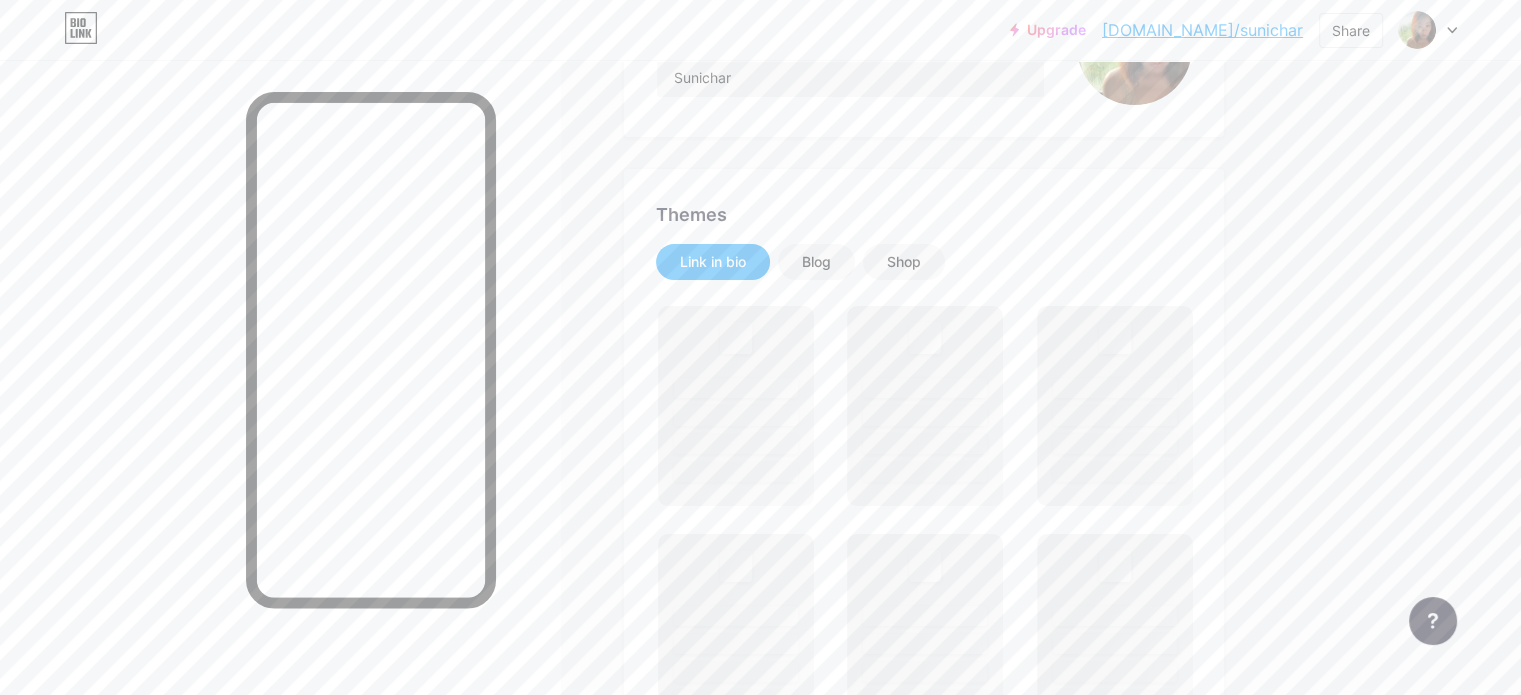 scroll, scrollTop: 300, scrollLeft: 0, axis: vertical 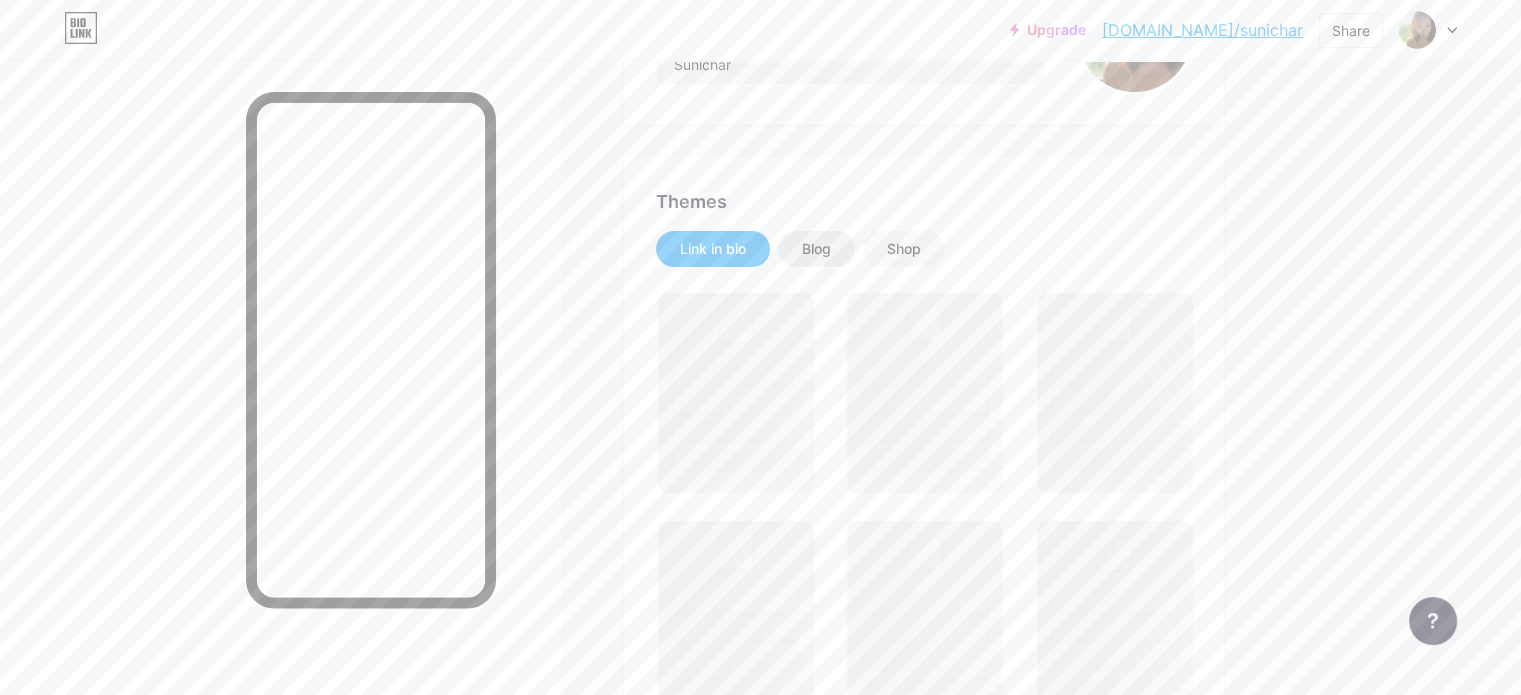 click on "Blog" at bounding box center [816, 249] 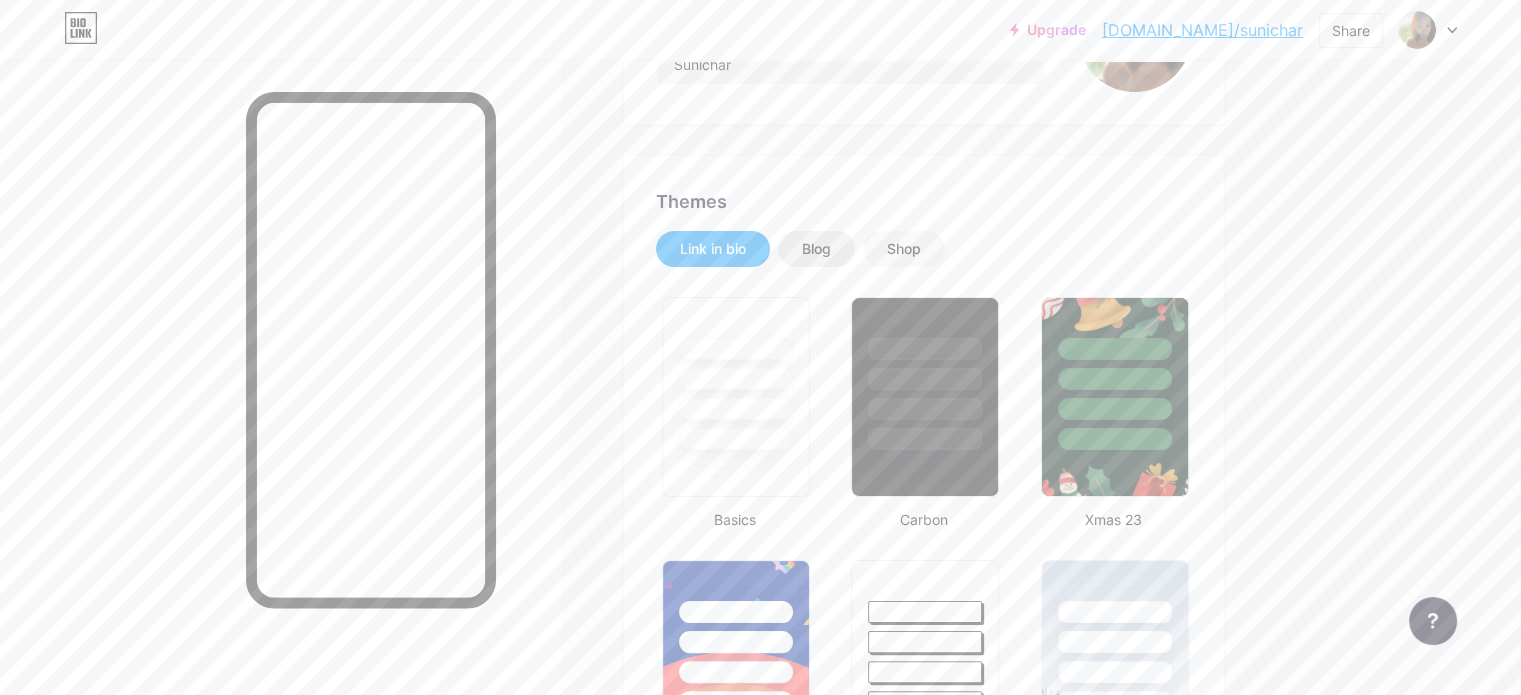 click on "Blog" at bounding box center (816, 249) 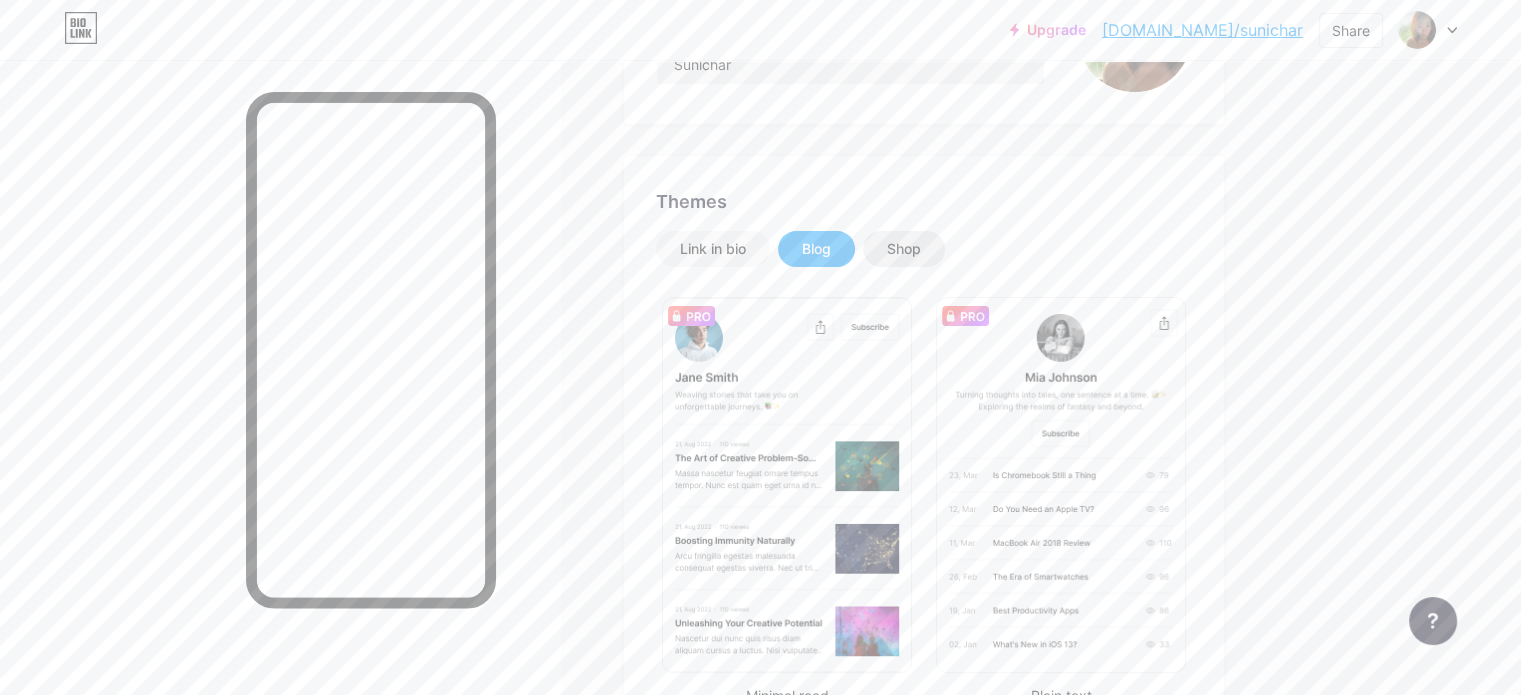 click on "Shop" at bounding box center [904, 249] 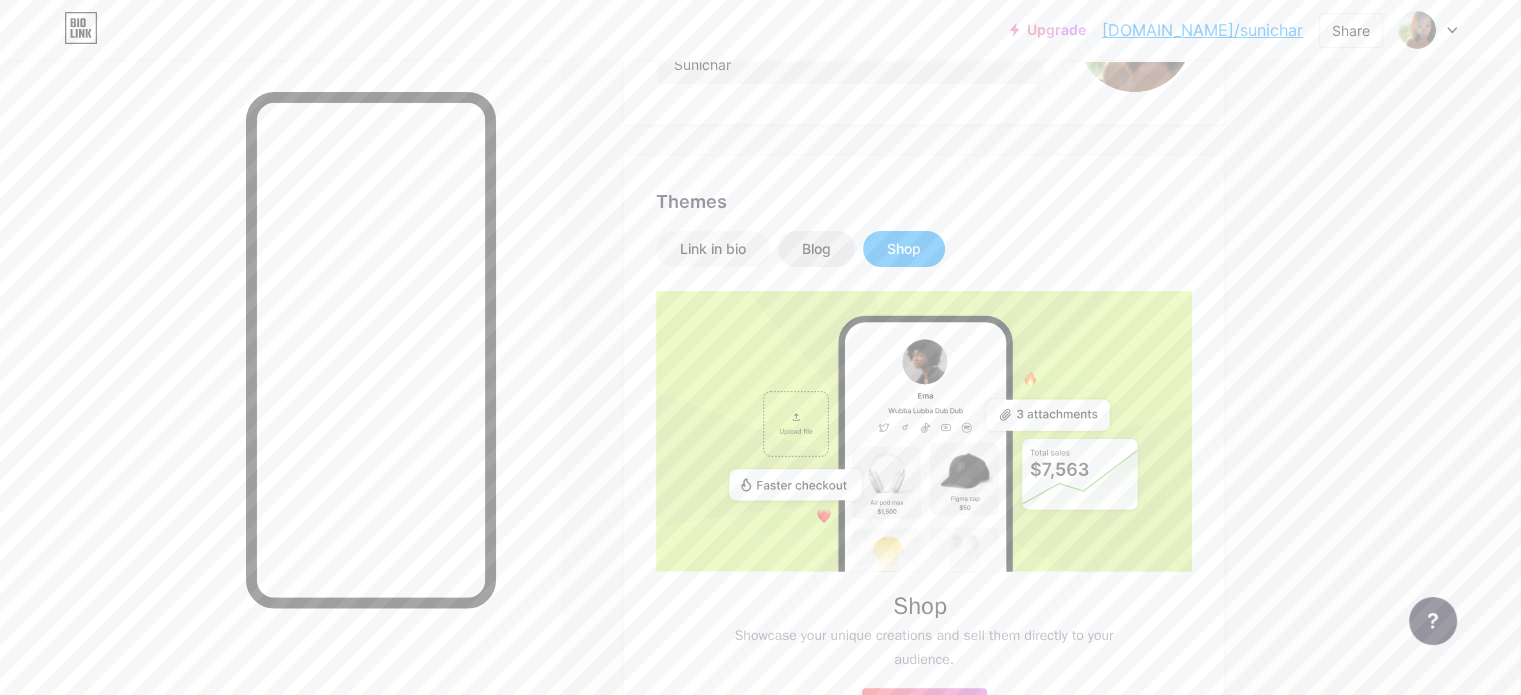 click on "Blog" at bounding box center [816, 249] 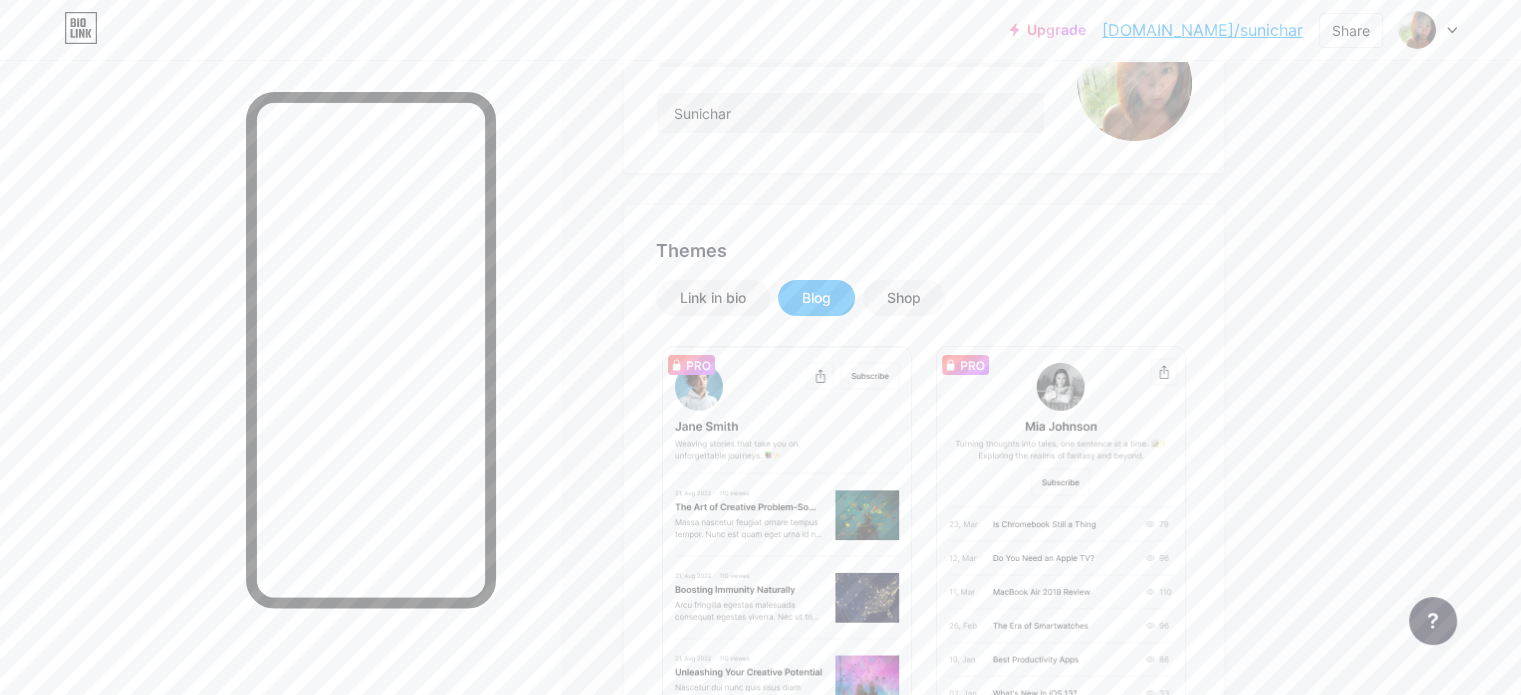 scroll, scrollTop: 200, scrollLeft: 0, axis: vertical 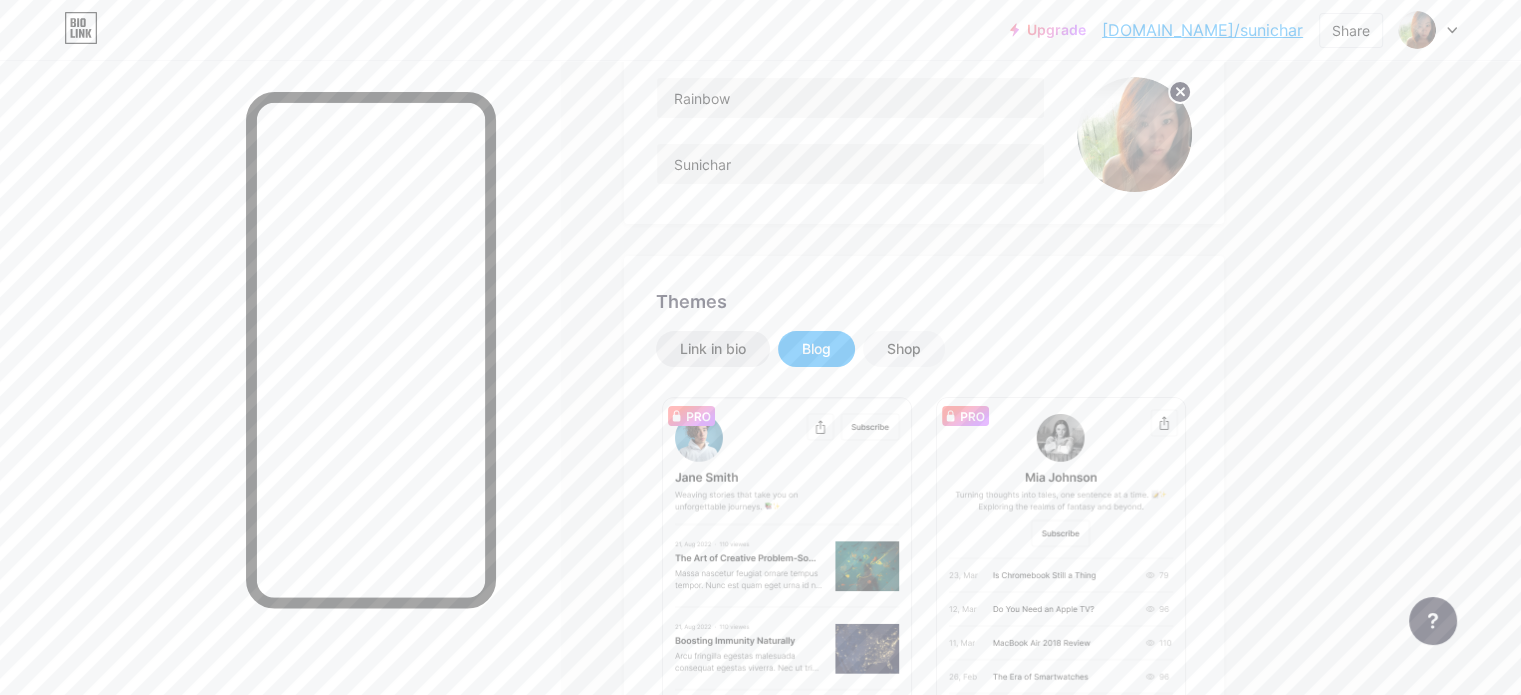 click on "Link in bio" at bounding box center (713, 349) 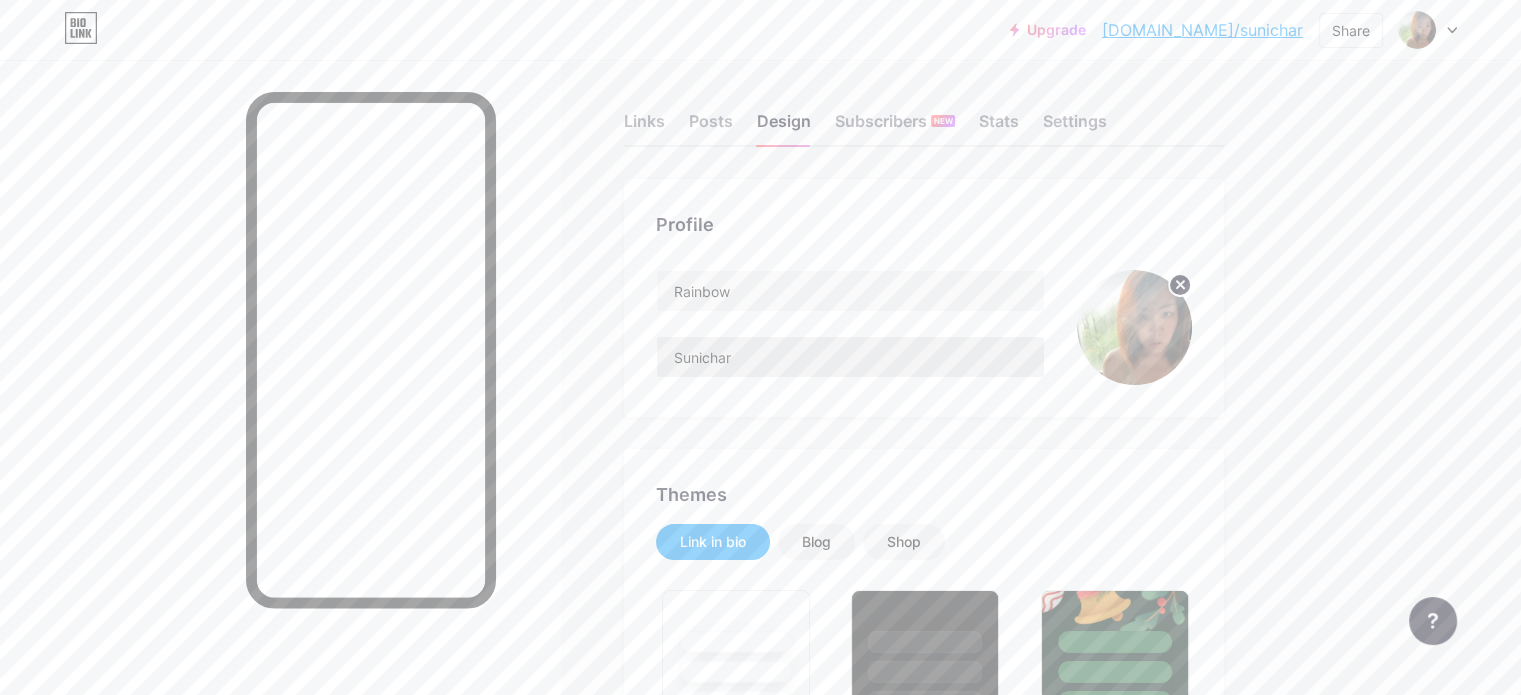 scroll, scrollTop: 0, scrollLeft: 0, axis: both 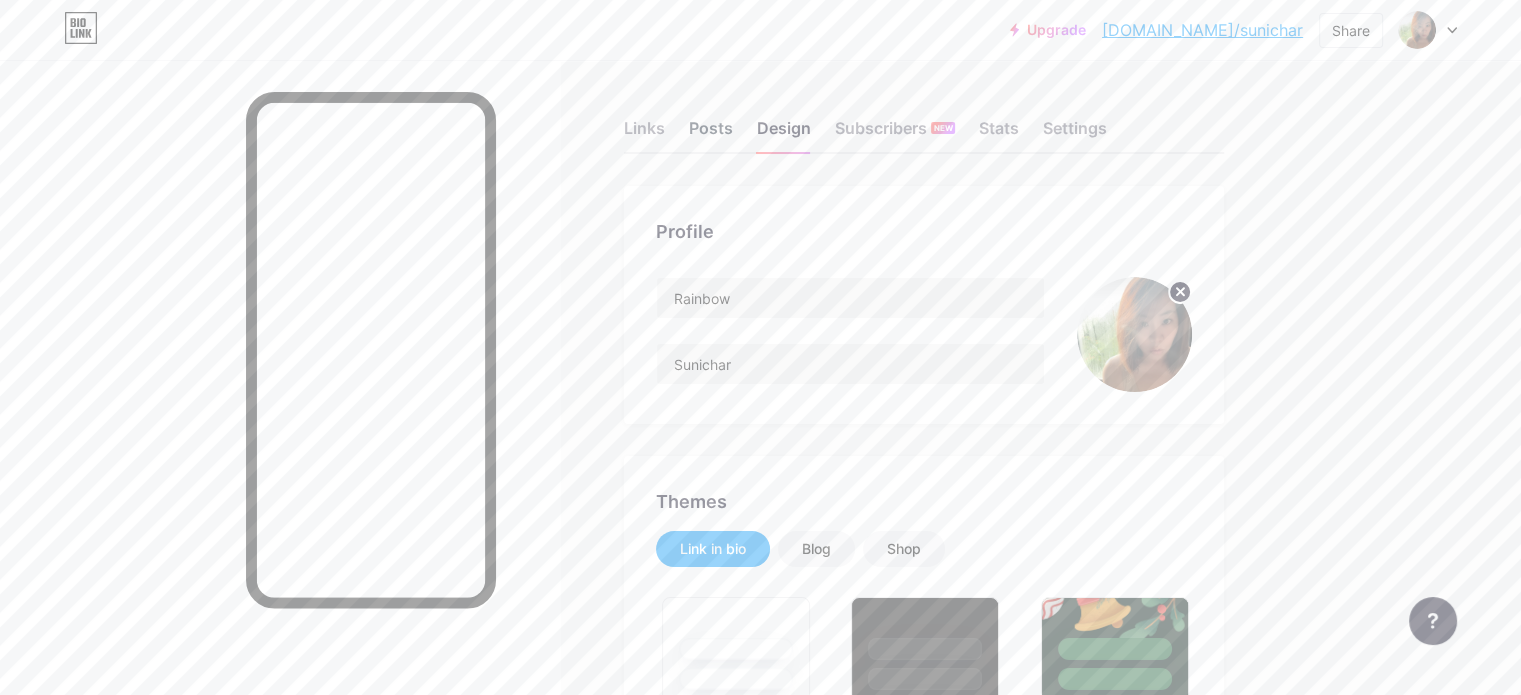 click on "Posts" at bounding box center (711, 134) 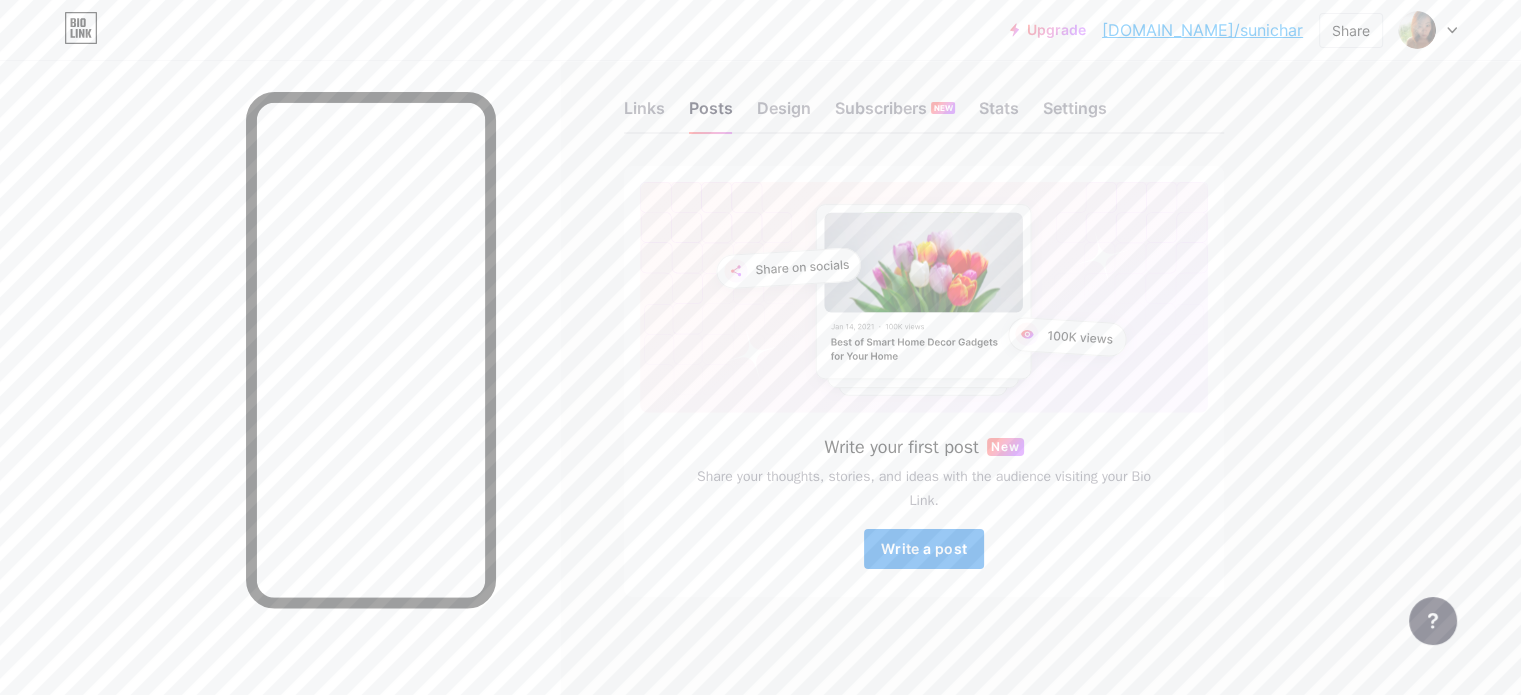scroll, scrollTop: 21, scrollLeft: 0, axis: vertical 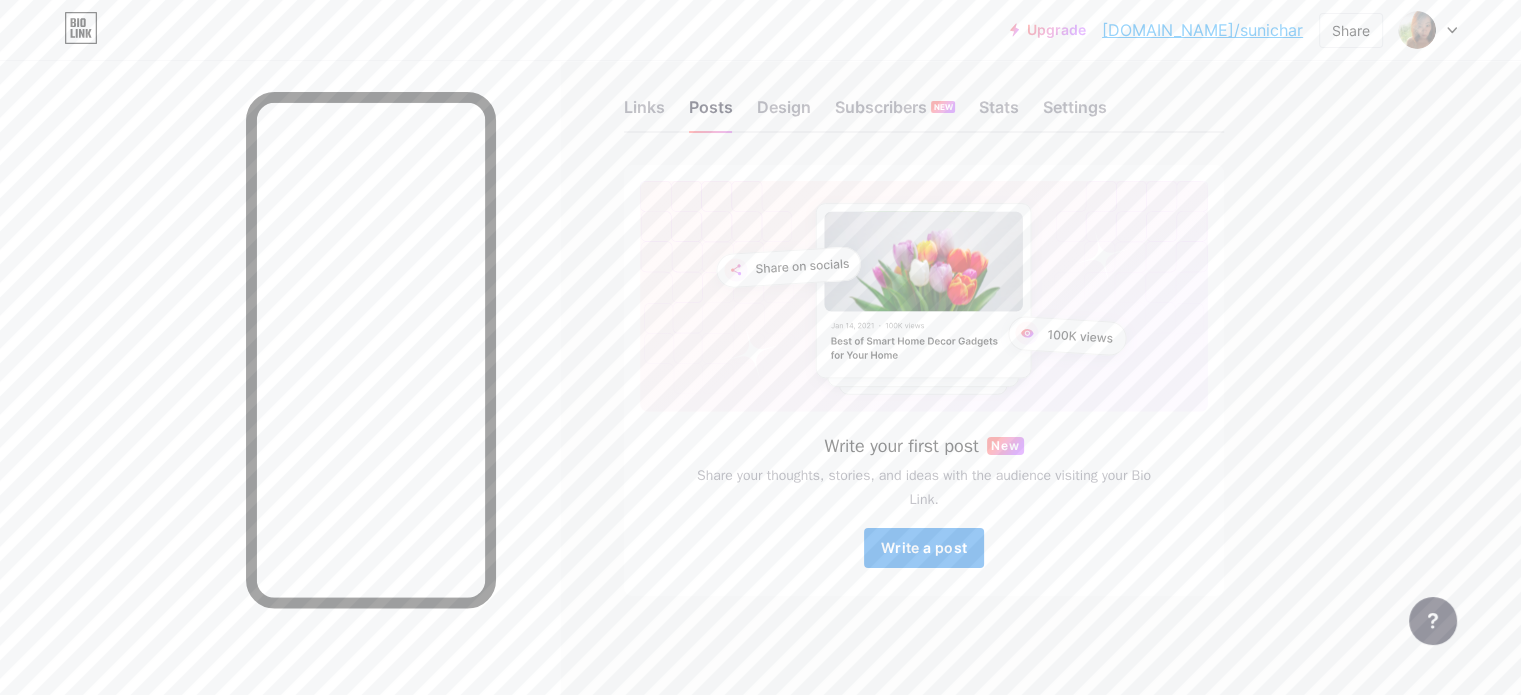 click on "Write a post" at bounding box center (924, 547) 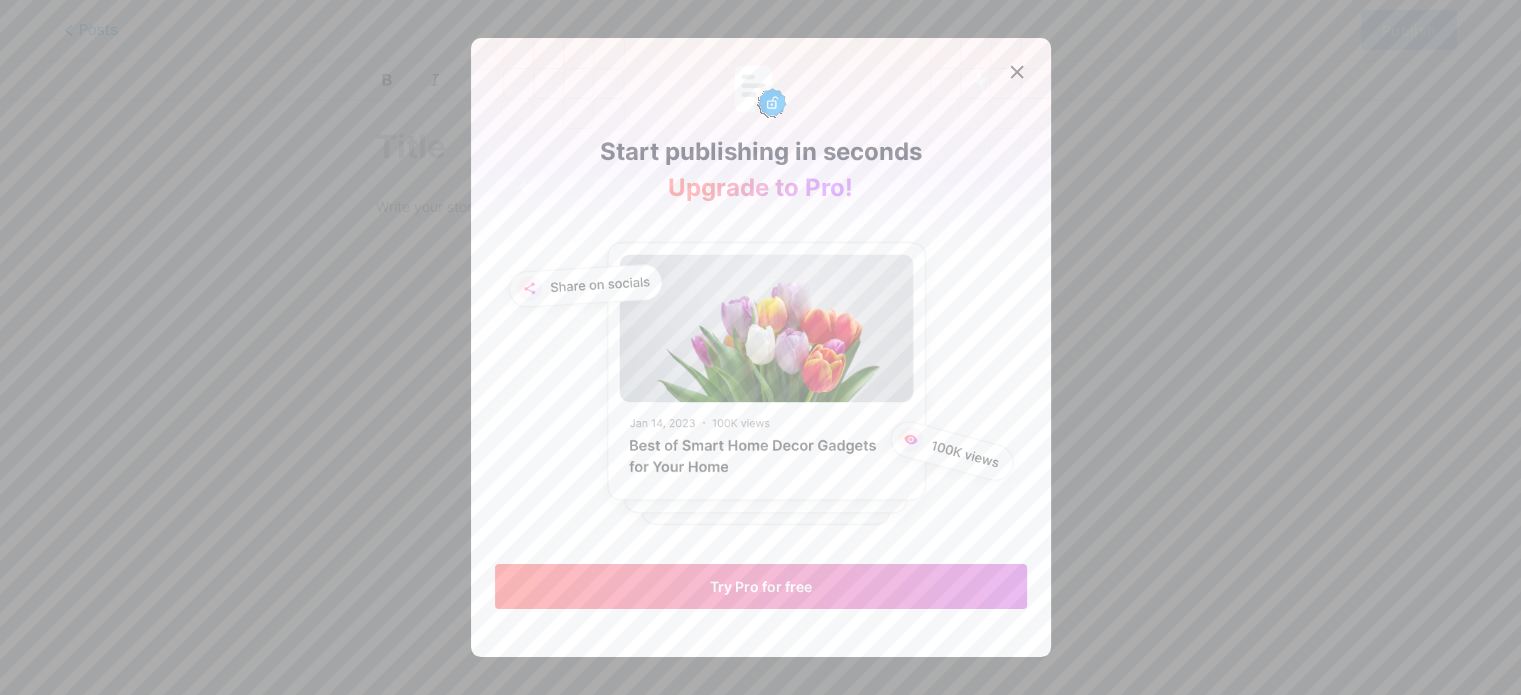 scroll, scrollTop: 0, scrollLeft: 0, axis: both 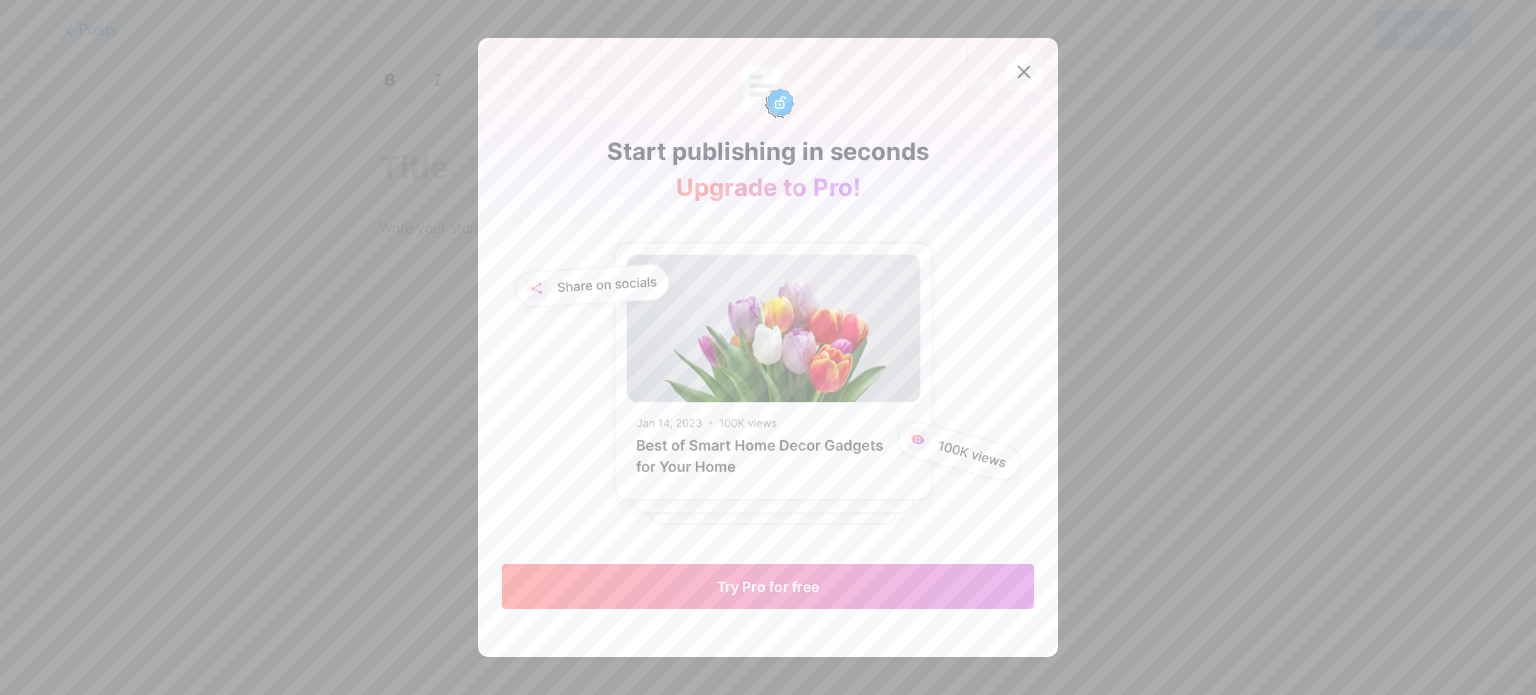 click 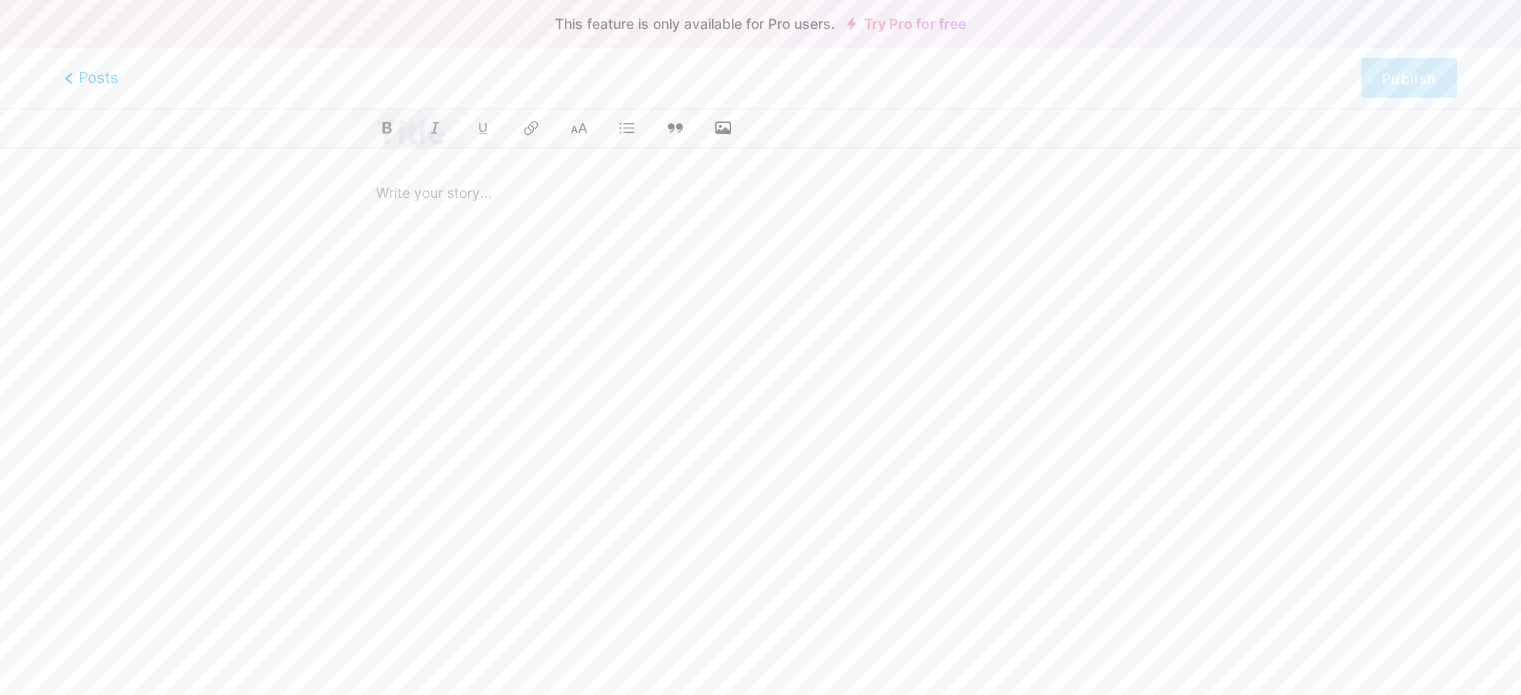 scroll, scrollTop: 100, scrollLeft: 0, axis: vertical 